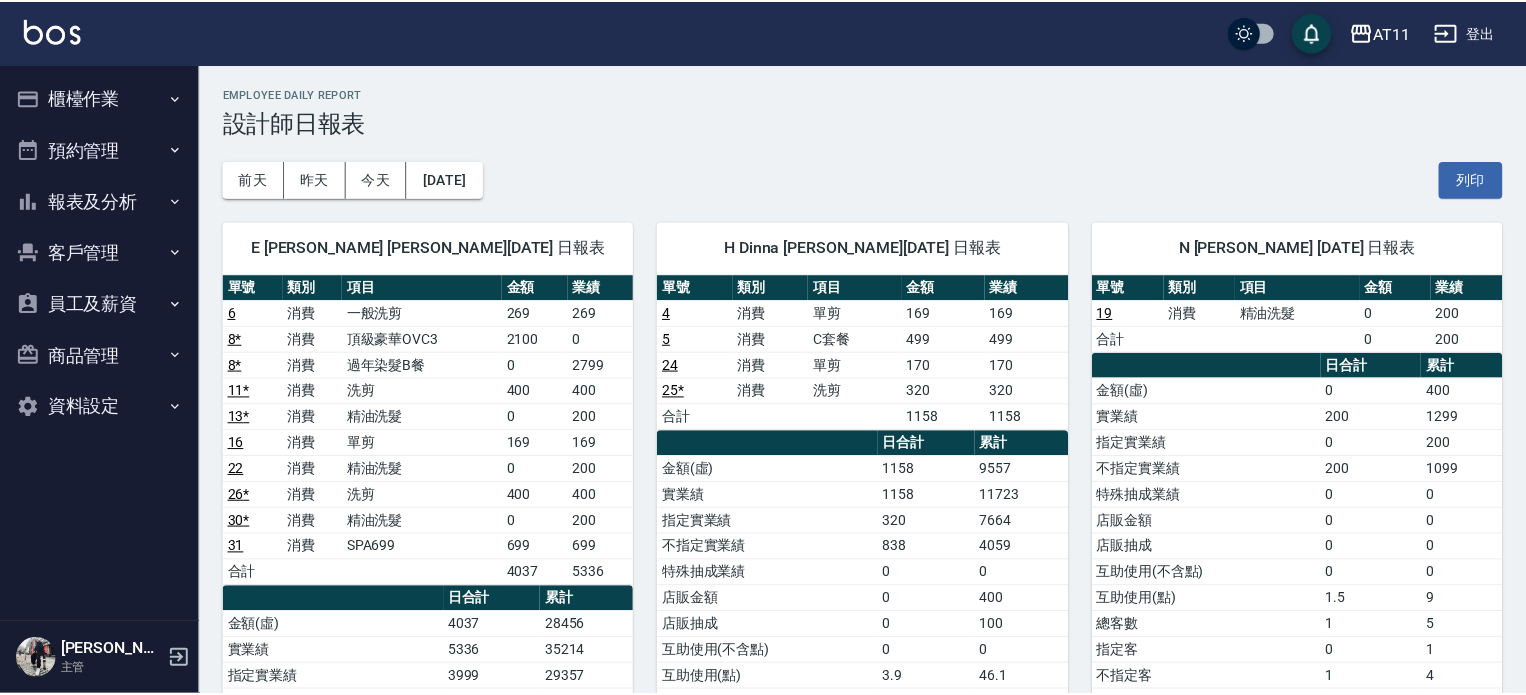scroll, scrollTop: 0, scrollLeft: 0, axis: both 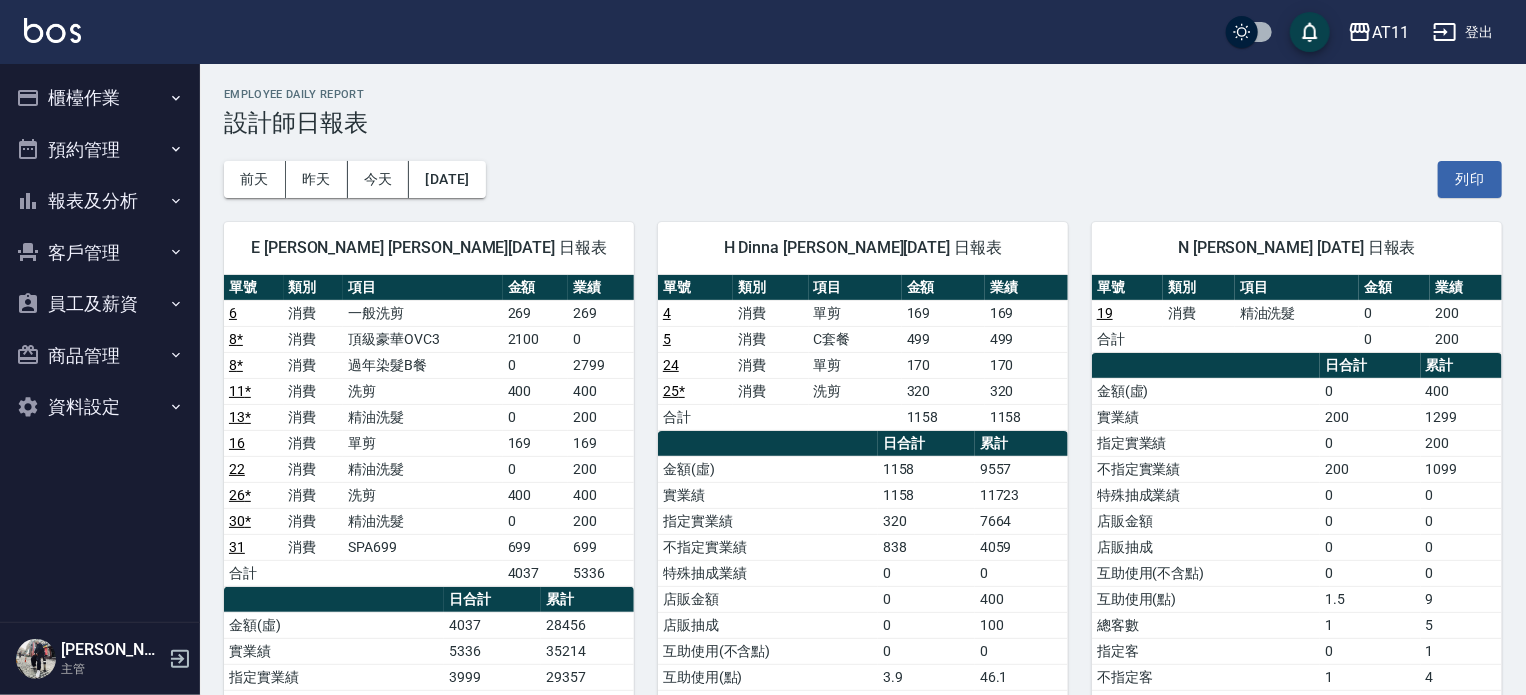 click on "櫃檯作業" at bounding box center (100, 98) 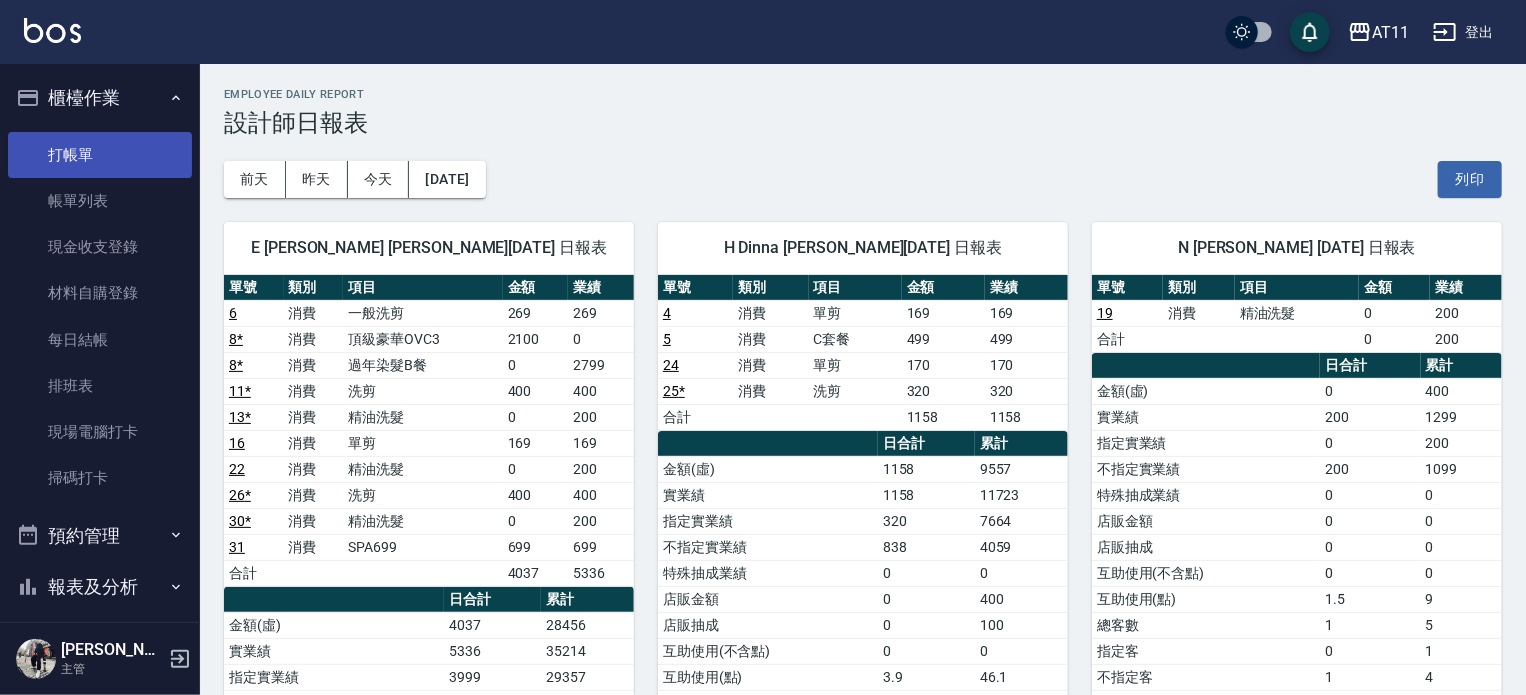 click on "打帳單" at bounding box center [100, 155] 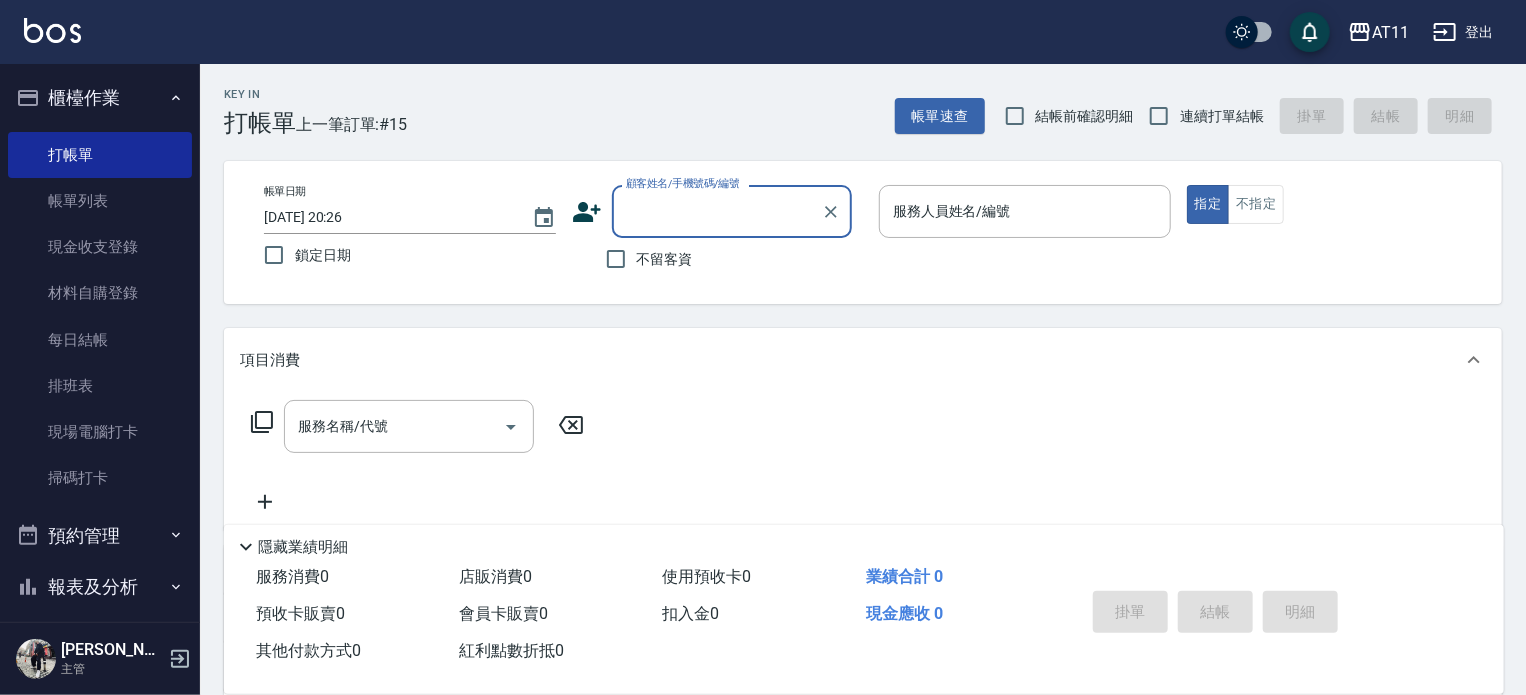 click on "不留客資" at bounding box center (665, 259) 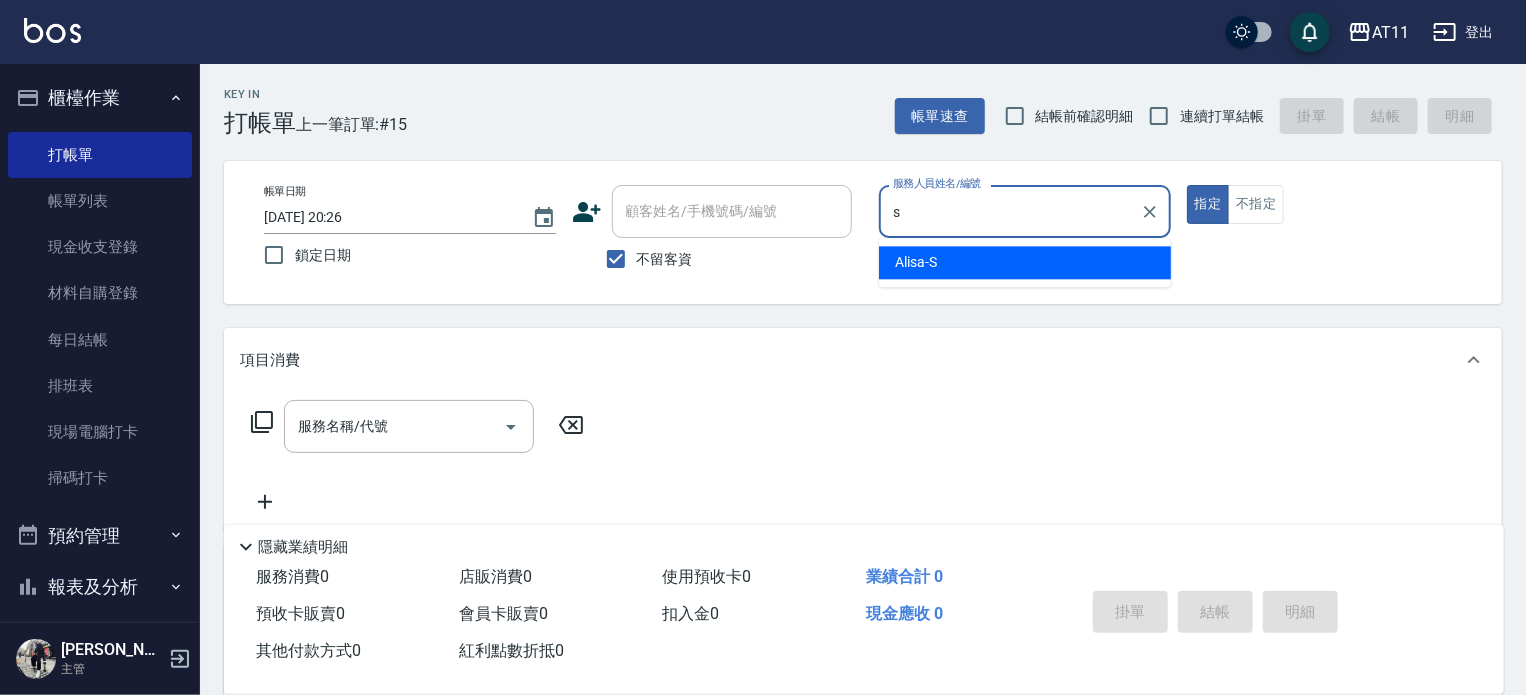type on "Alisa-S" 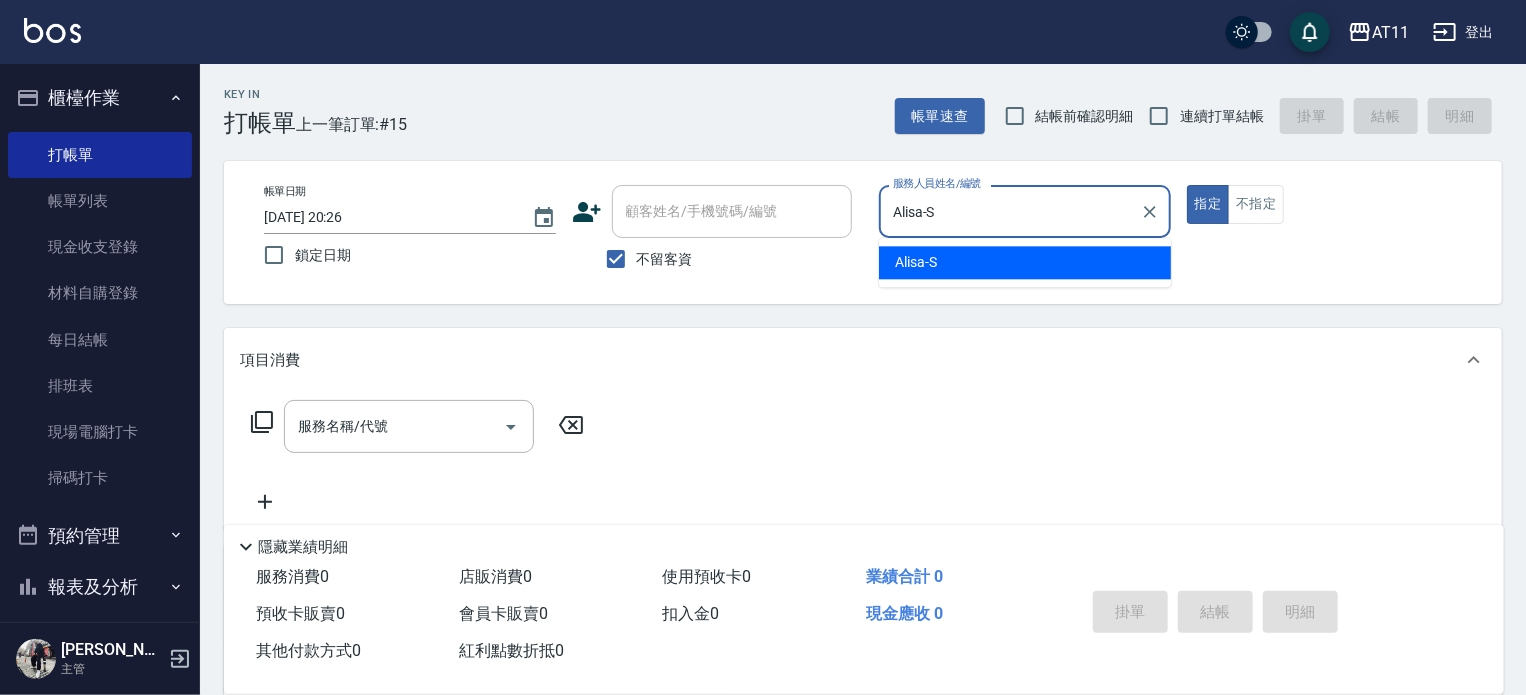 type on "true" 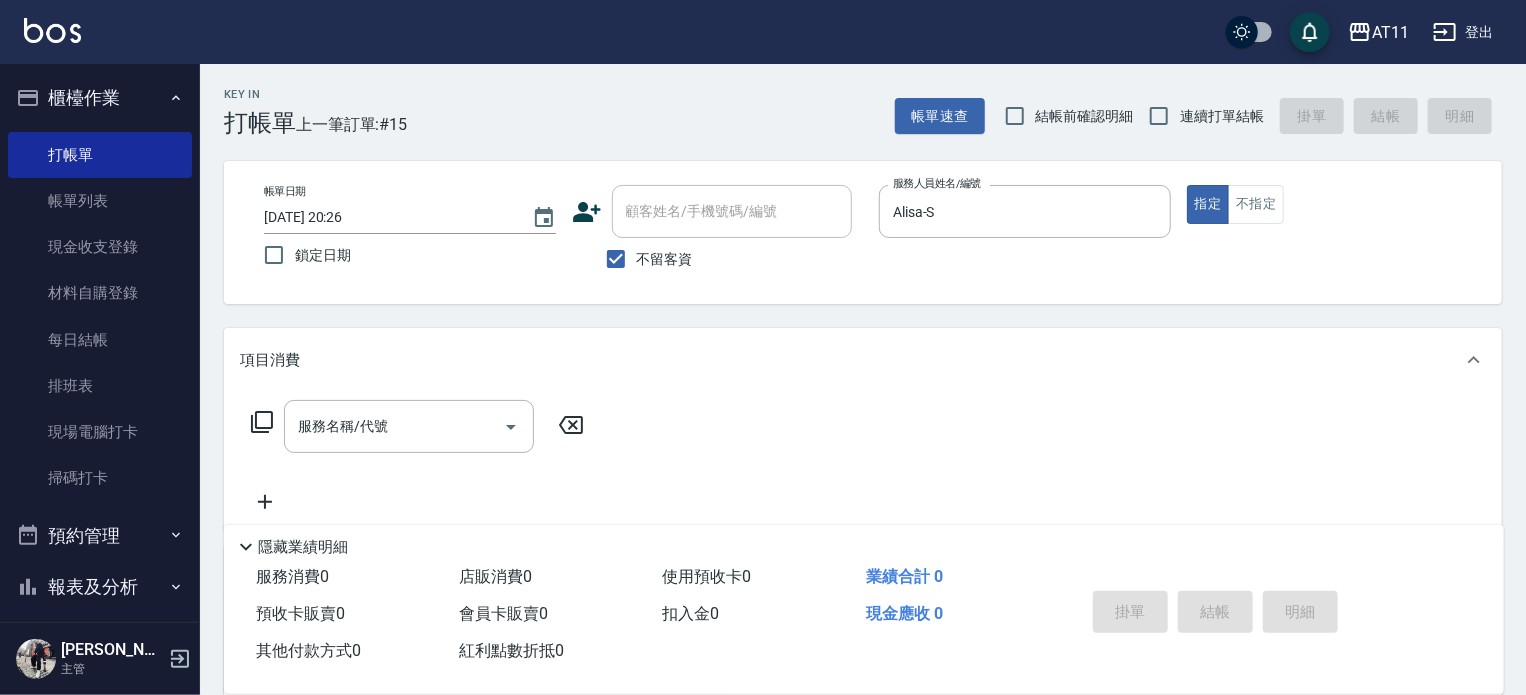 click on "指定 不指定" at bounding box center [1333, 204] 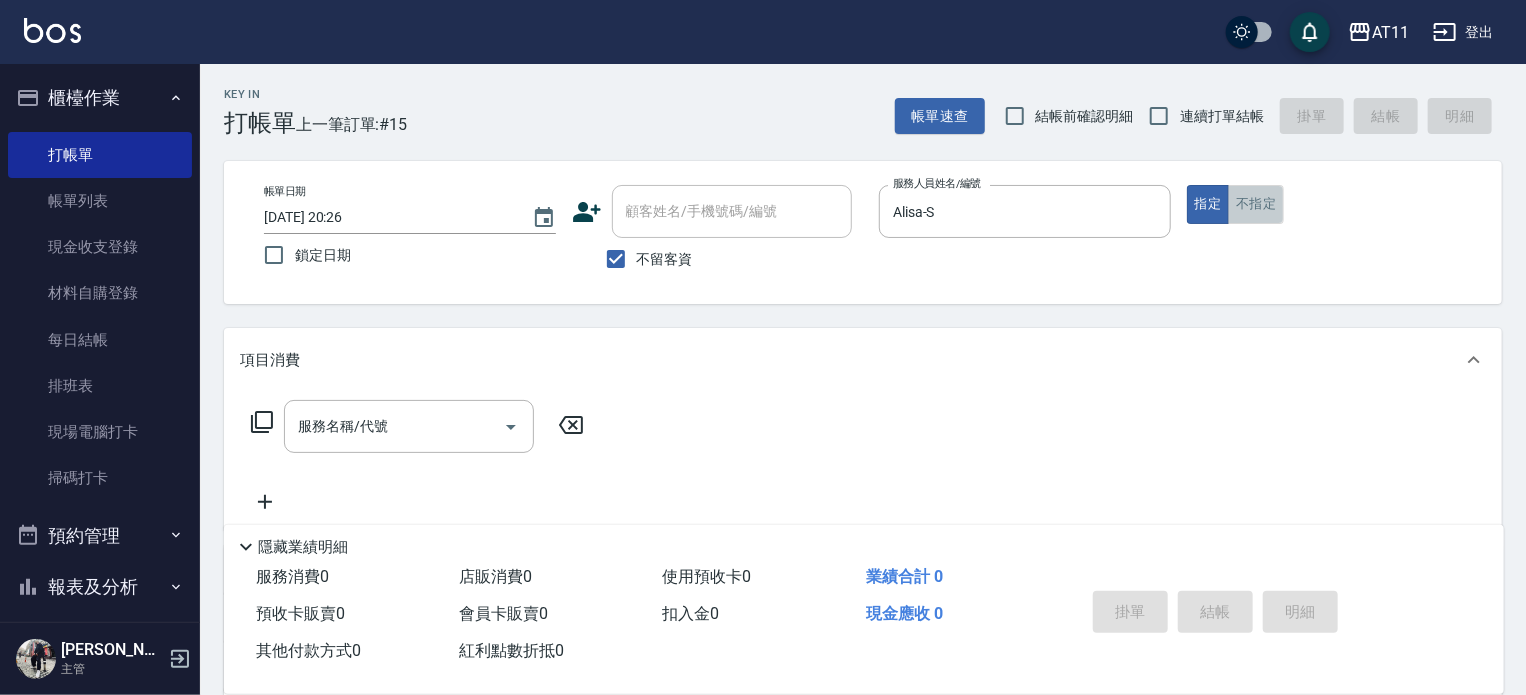 click on "不指定" at bounding box center [1256, 204] 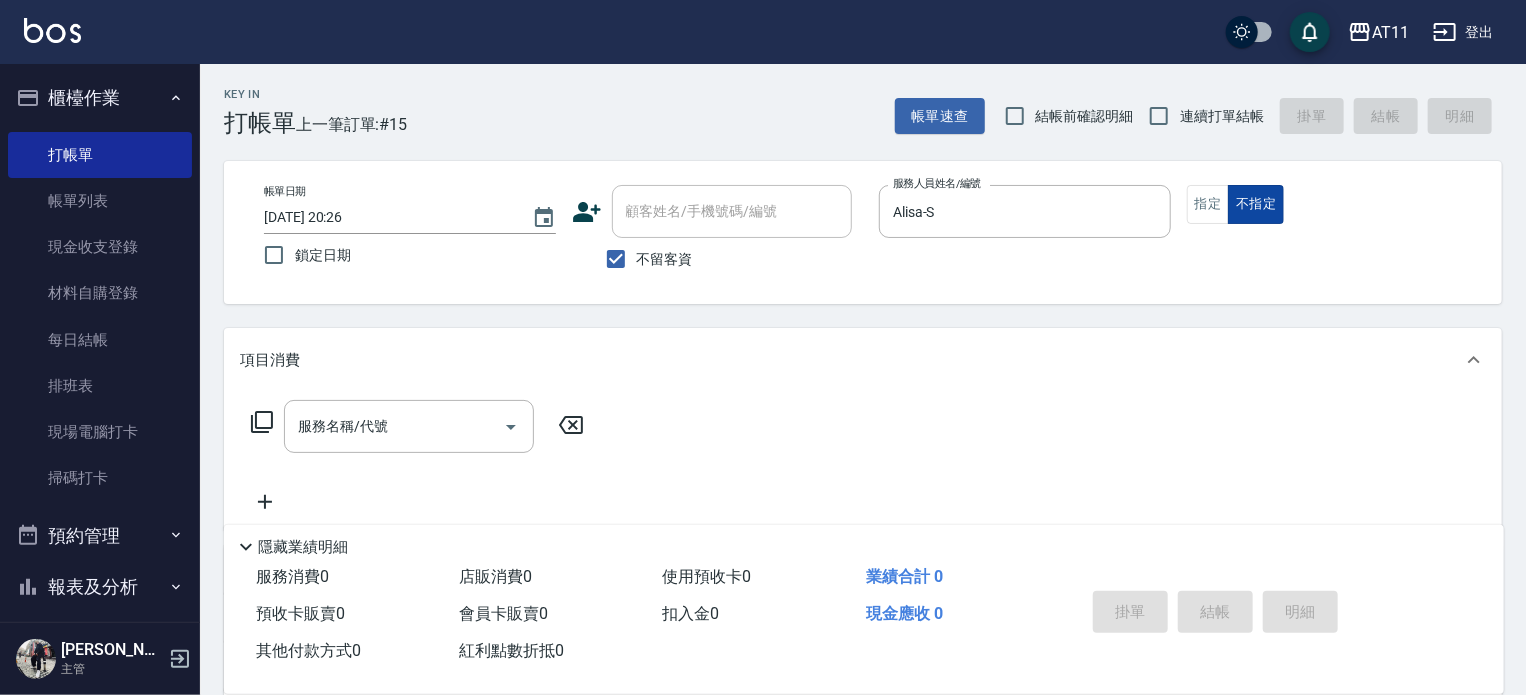 type on "false" 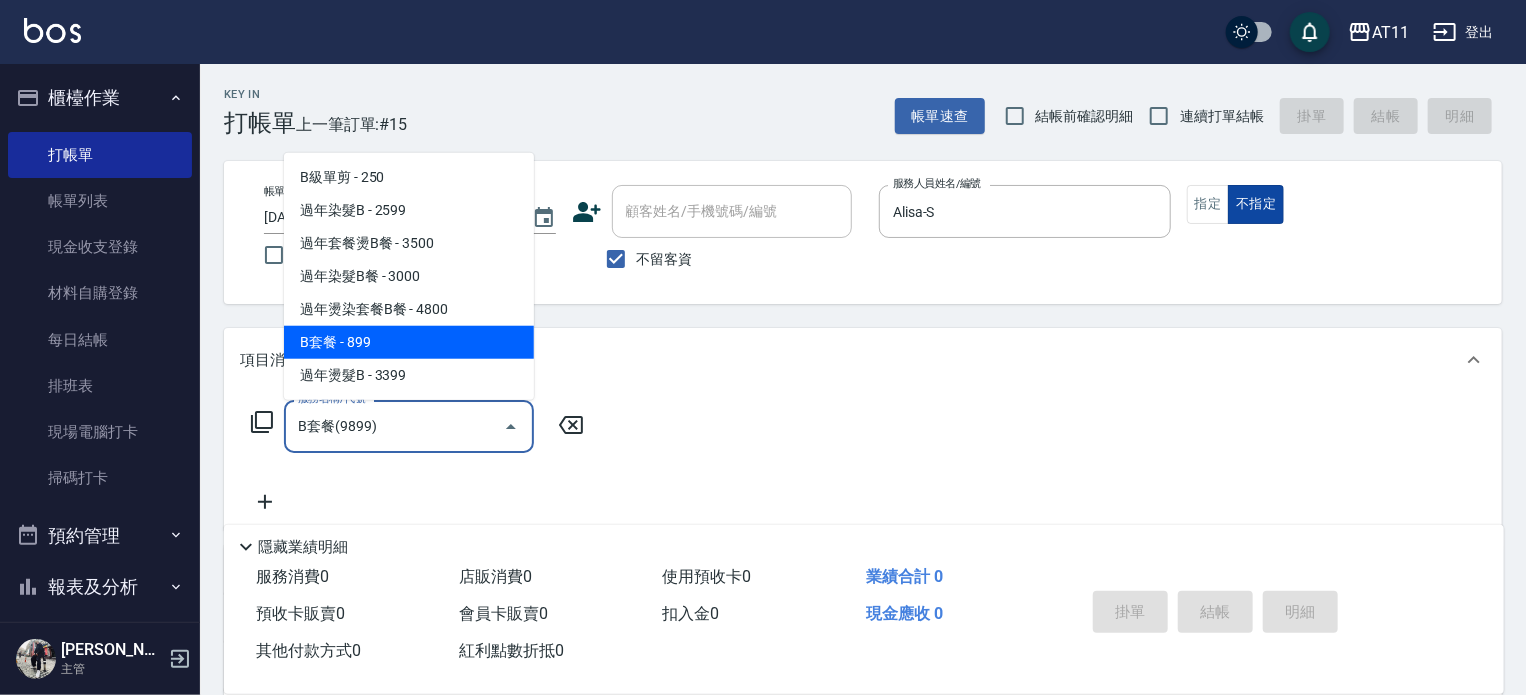 type on "B套餐(9899)" 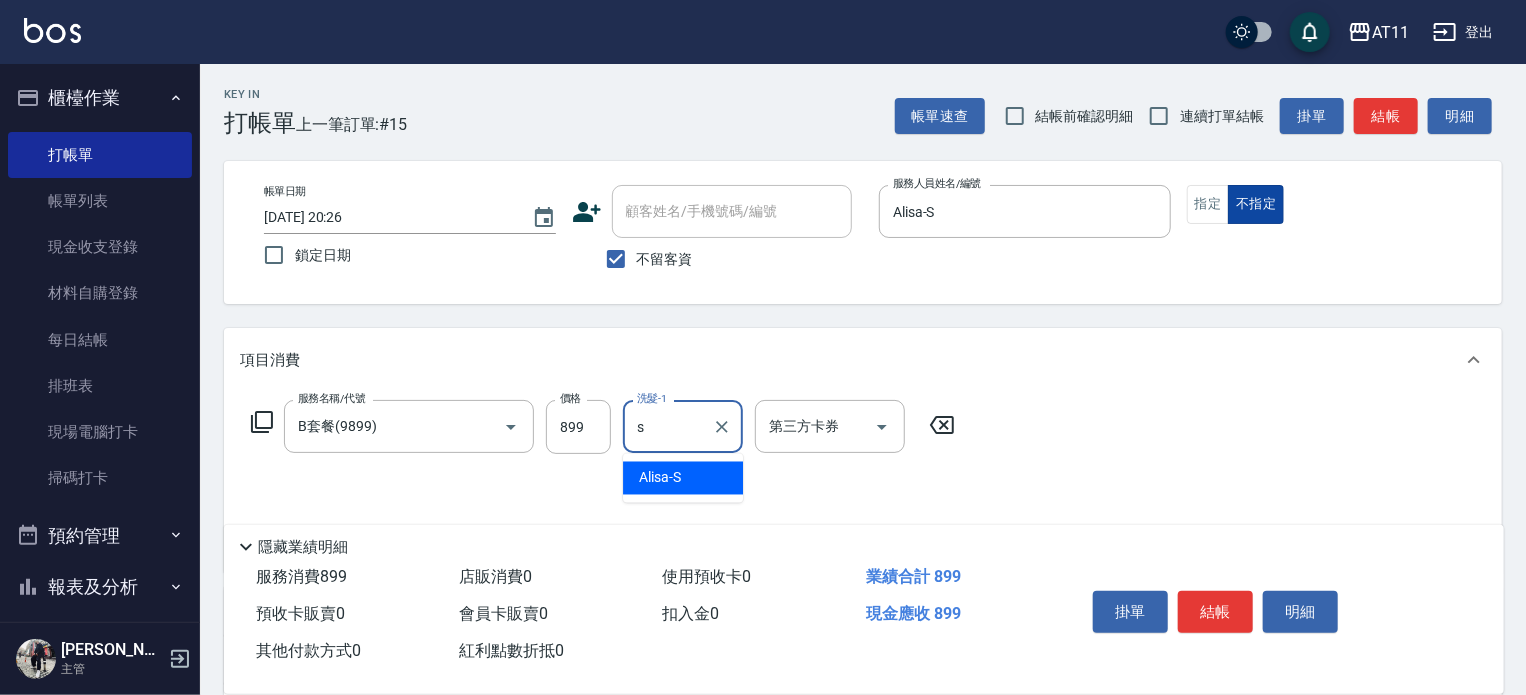 type on "Alisa-S" 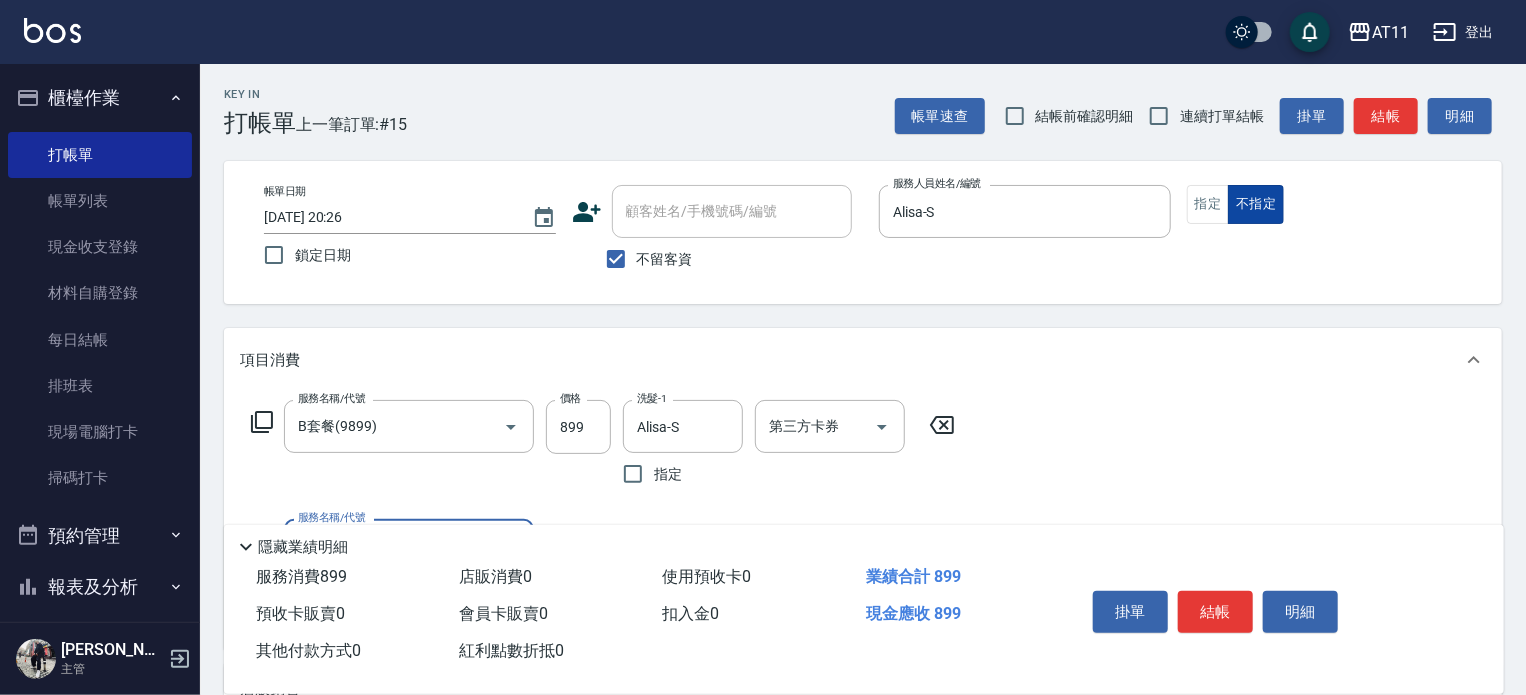 click on "不指定" at bounding box center (1256, 204) 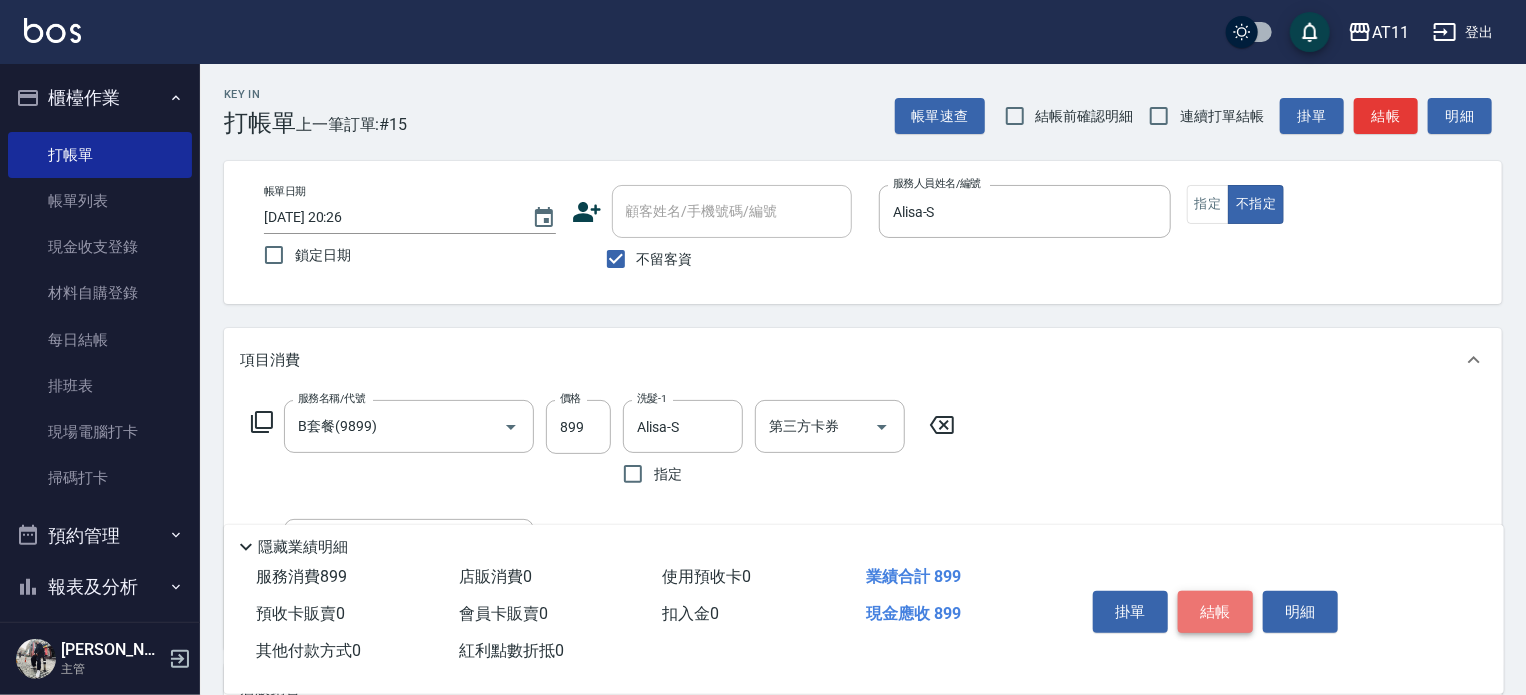 click on "結帳" at bounding box center (1215, 612) 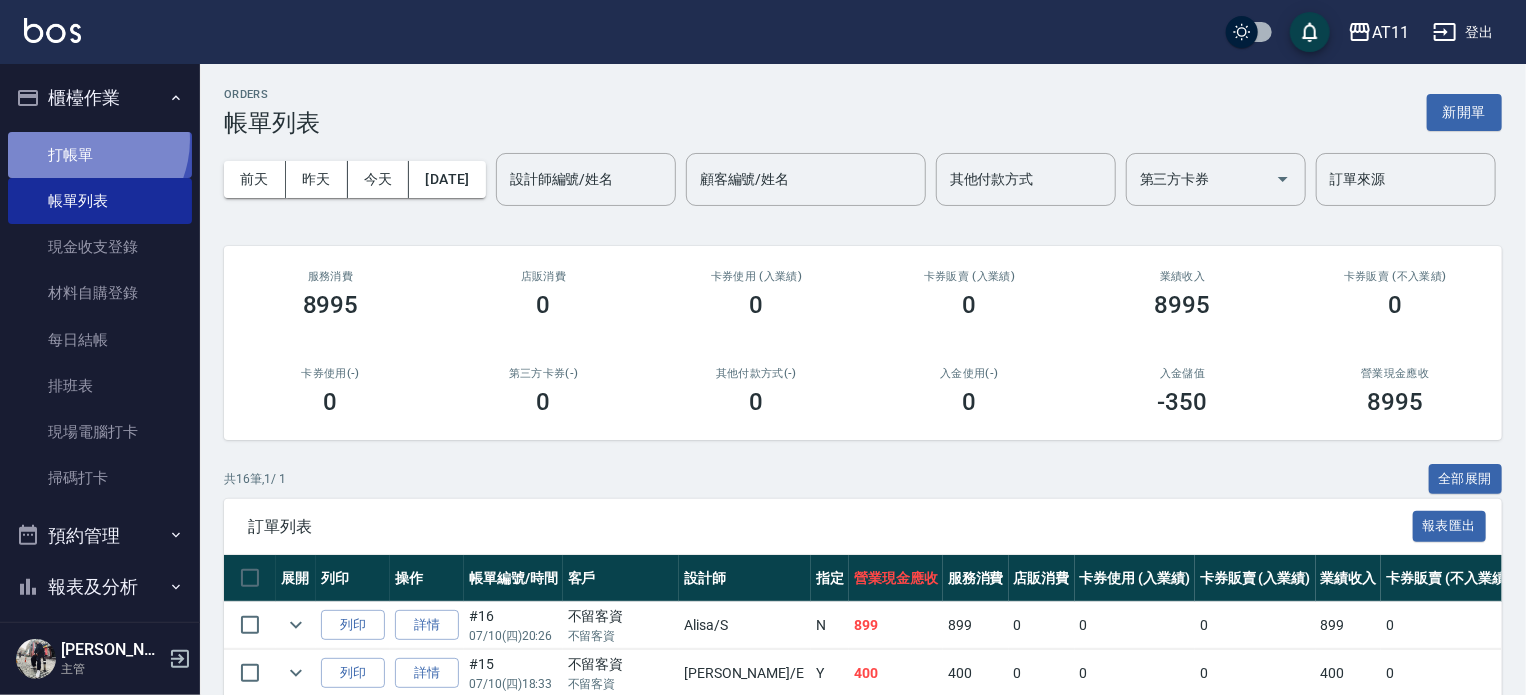click on "打帳單" at bounding box center (100, 155) 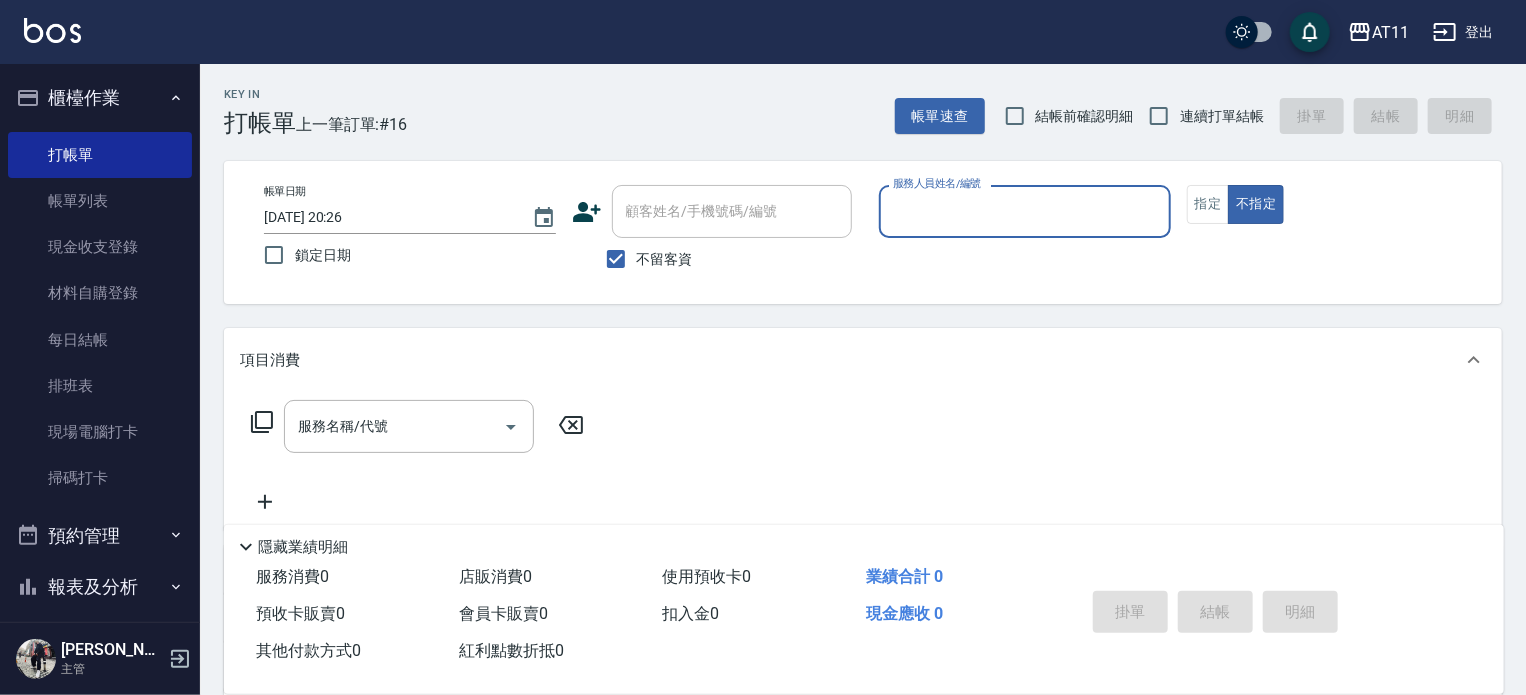 click on "連續打單結帳" at bounding box center (1222, 116) 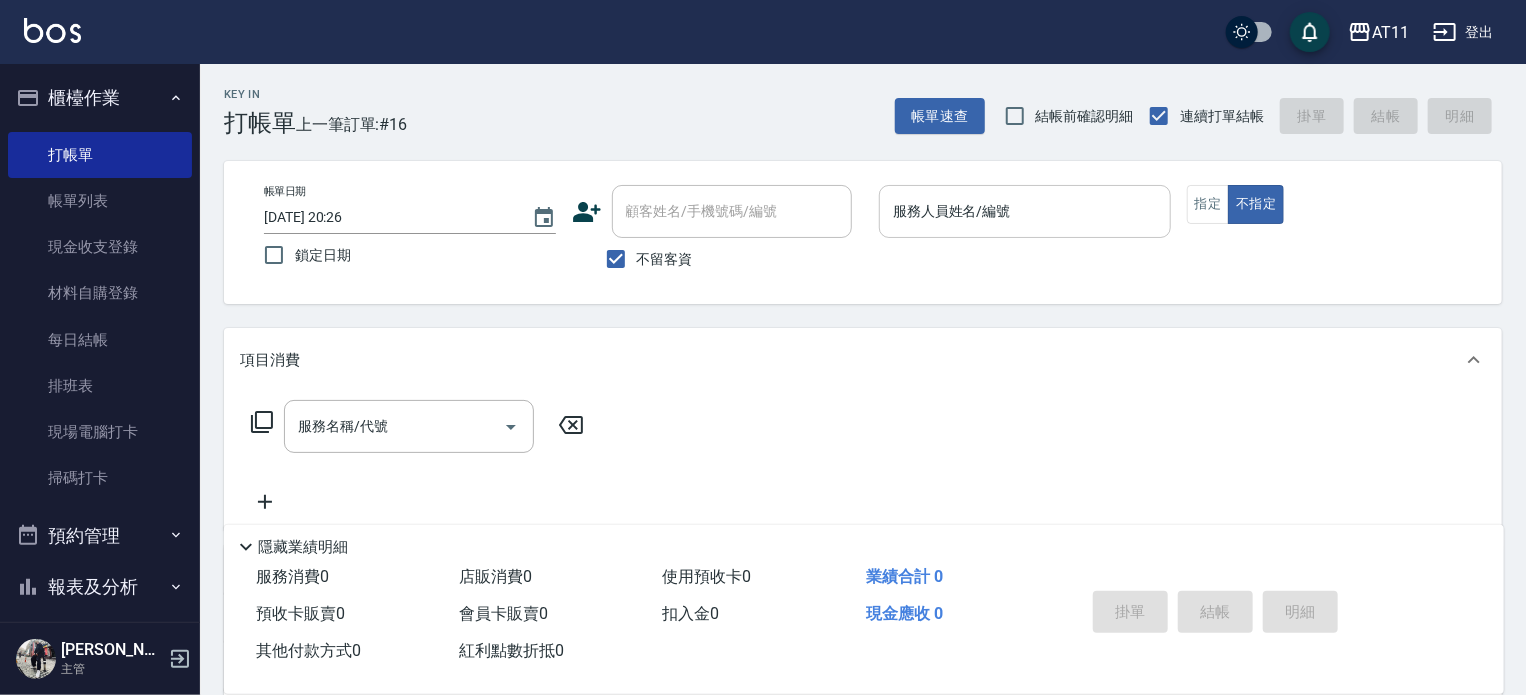 click on "服務人員姓名/編號" at bounding box center [1025, 211] 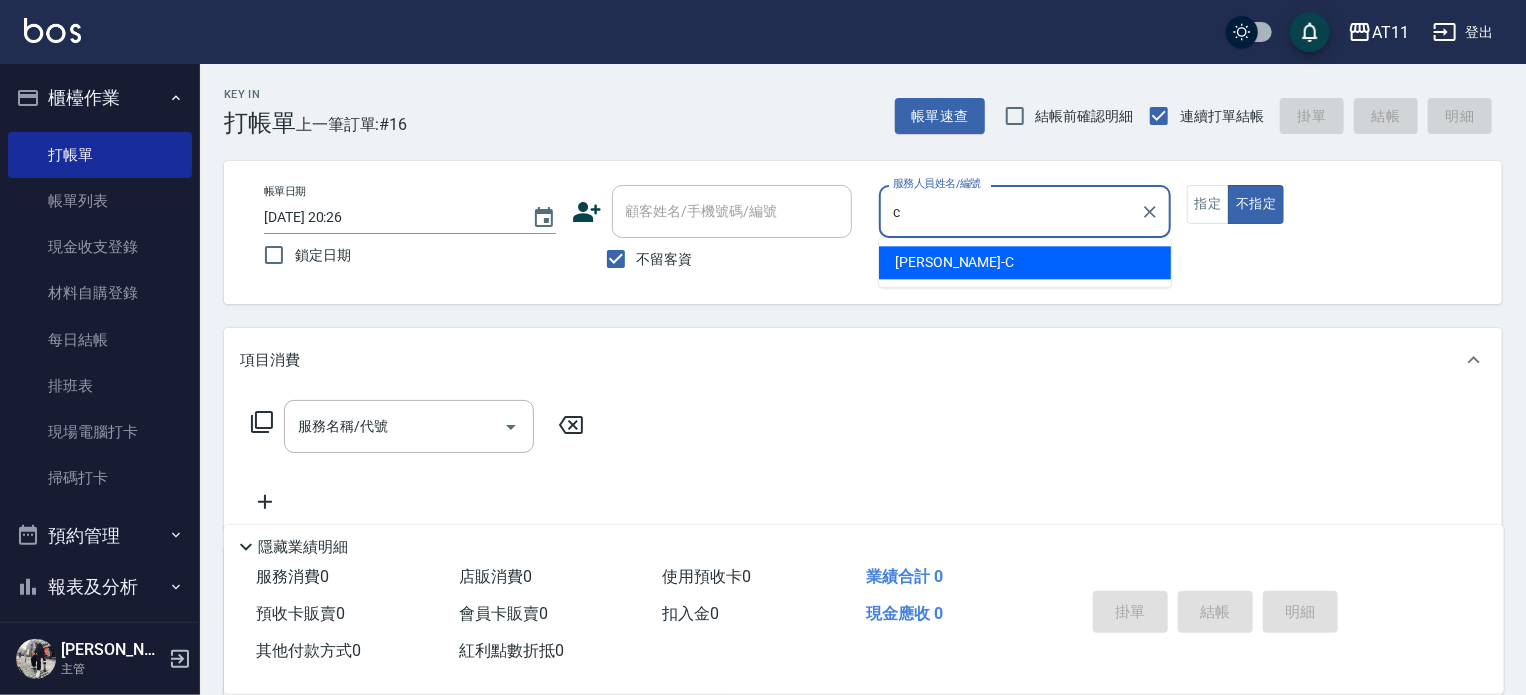 type on "[PERSON_NAME]" 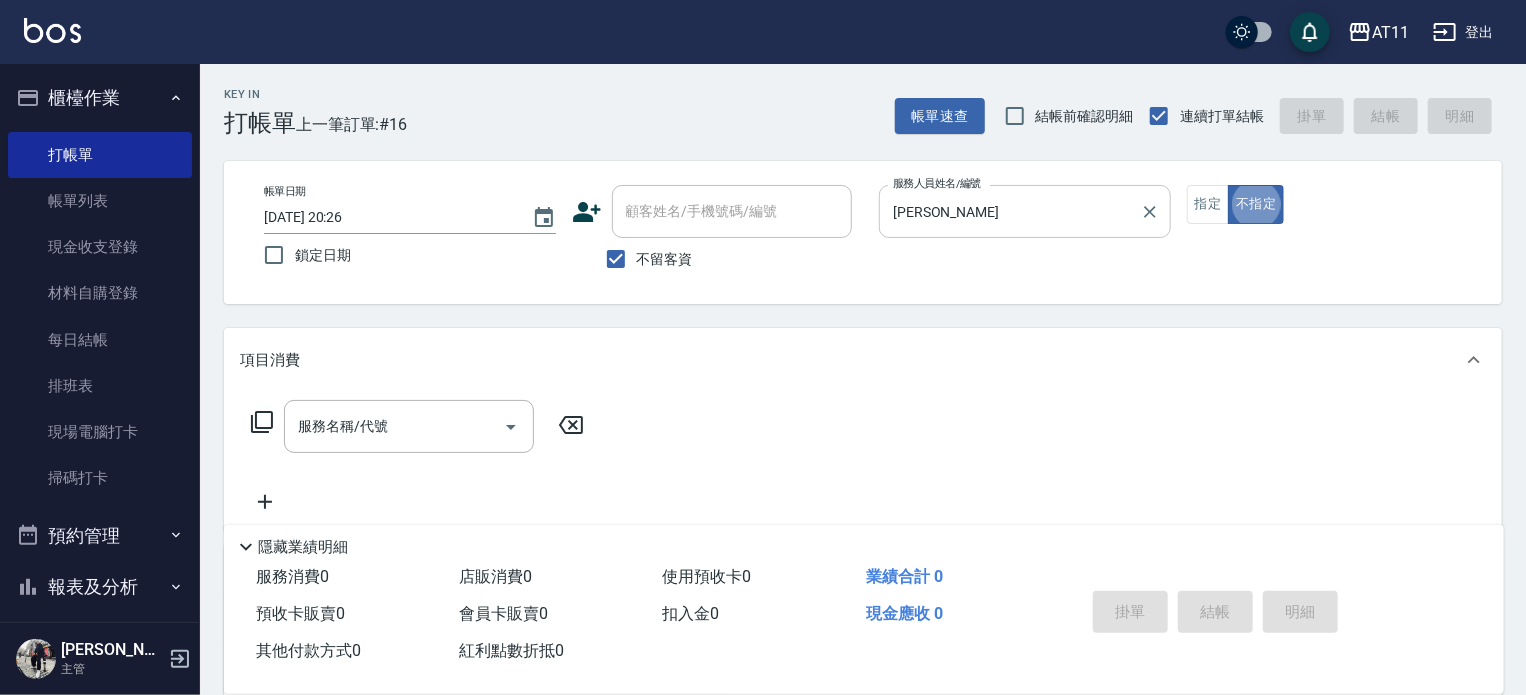 type on "false" 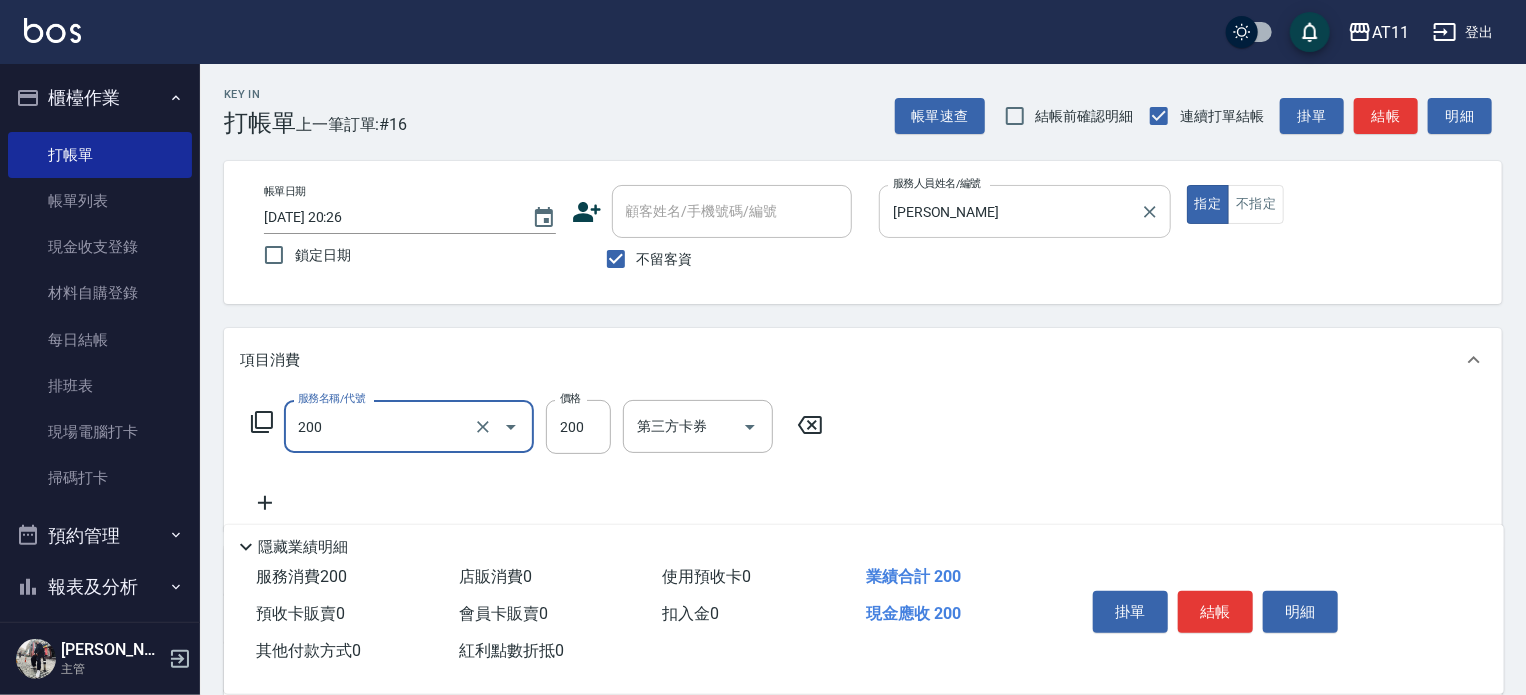 type on "剪髮(200)" 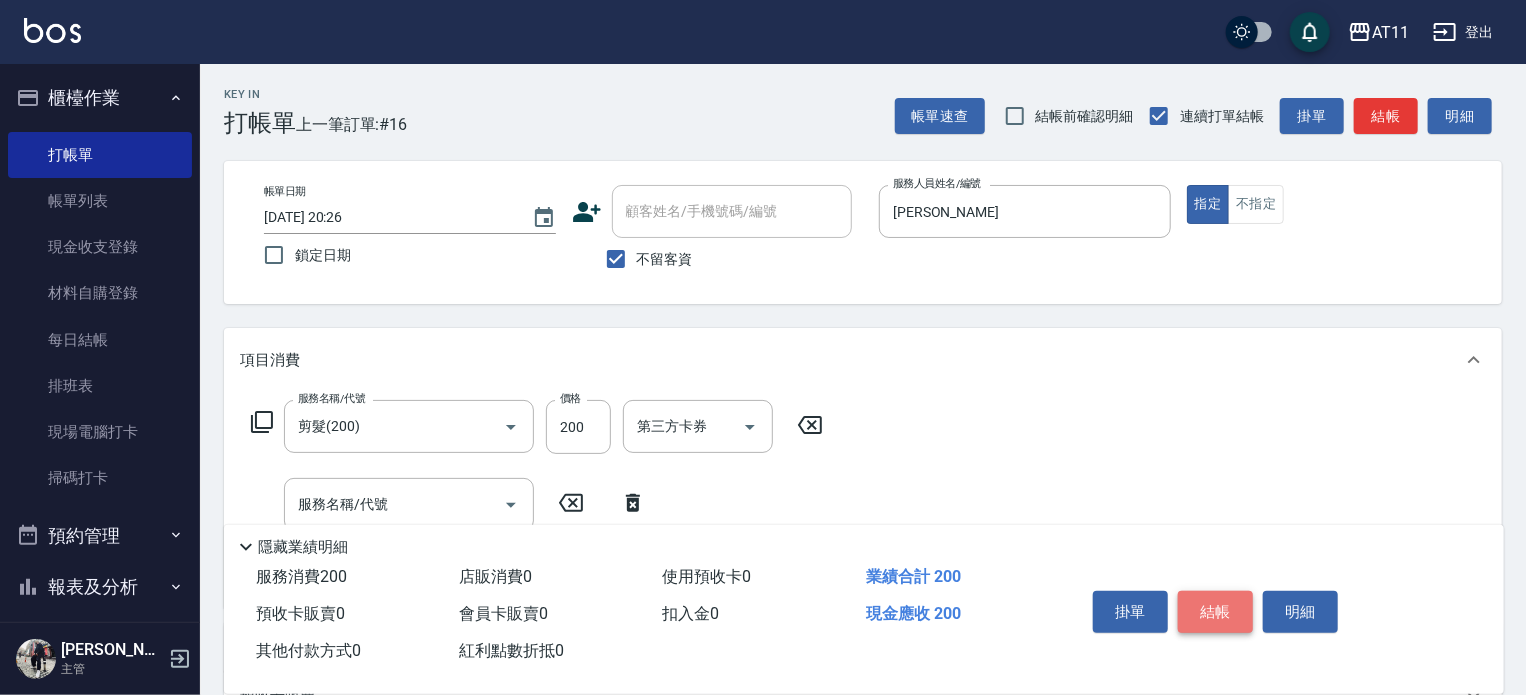 click on "結帳" at bounding box center (1215, 612) 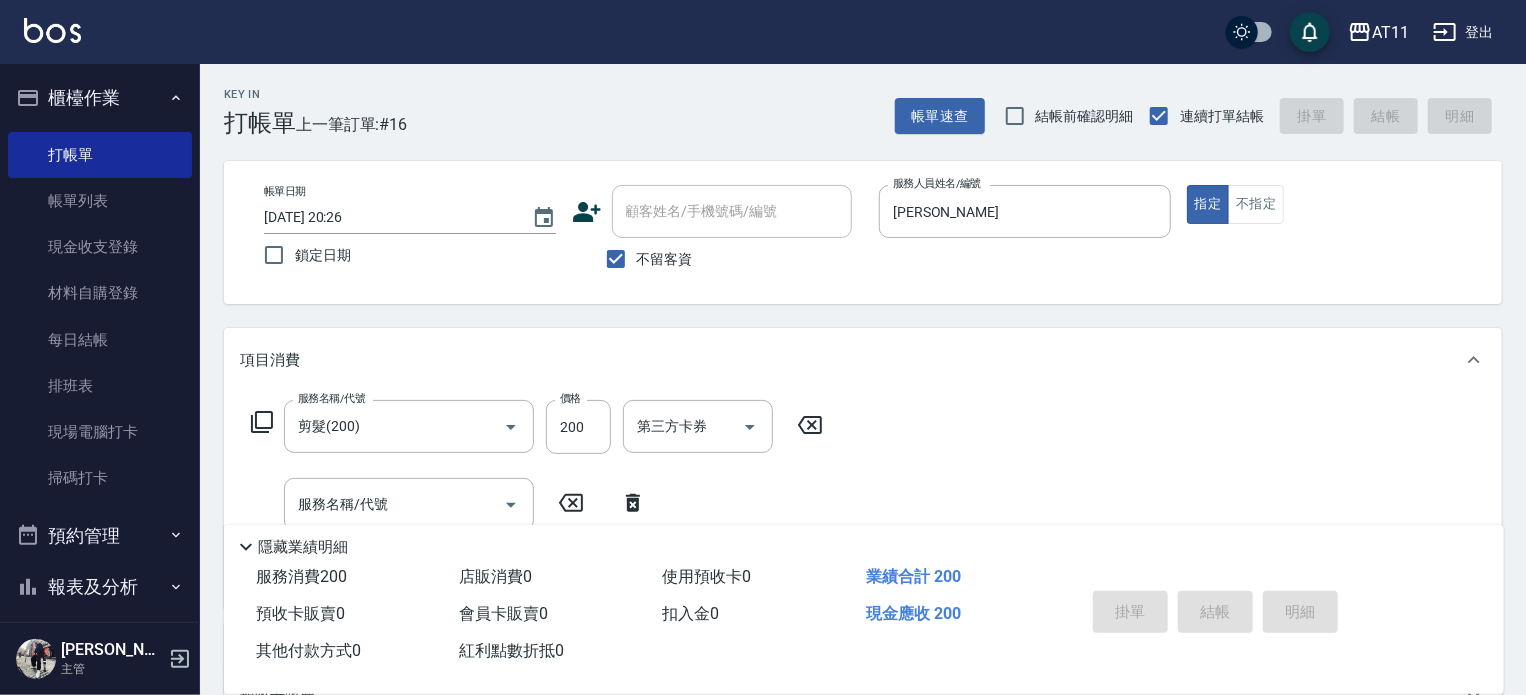 type 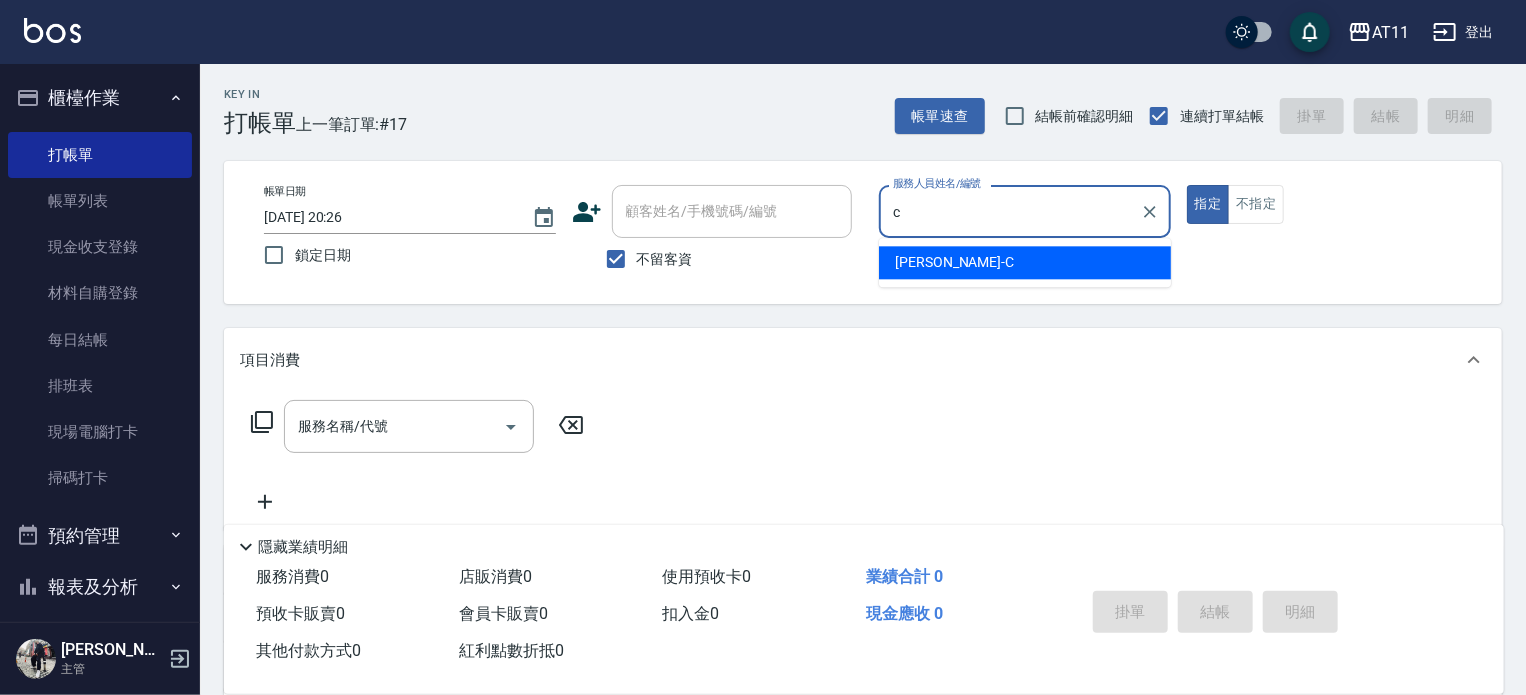 type on "[PERSON_NAME]" 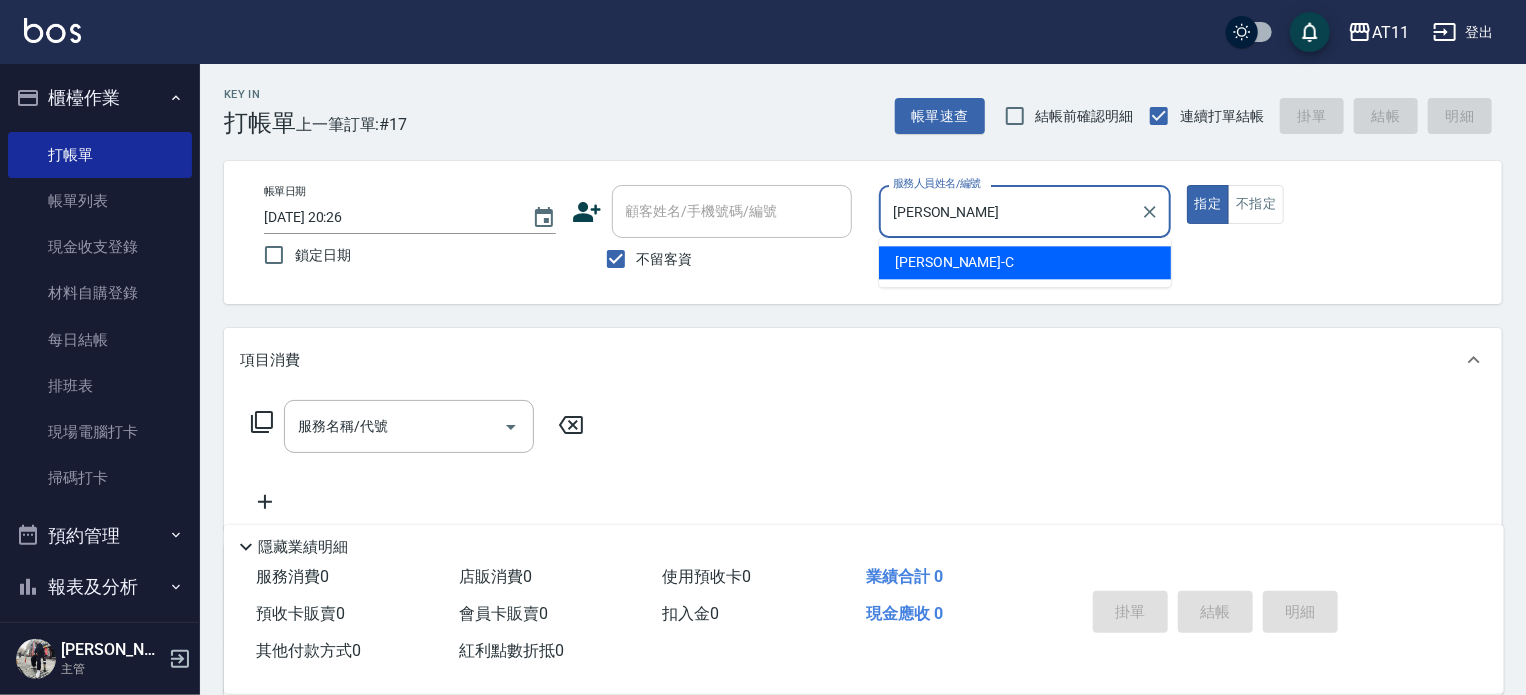 type on "true" 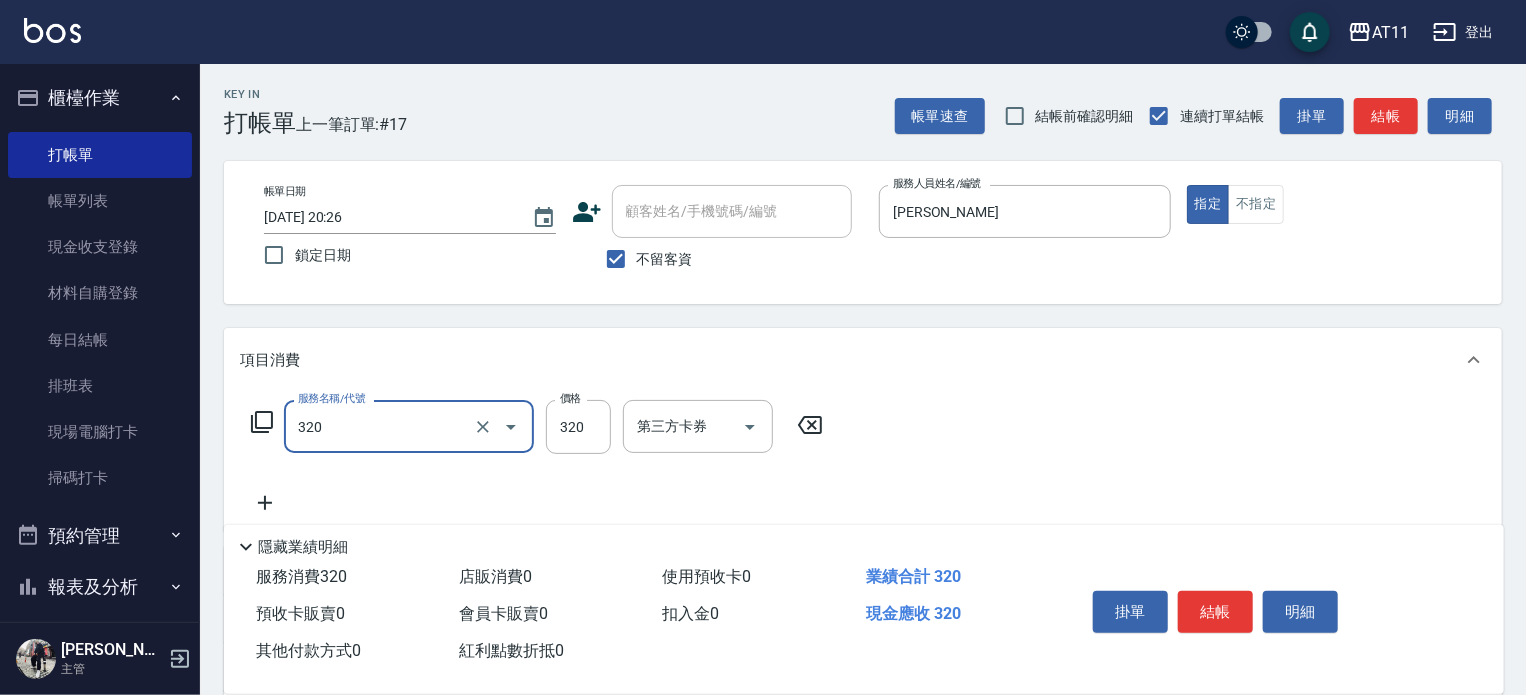 type on "洗剪(320)" 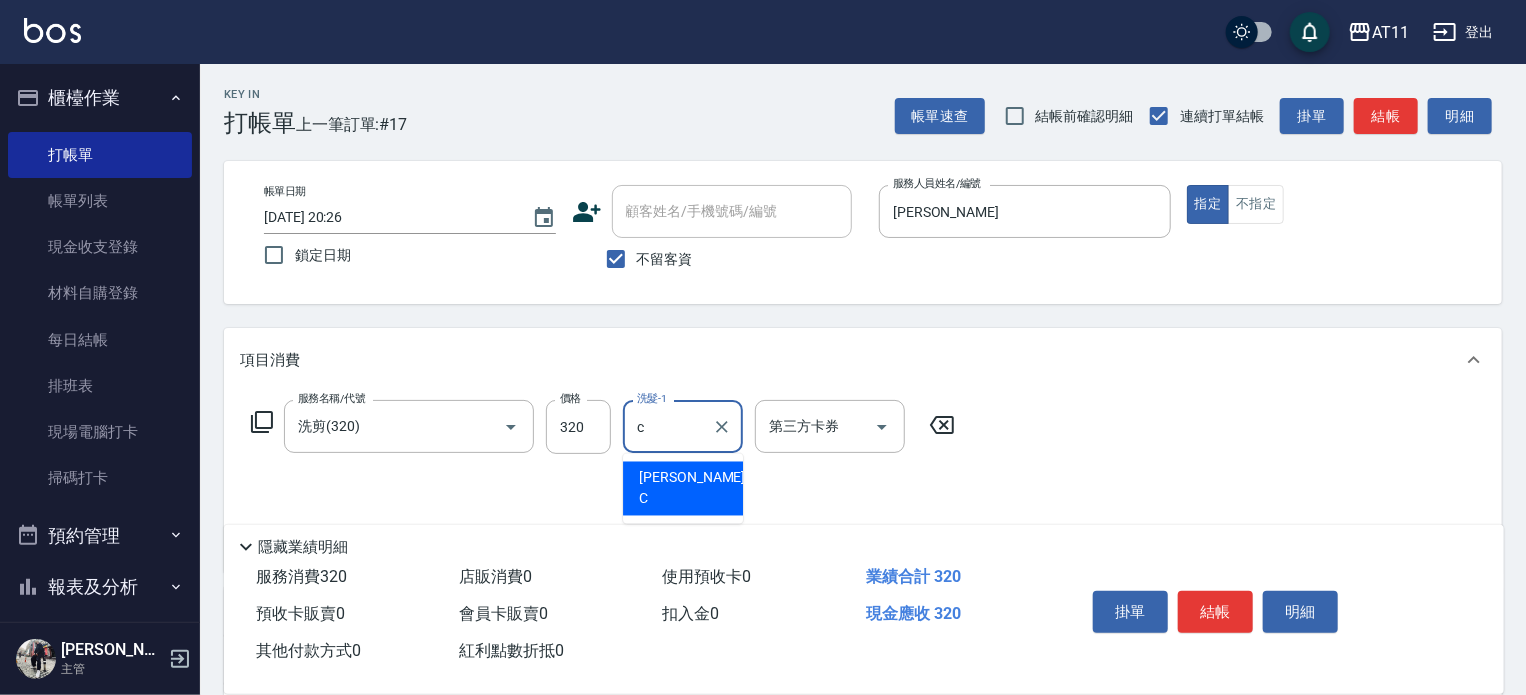 type on "[PERSON_NAME]" 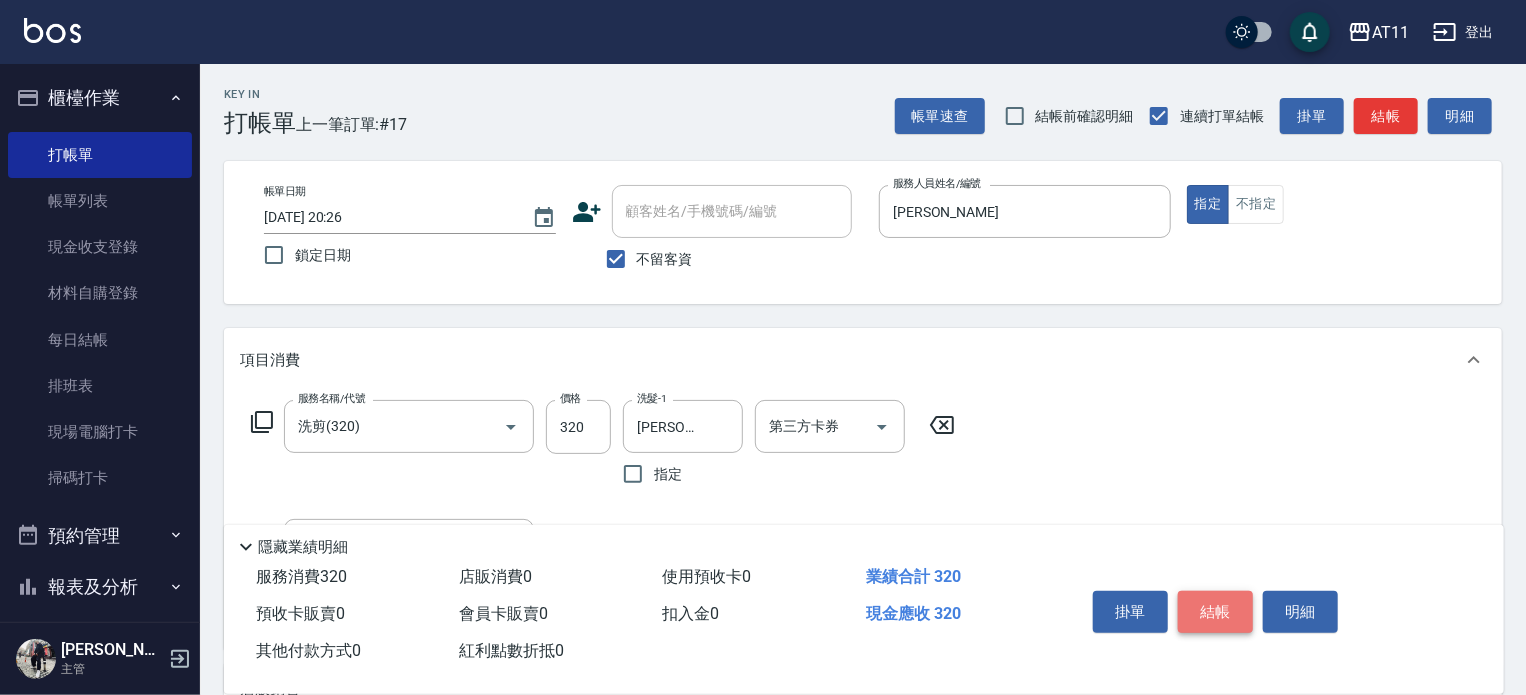 click on "結帳" at bounding box center (1215, 612) 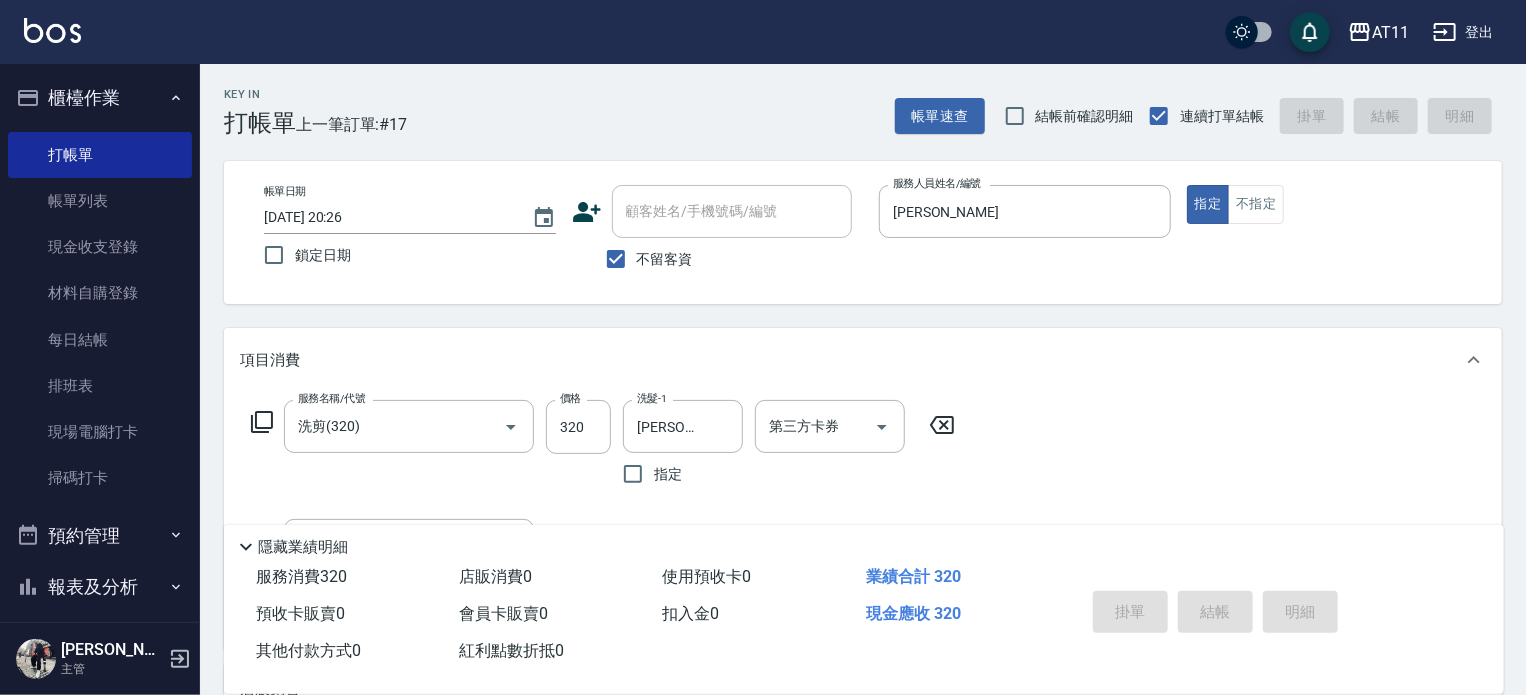 type 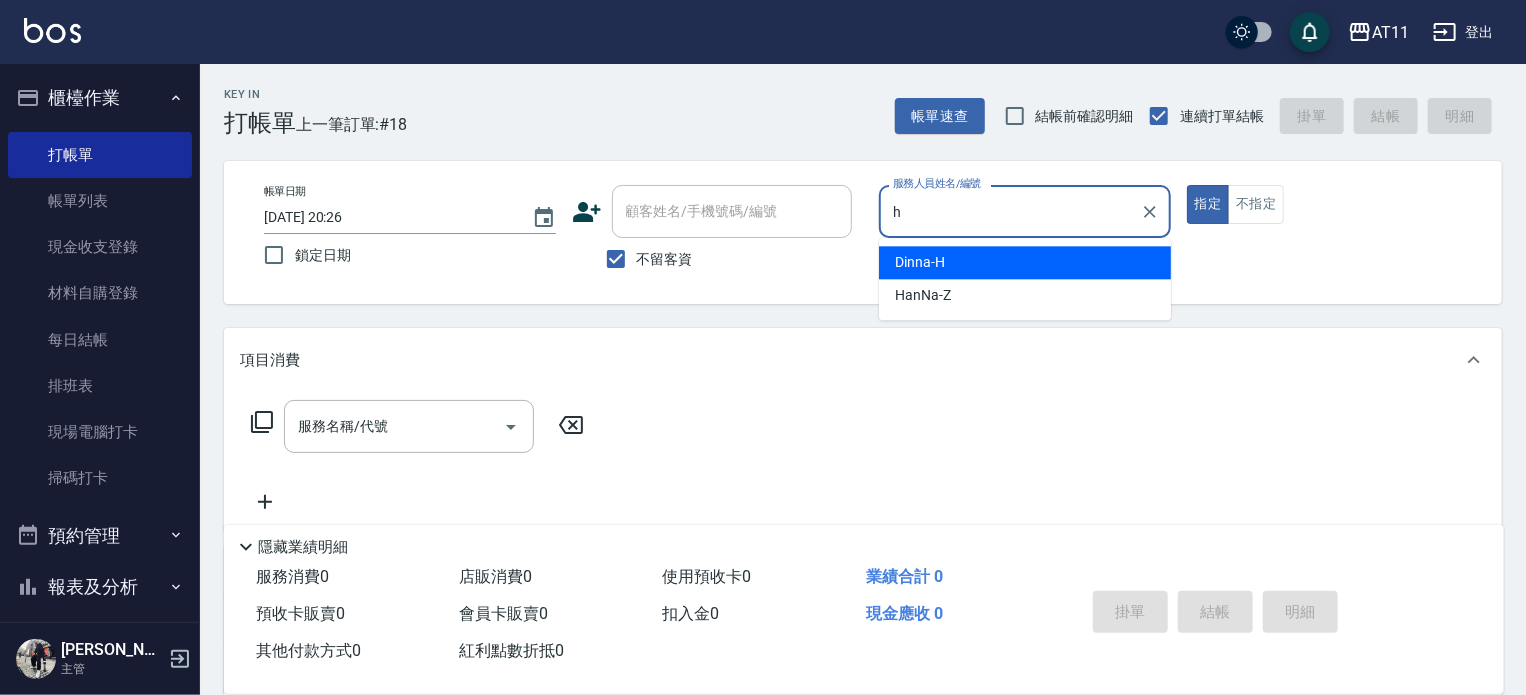 type on "Dinna-H" 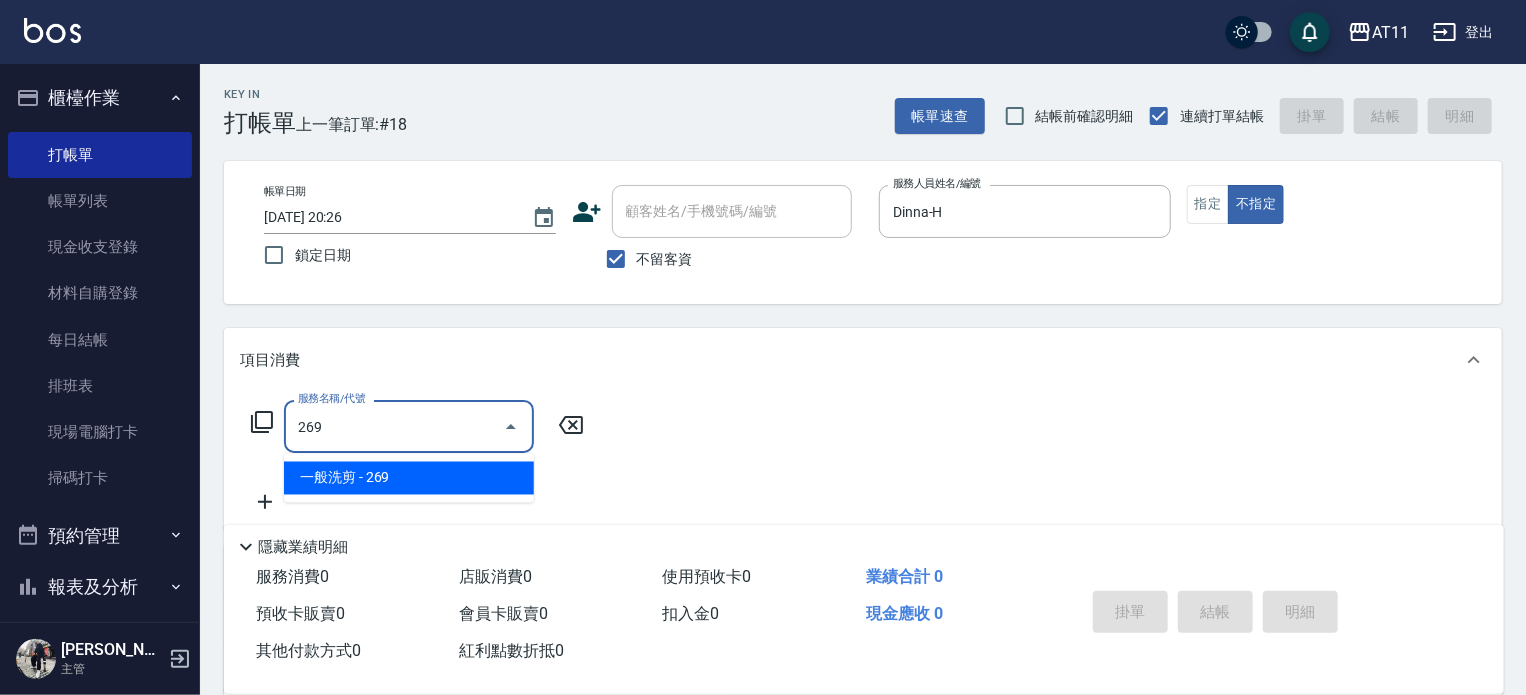 type on "一般洗剪(269)" 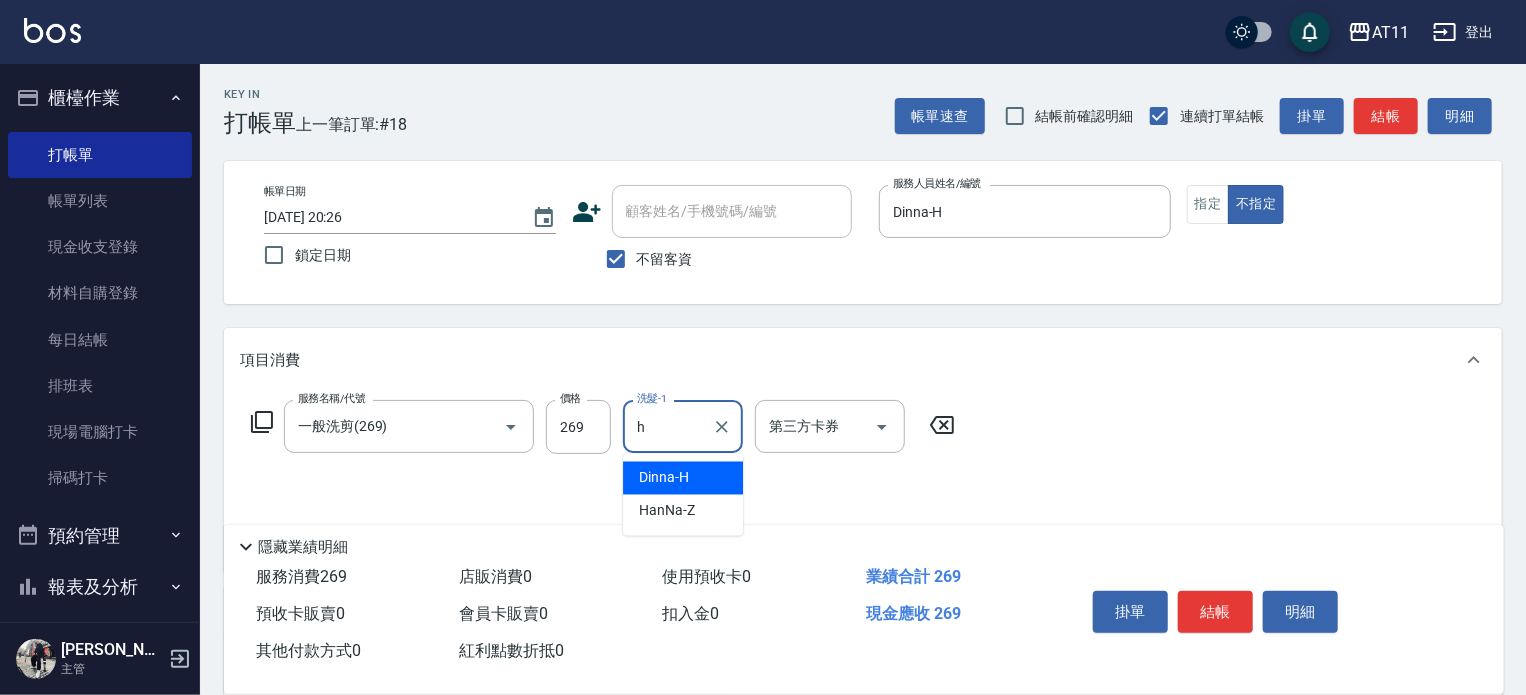 type on "Dinna-H" 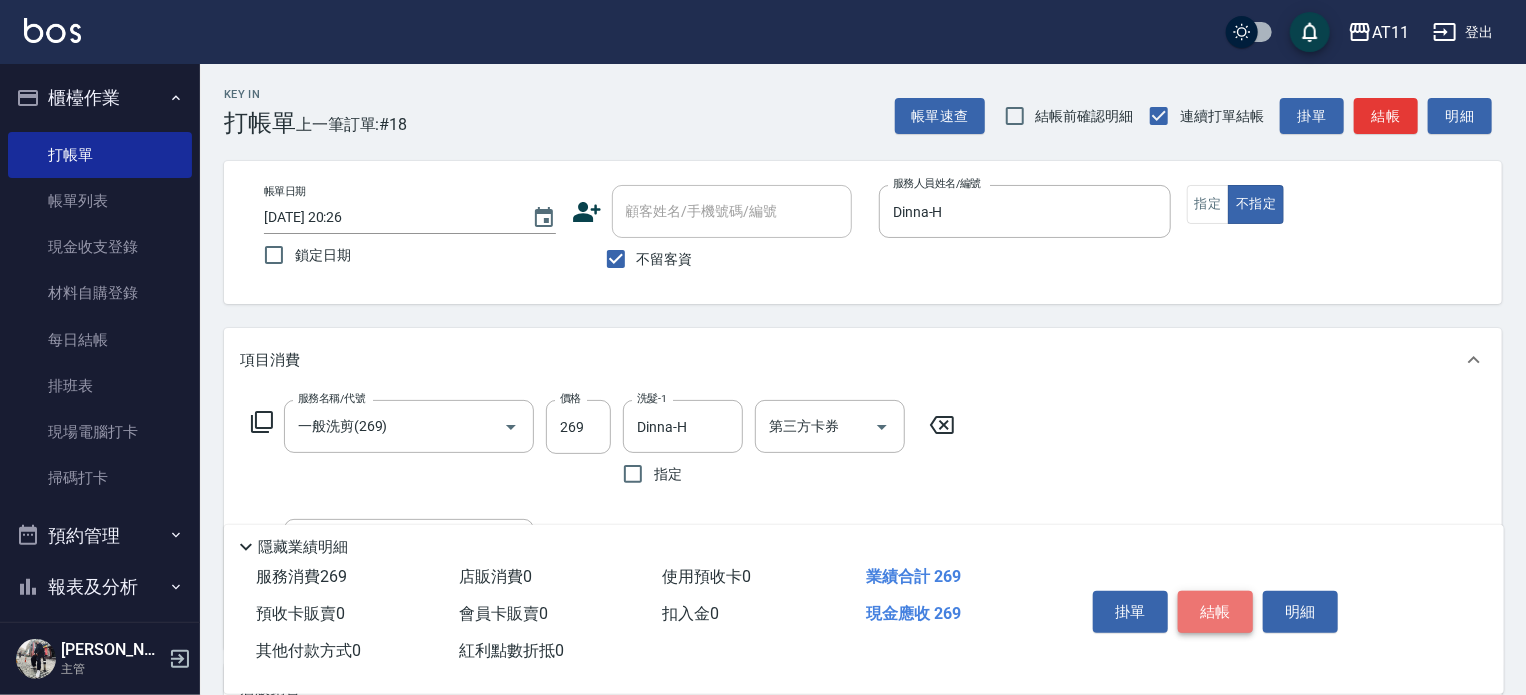 click on "結帳" at bounding box center (1215, 612) 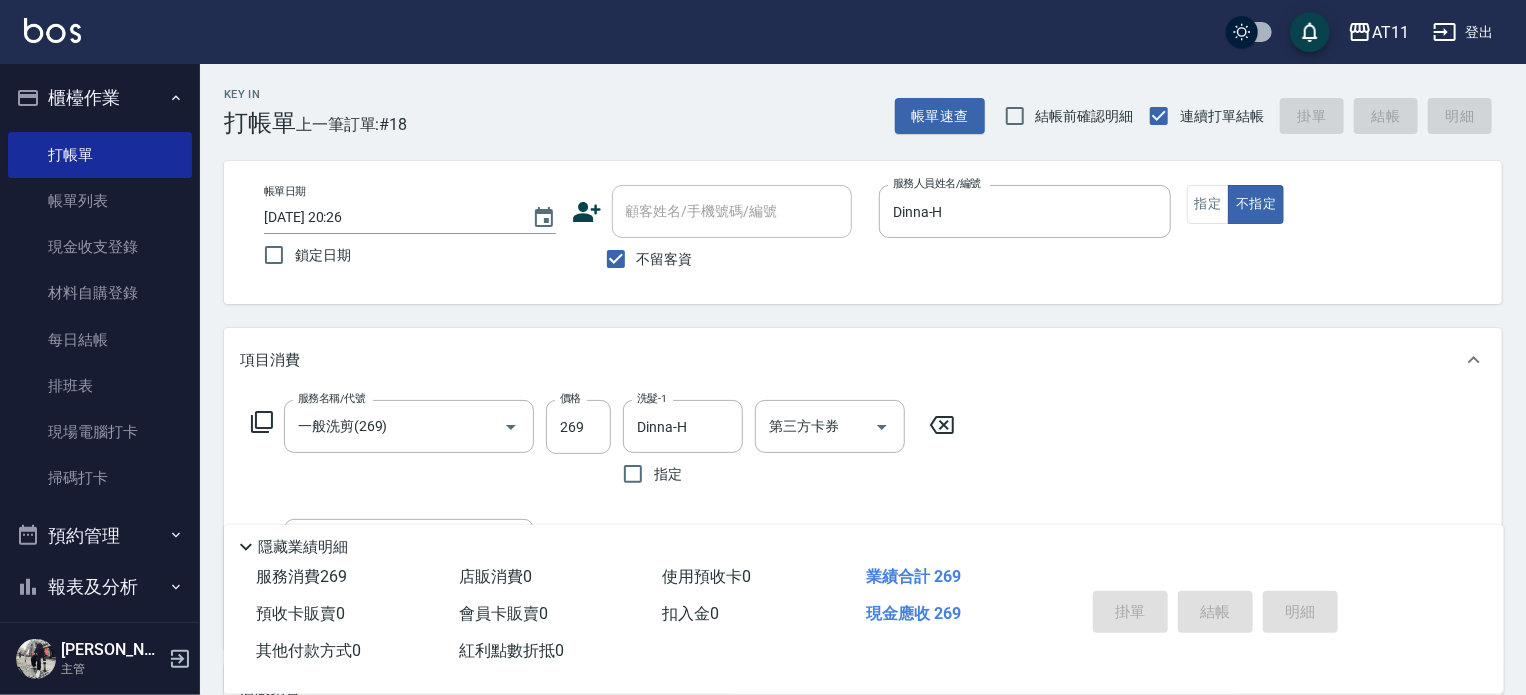 type on "[DATE] 20:27" 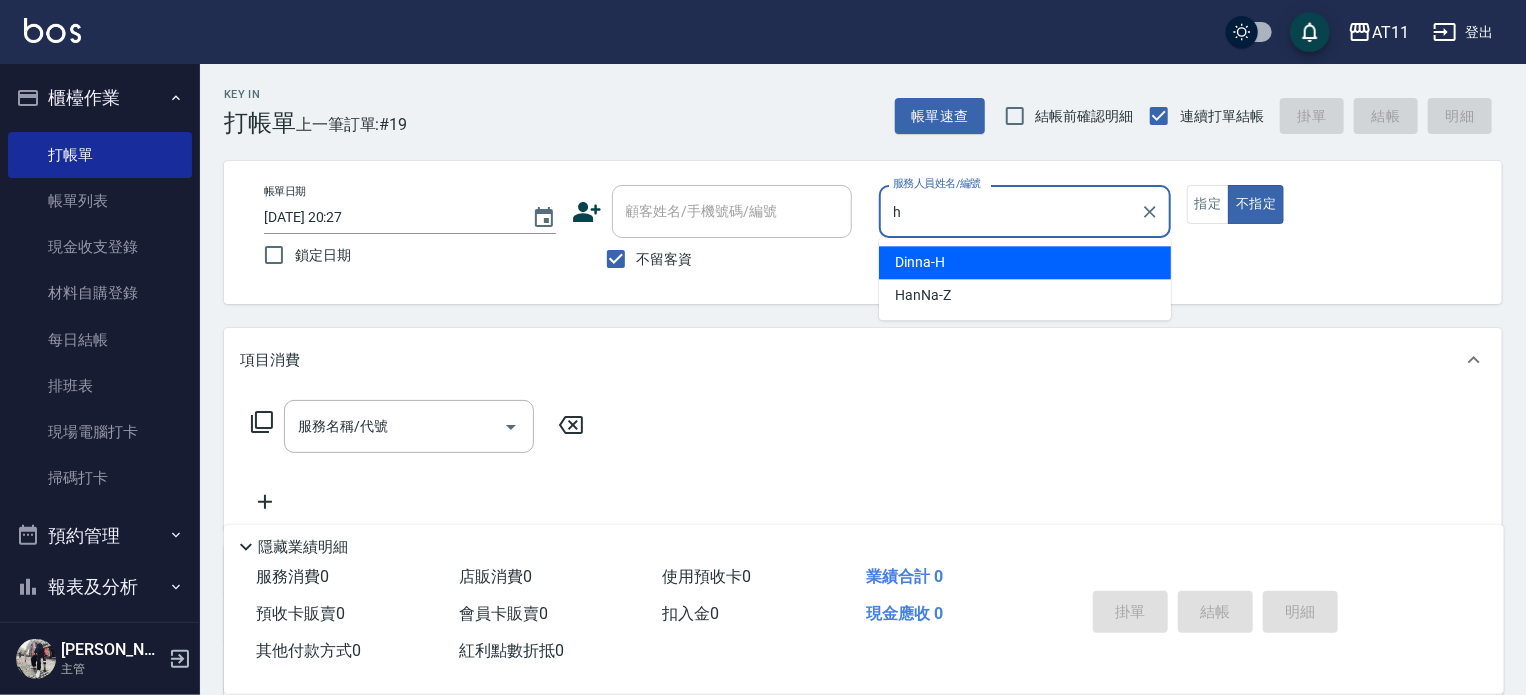 type on "Dinna-H" 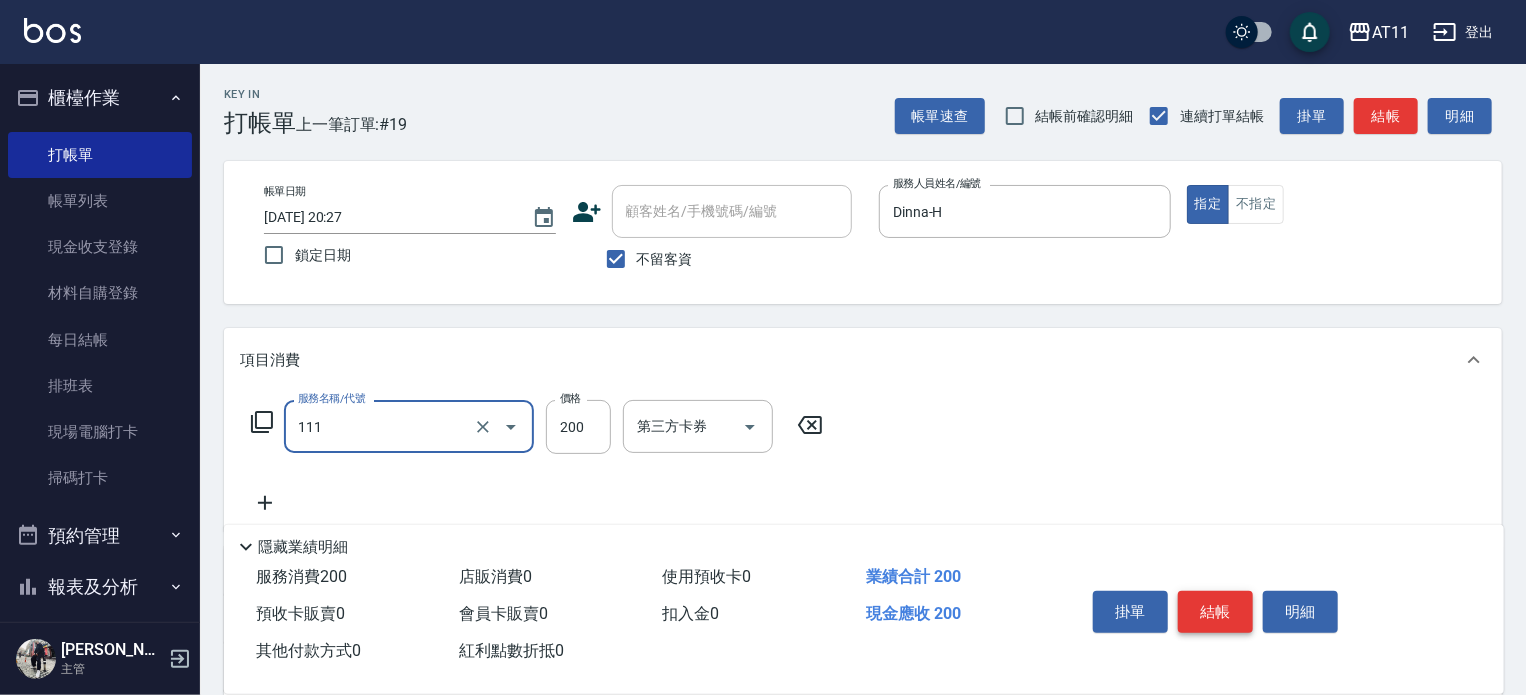 type on "精油洗髮(111)" 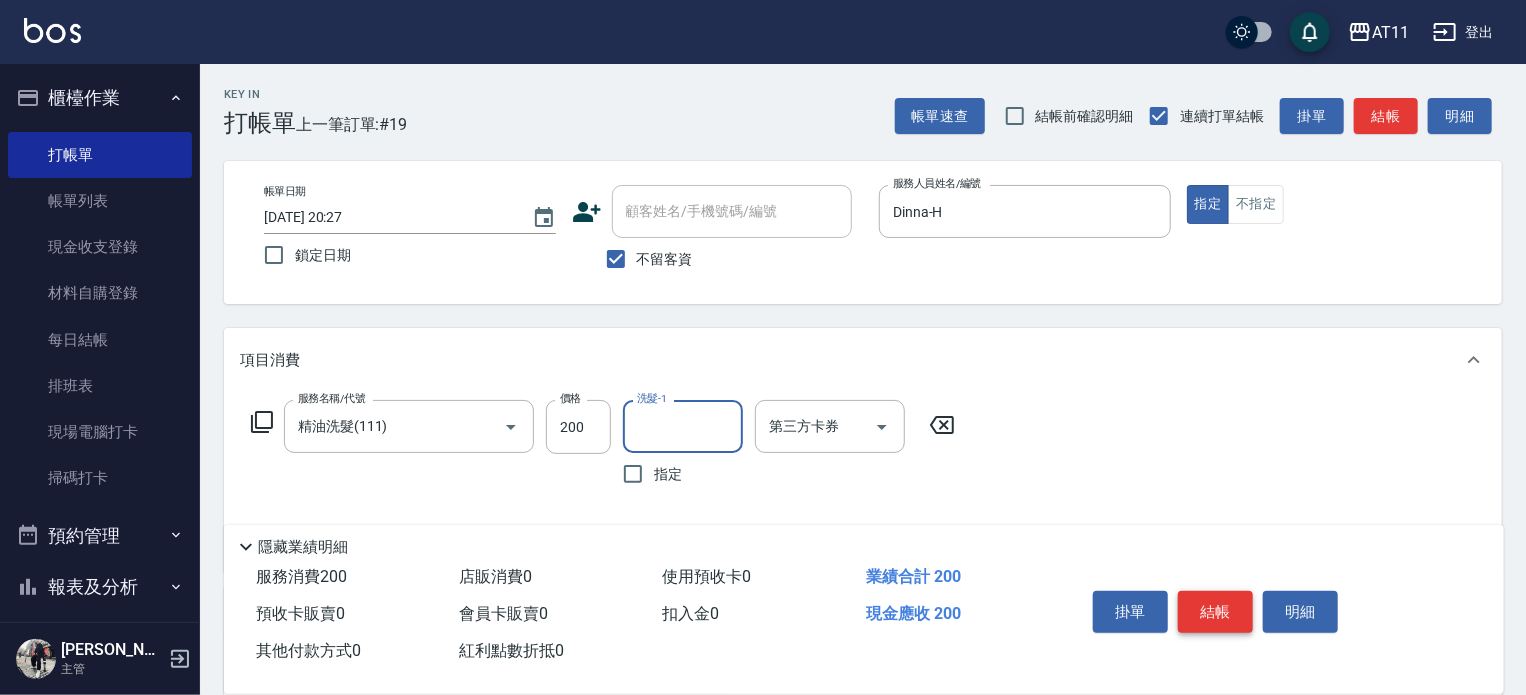 type on "j" 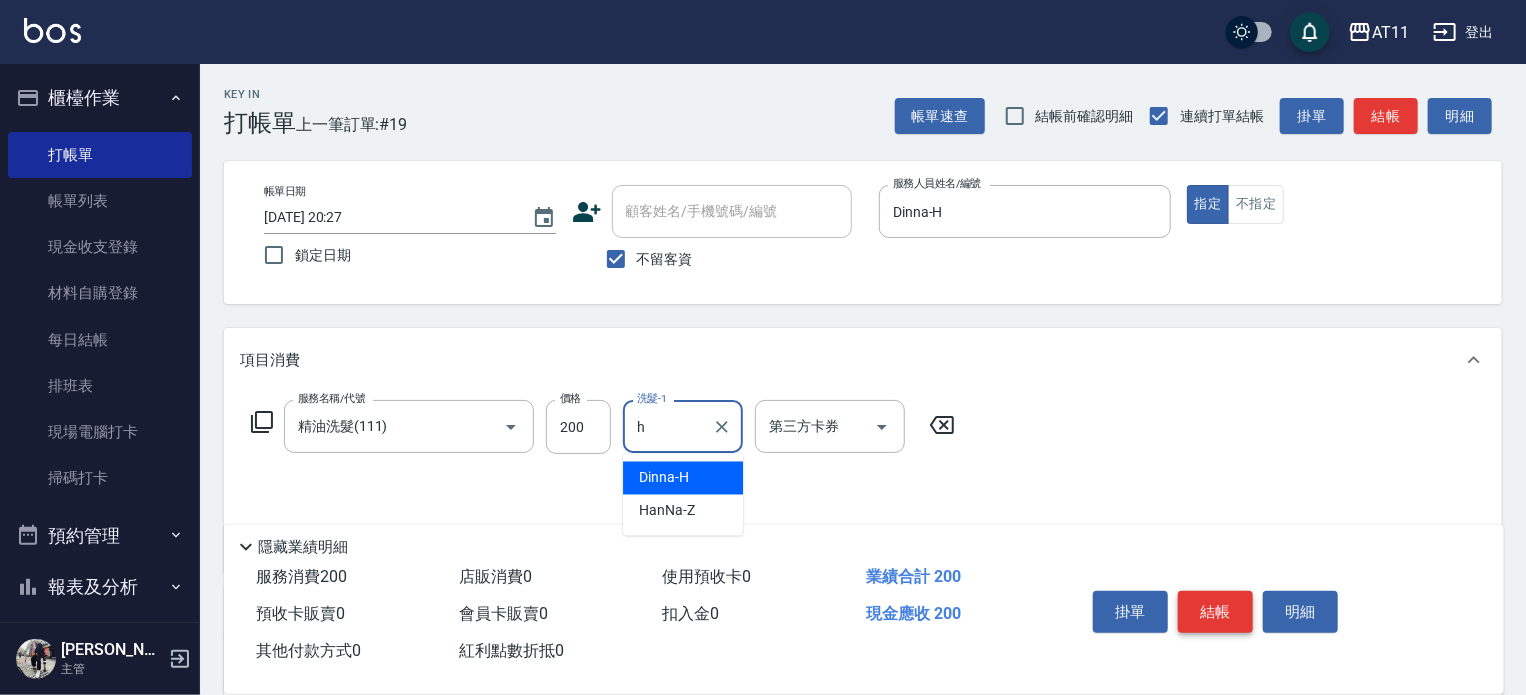 type on "Dinna-H" 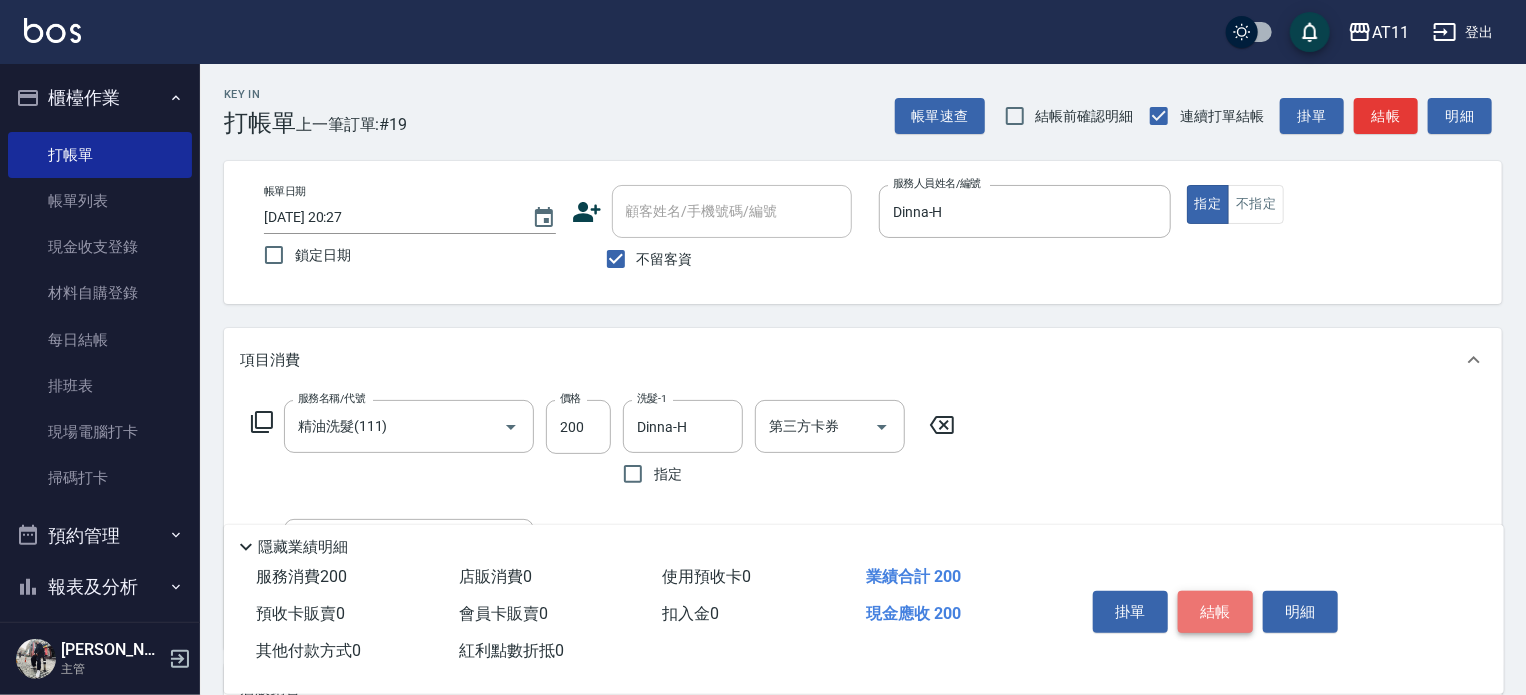 click on "結帳" at bounding box center (1215, 612) 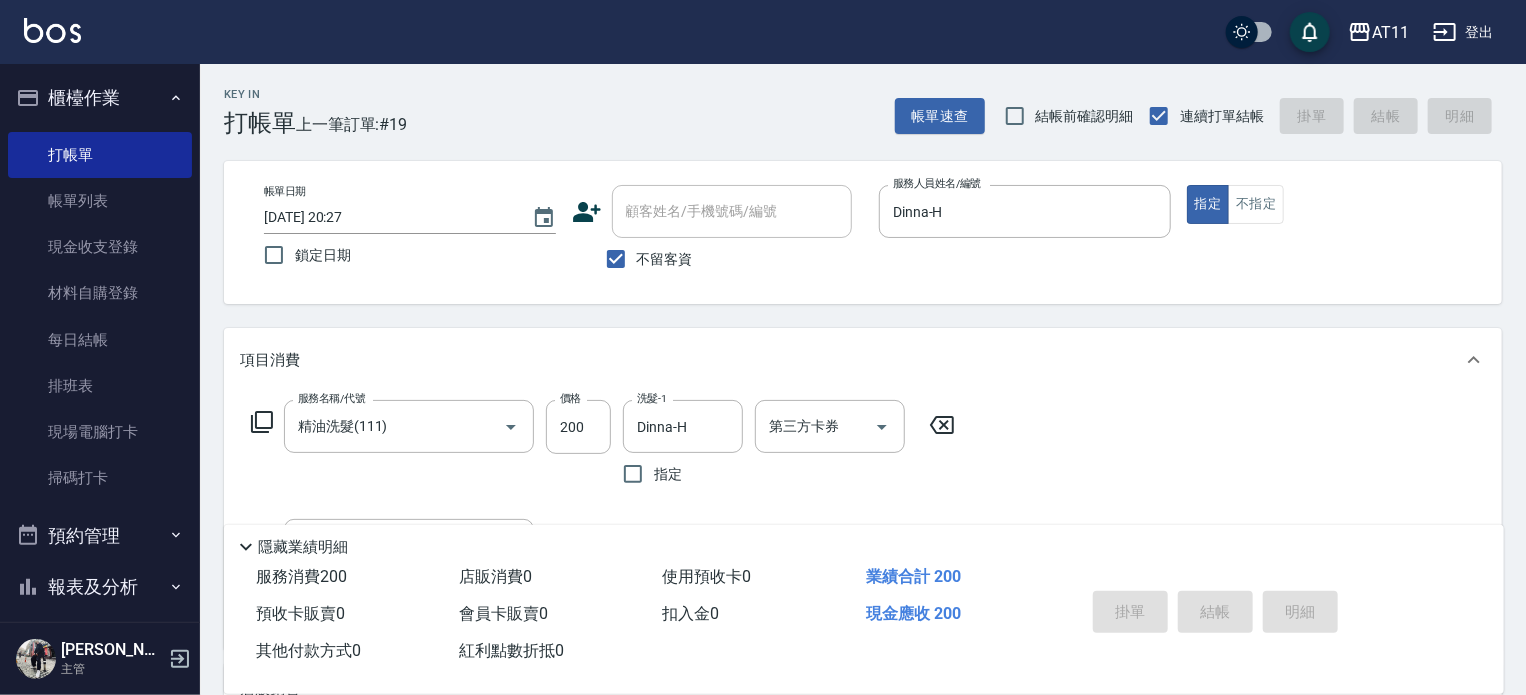 type 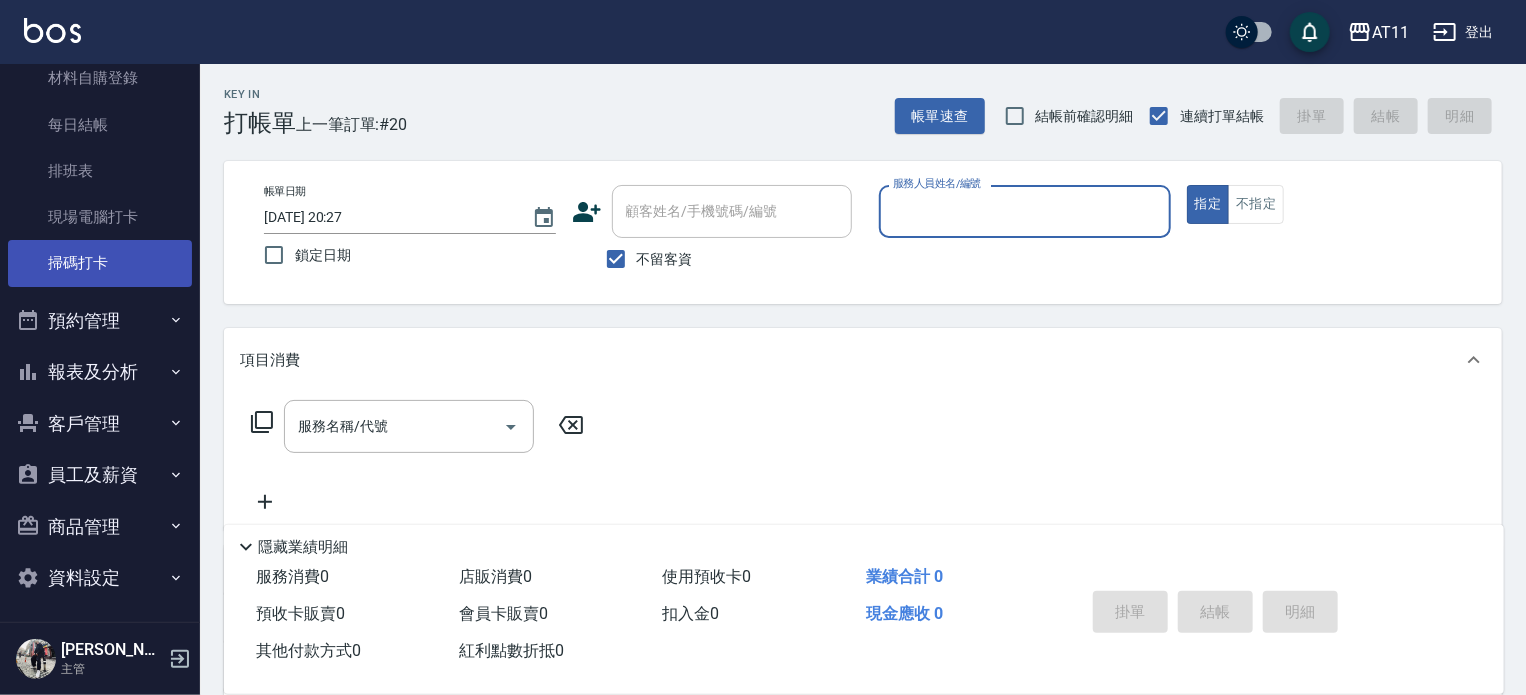 scroll, scrollTop: 220, scrollLeft: 0, axis: vertical 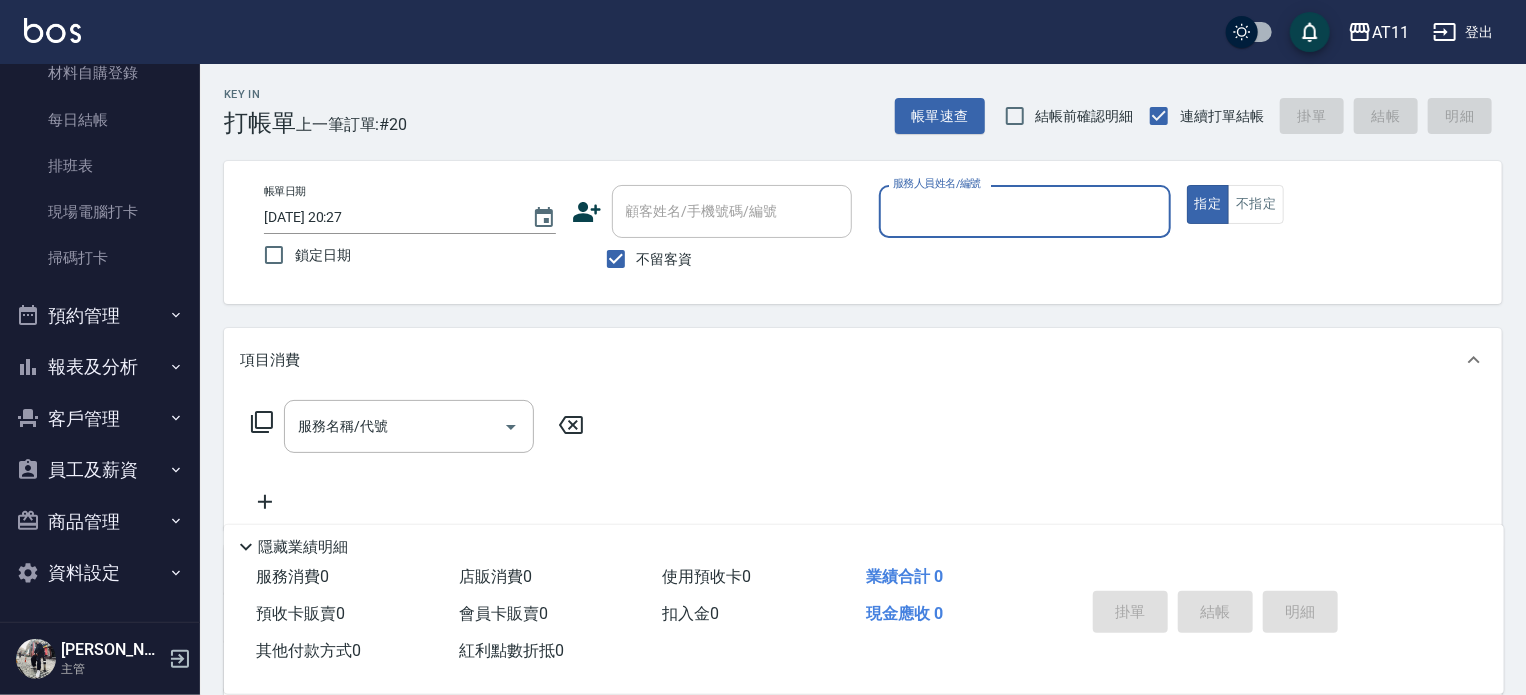 click on "報表及分析" at bounding box center (100, 367) 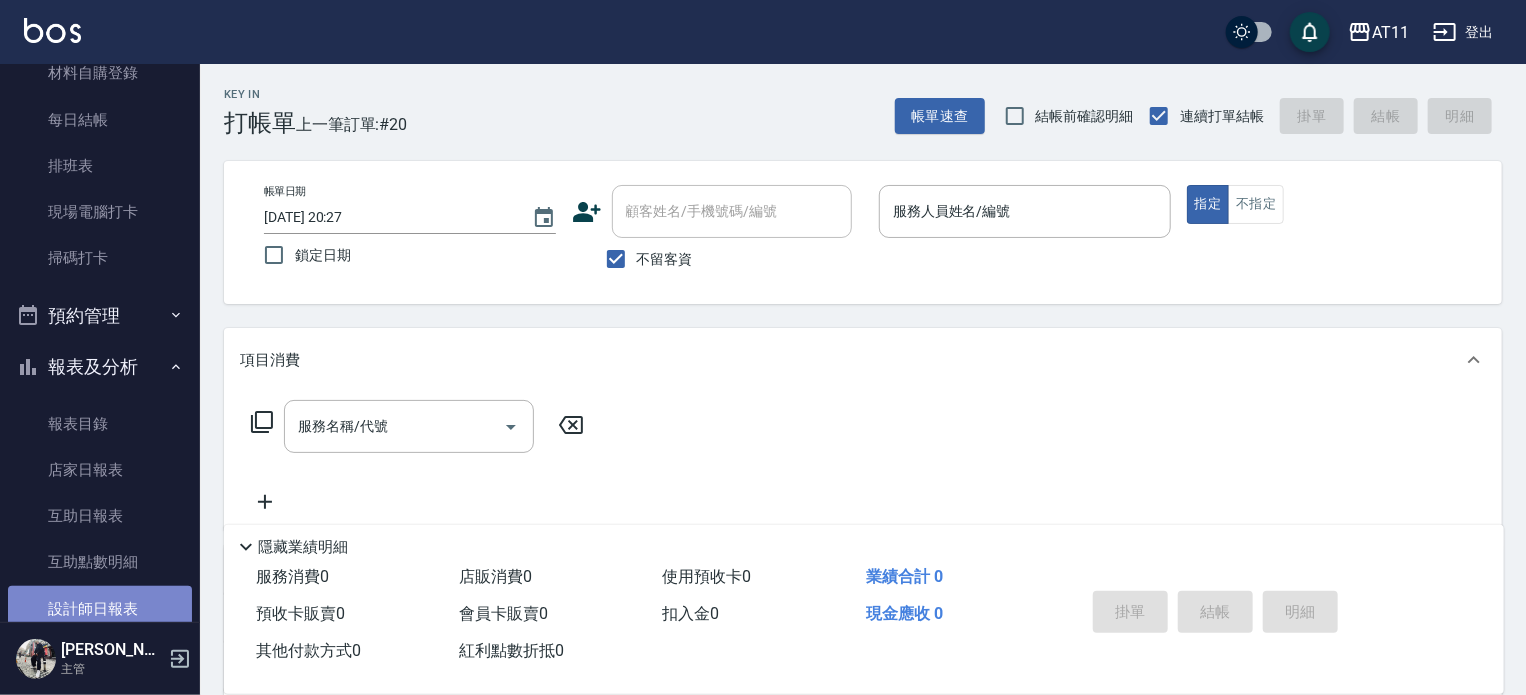 click on "設計師日報表" at bounding box center [100, 609] 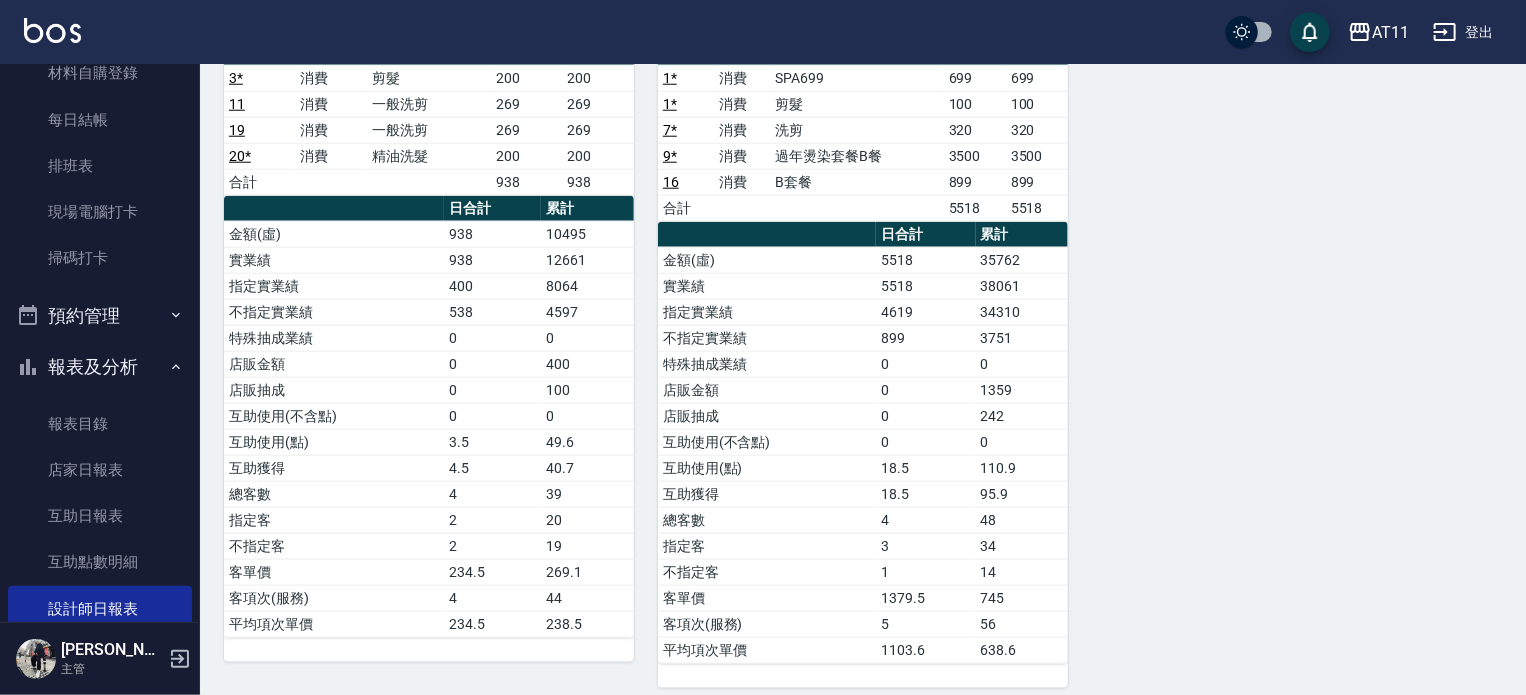 scroll, scrollTop: 966, scrollLeft: 0, axis: vertical 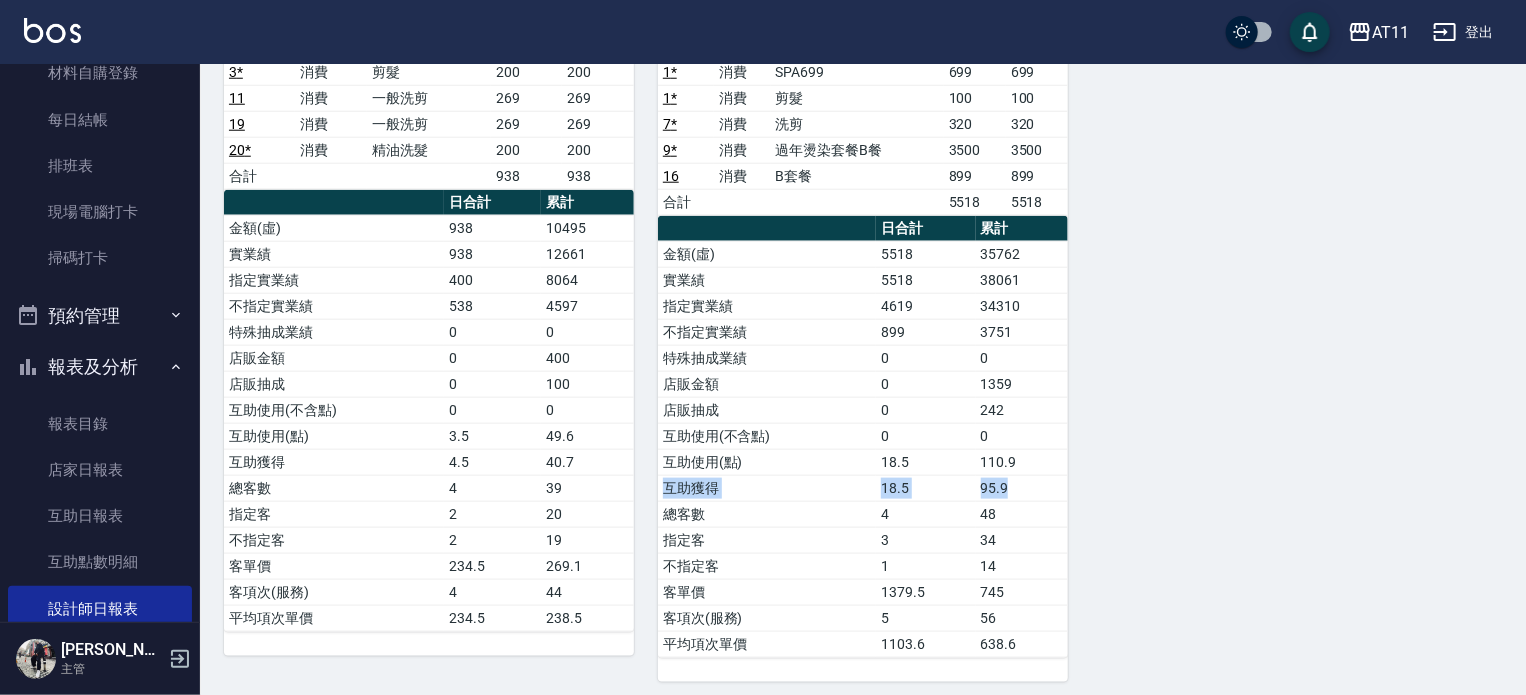 drag, startPoint x: 668, startPoint y: 480, endPoint x: 1025, endPoint y: 476, distance: 357.0224 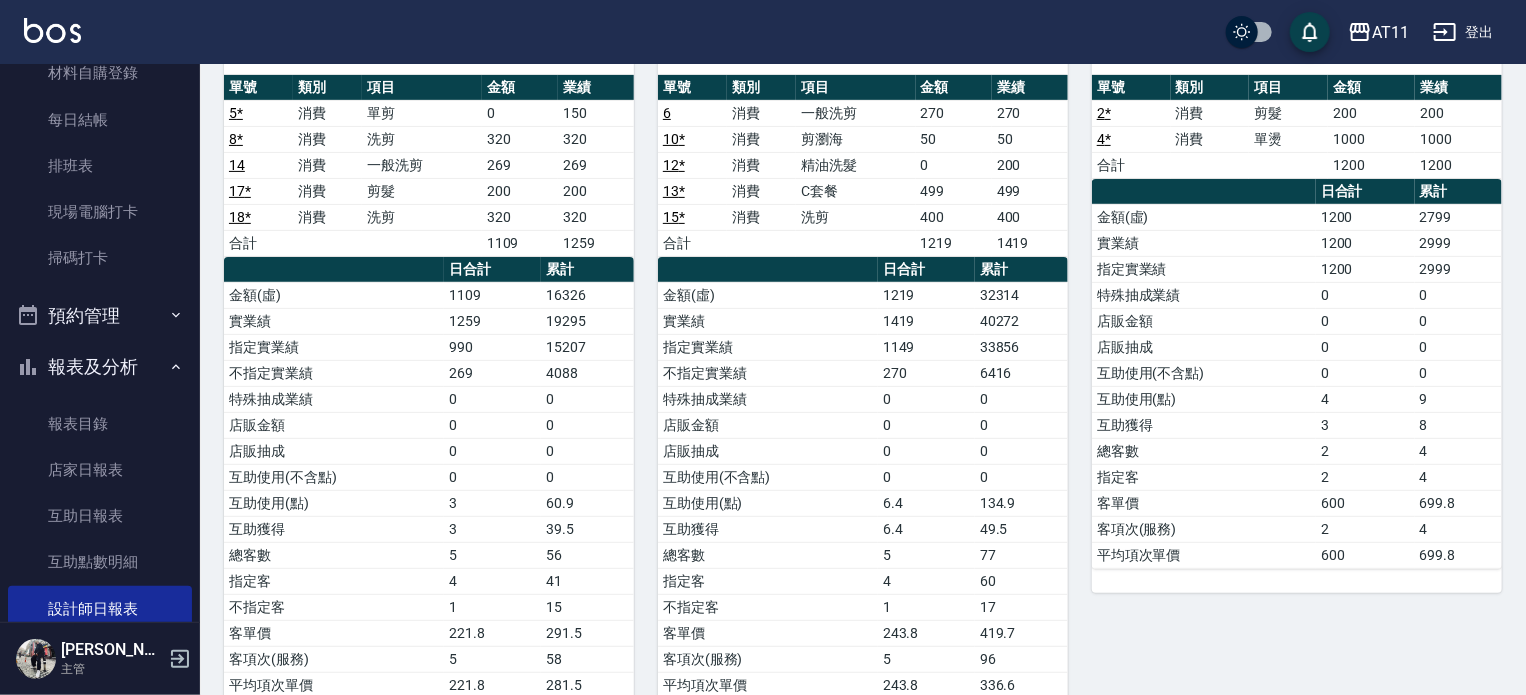 scroll, scrollTop: 166, scrollLeft: 0, axis: vertical 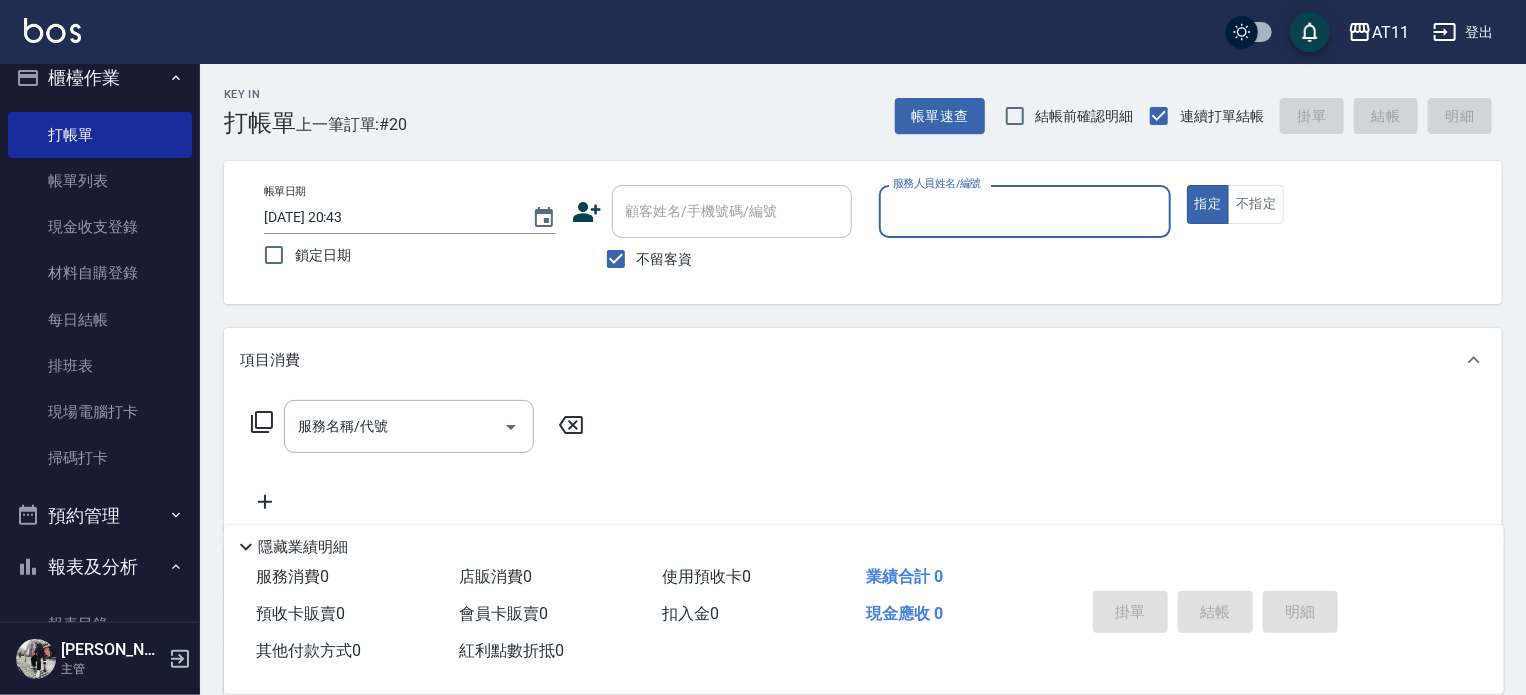 type on "ㄘ" 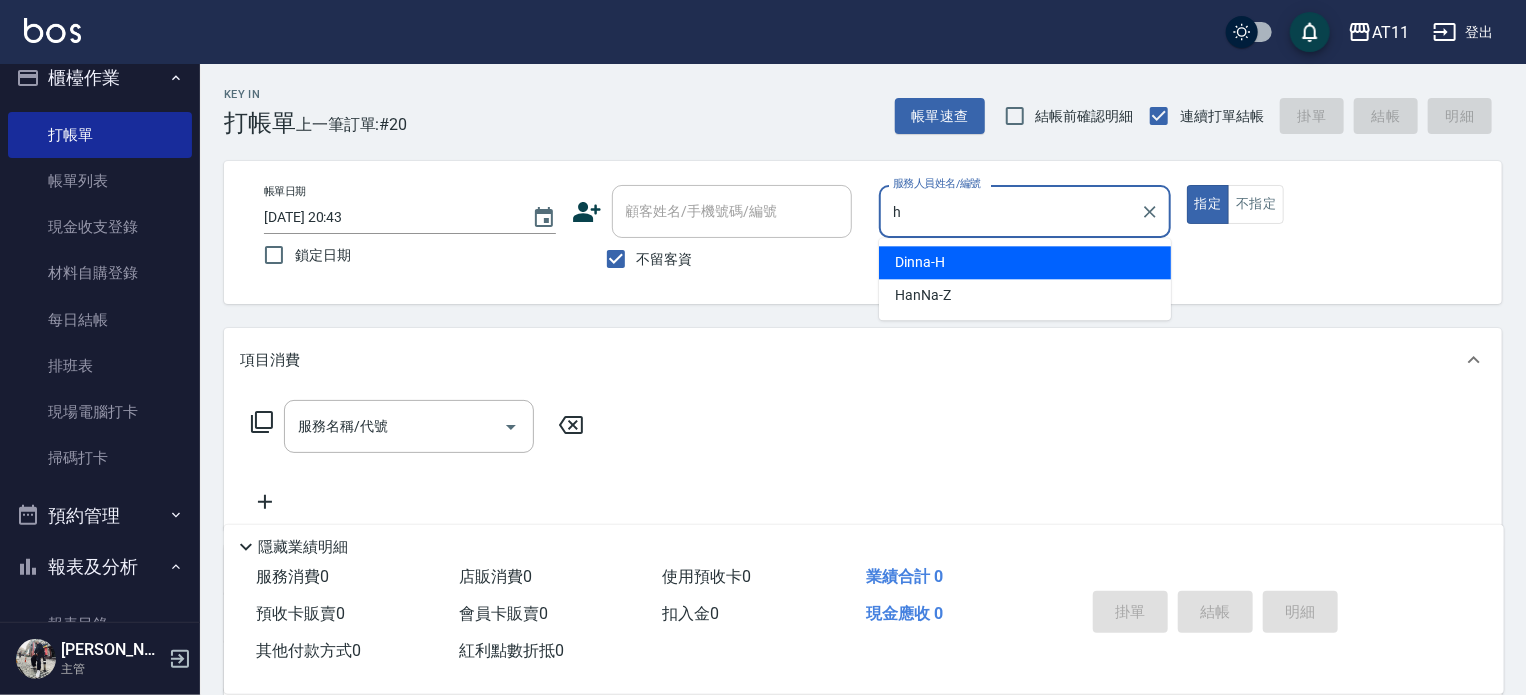 type on "Dinna-H" 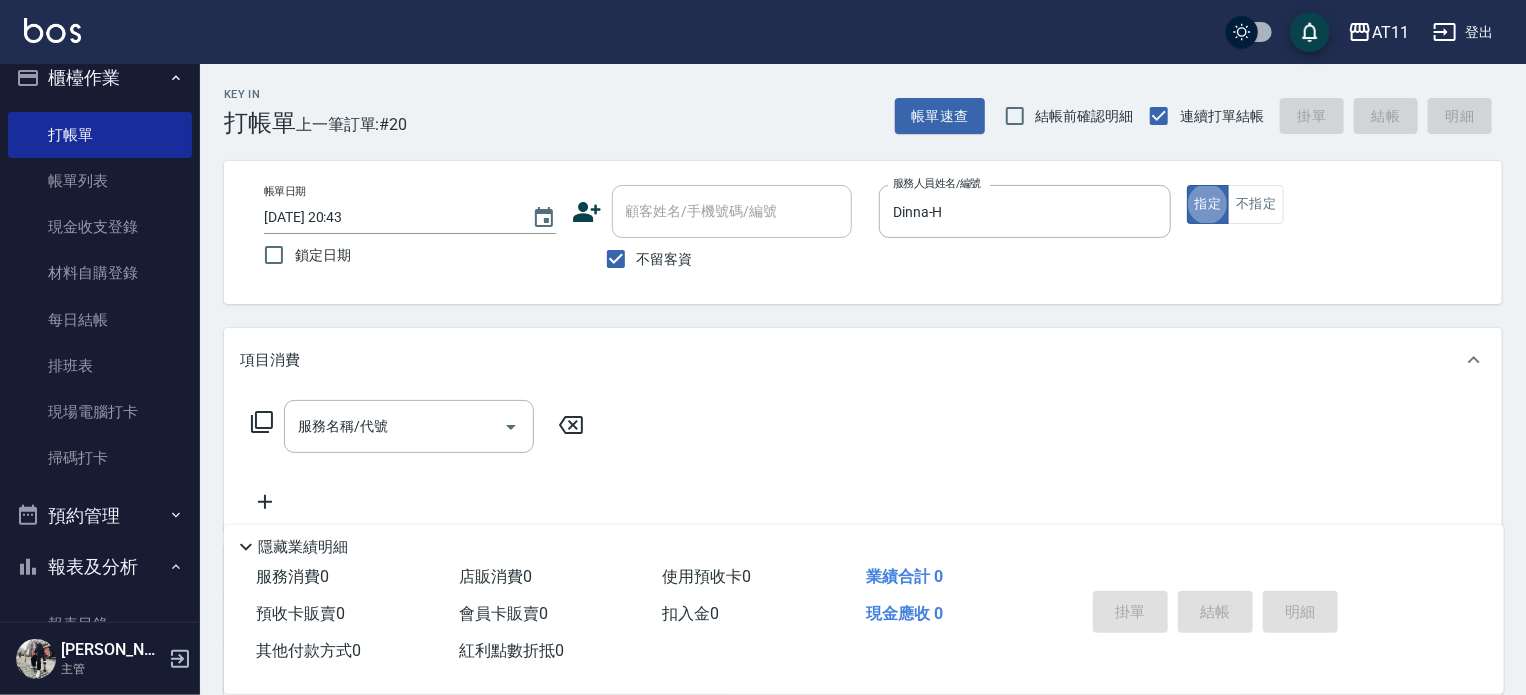 type on "true" 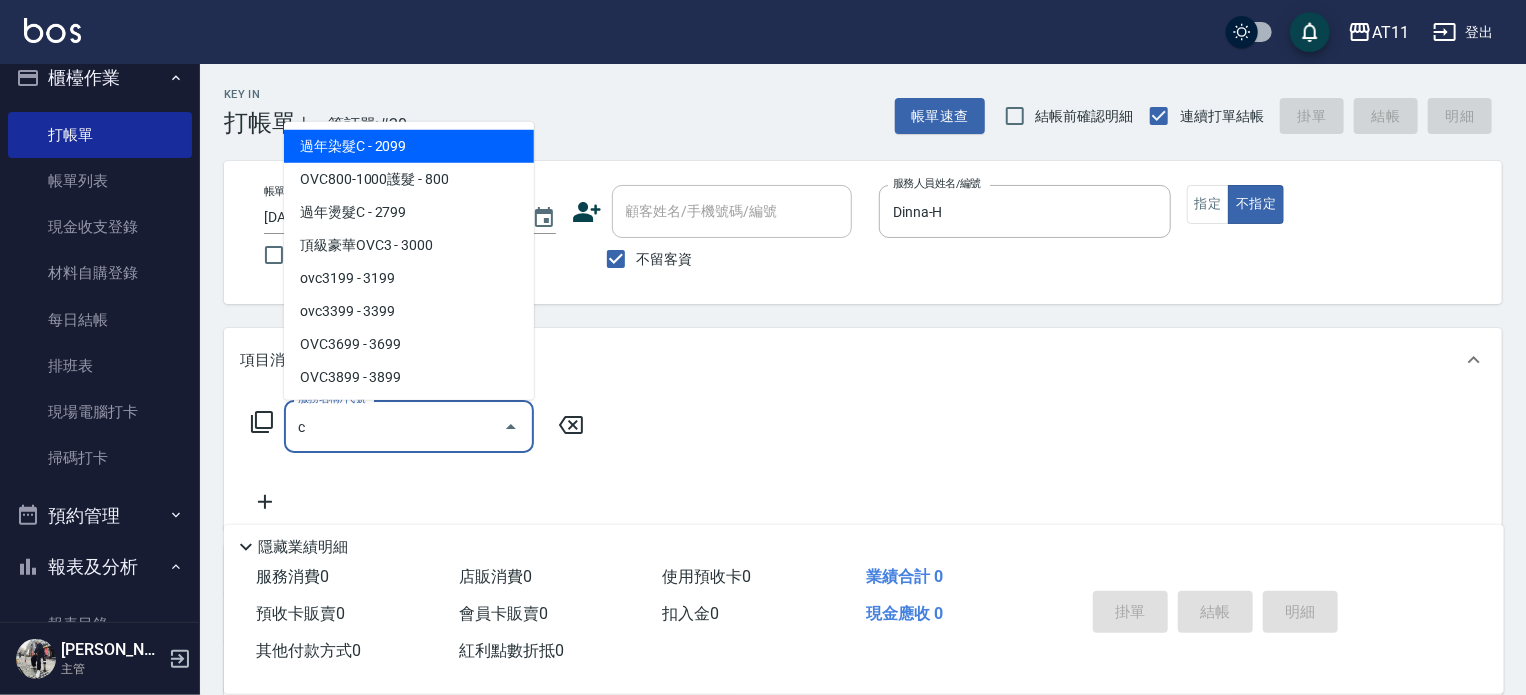 scroll, scrollTop: 92, scrollLeft: 0, axis: vertical 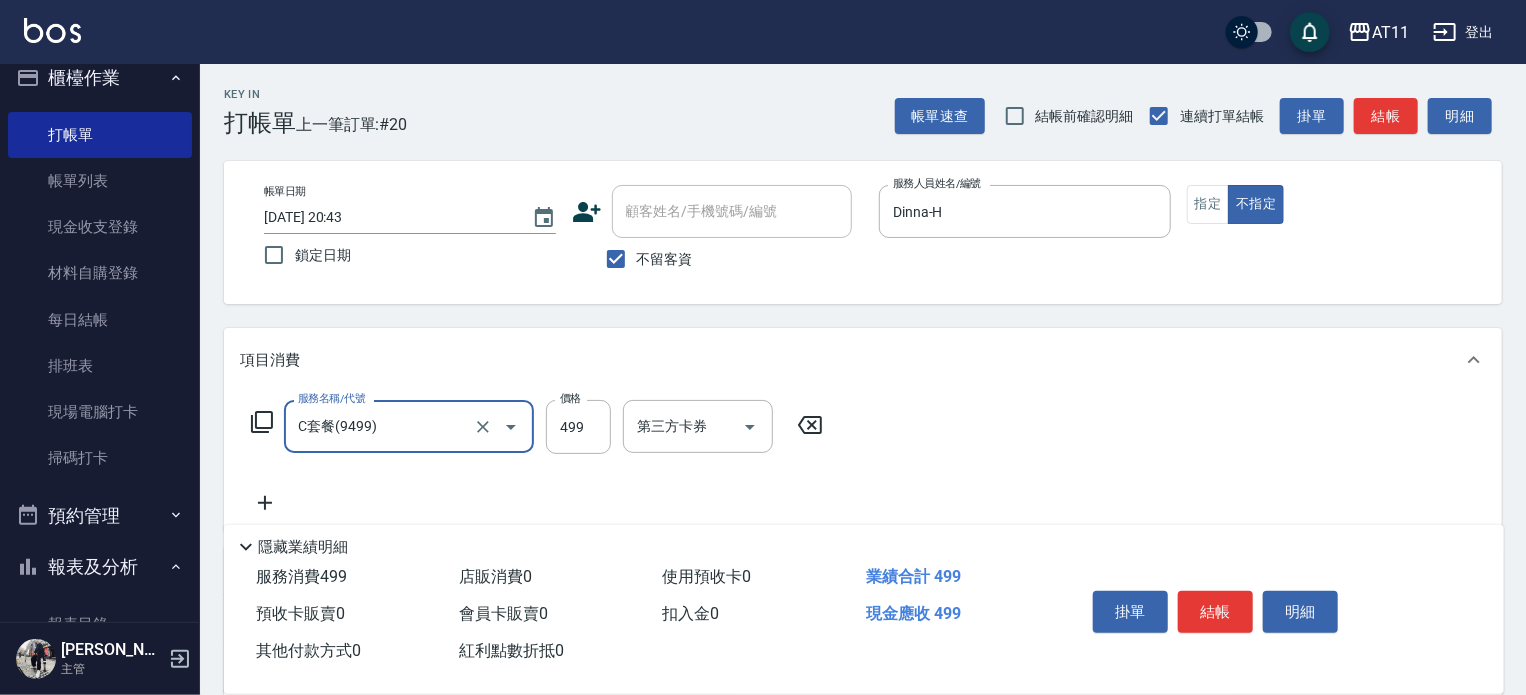 type on "C套餐(9499)" 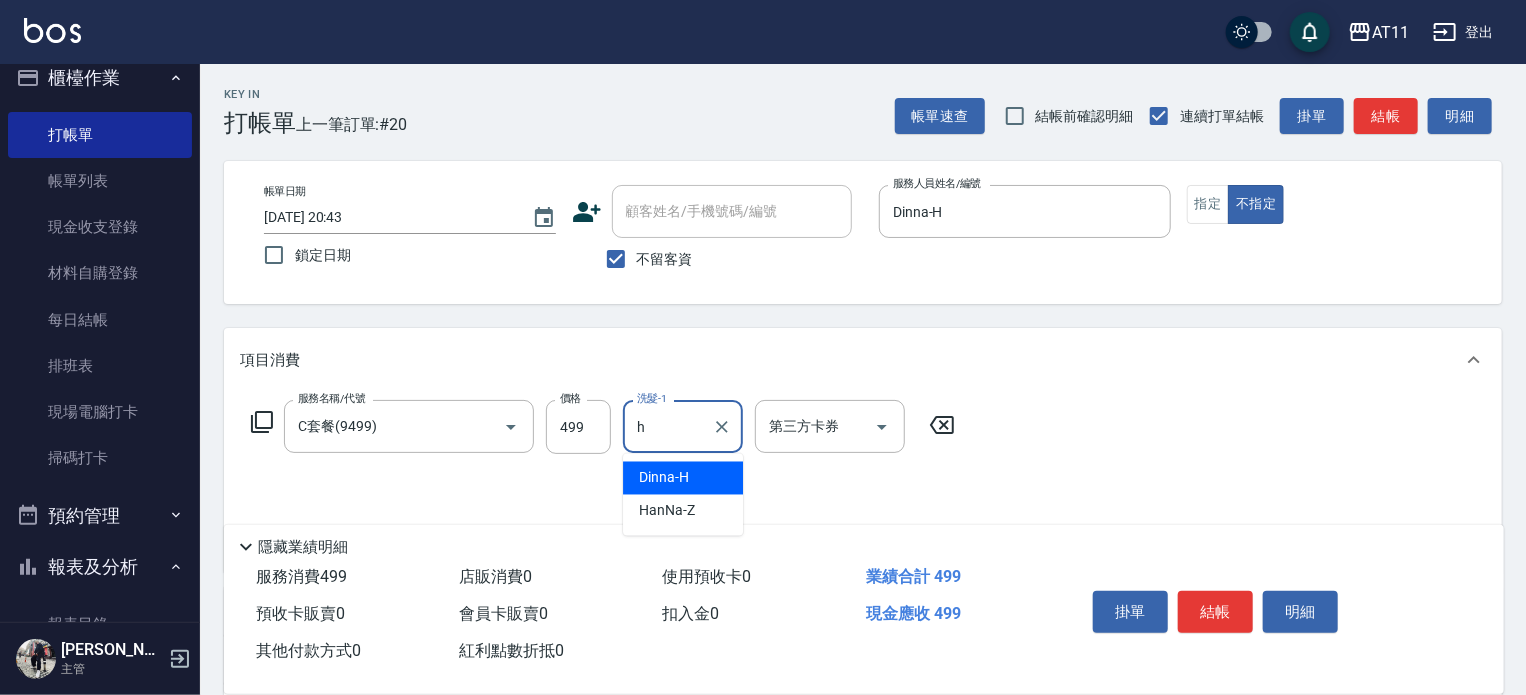 type on "Dinna-H" 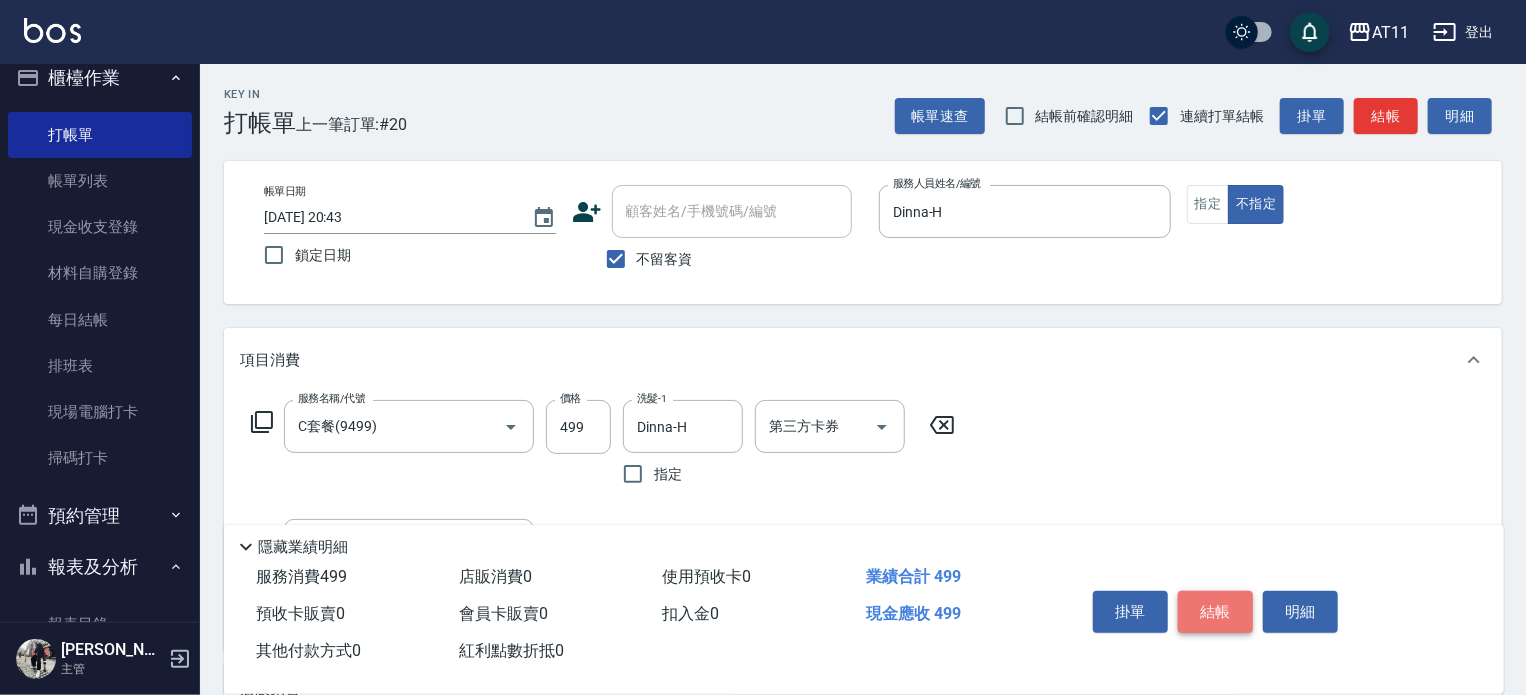 click on "結帳" at bounding box center [1215, 612] 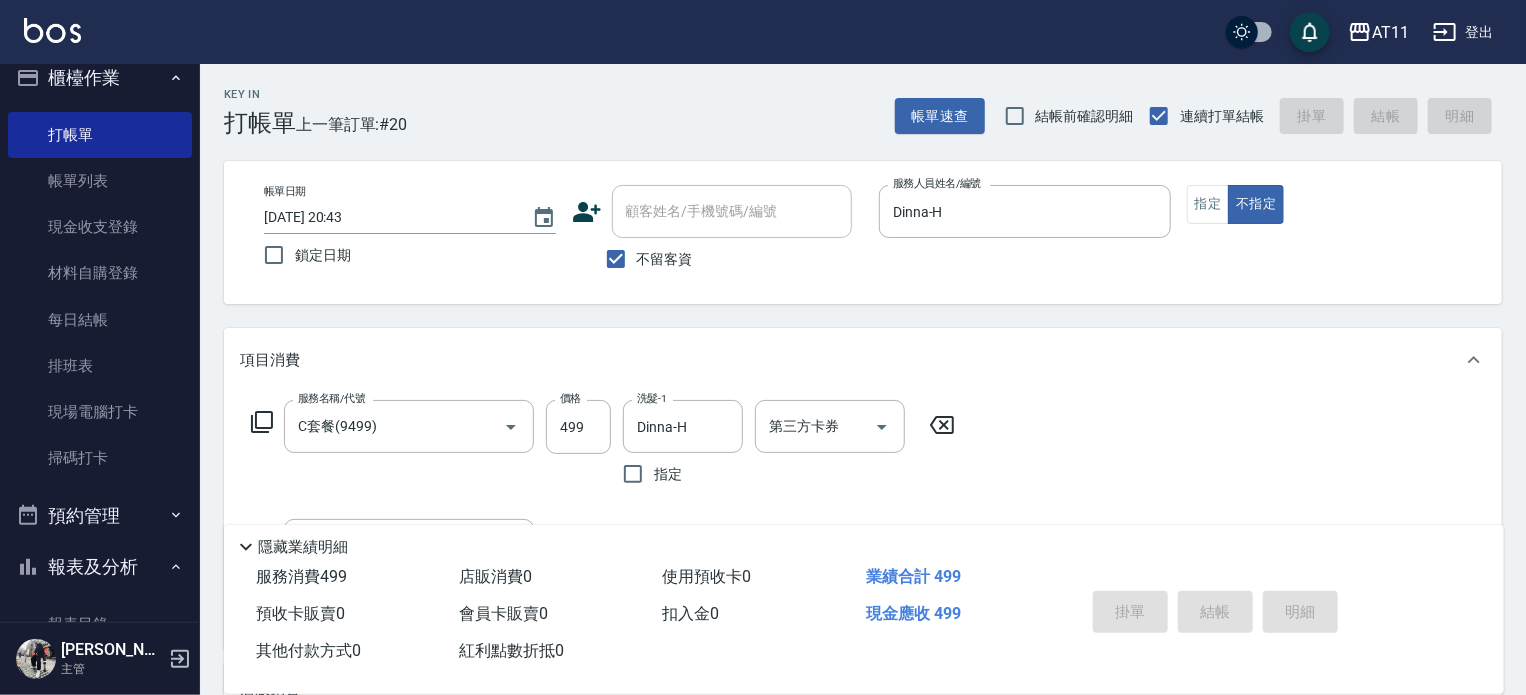 type on "[DATE] 20:57" 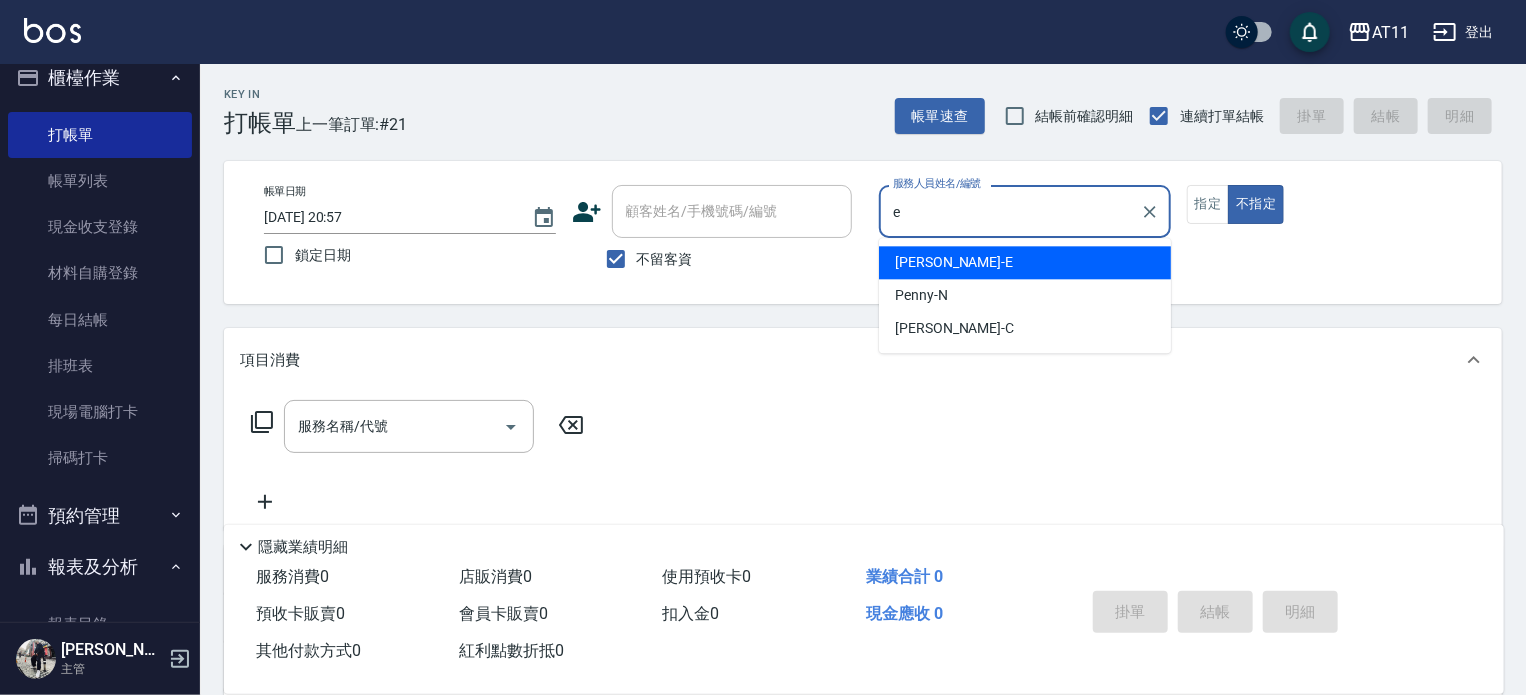 type on "[PERSON_NAME]-E" 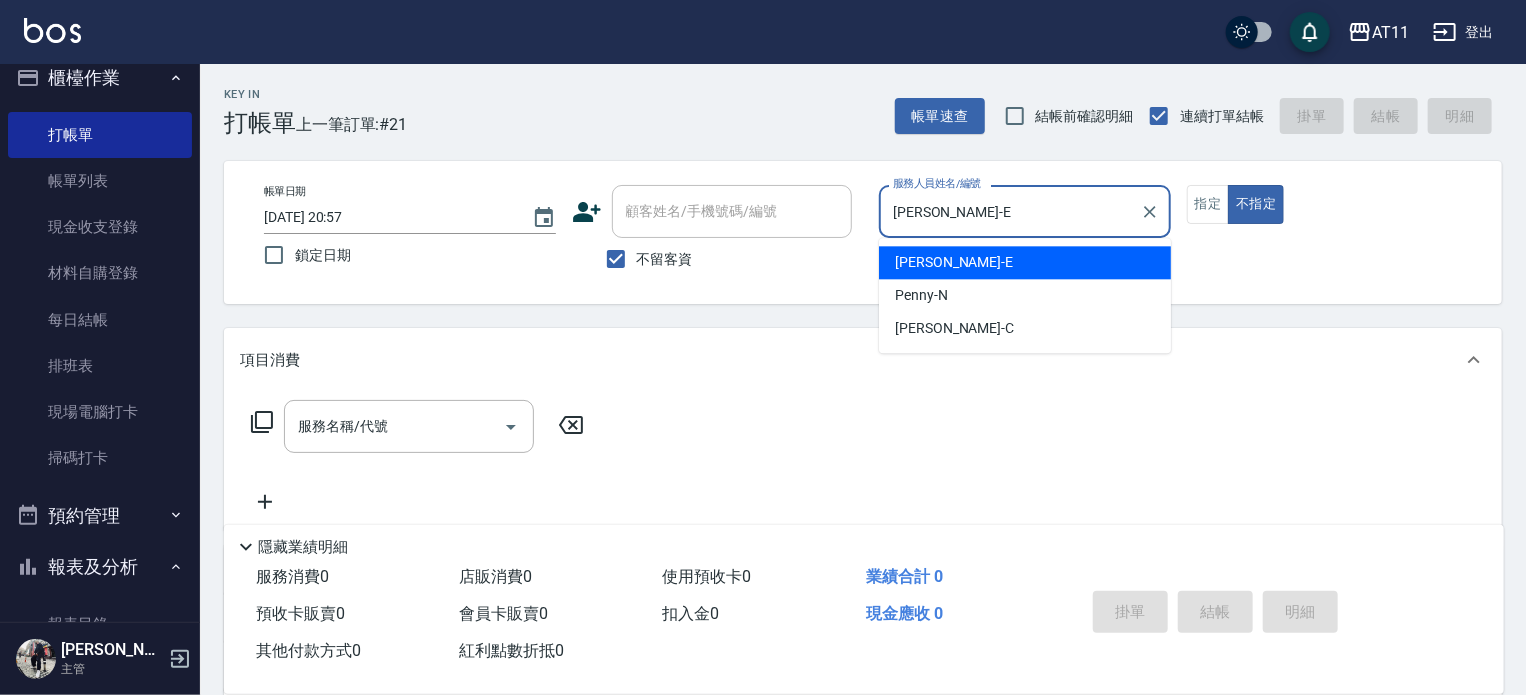 type on "false" 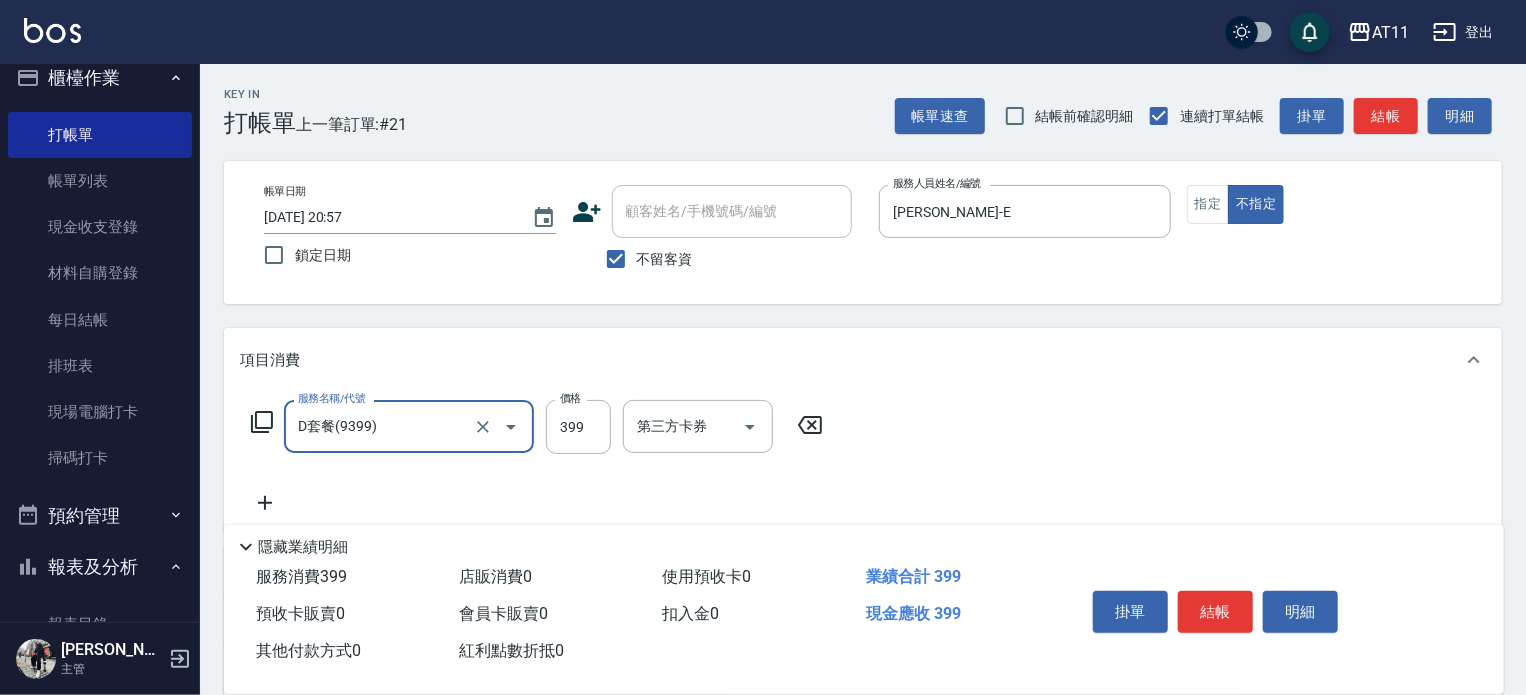 type on "D套餐(9399)" 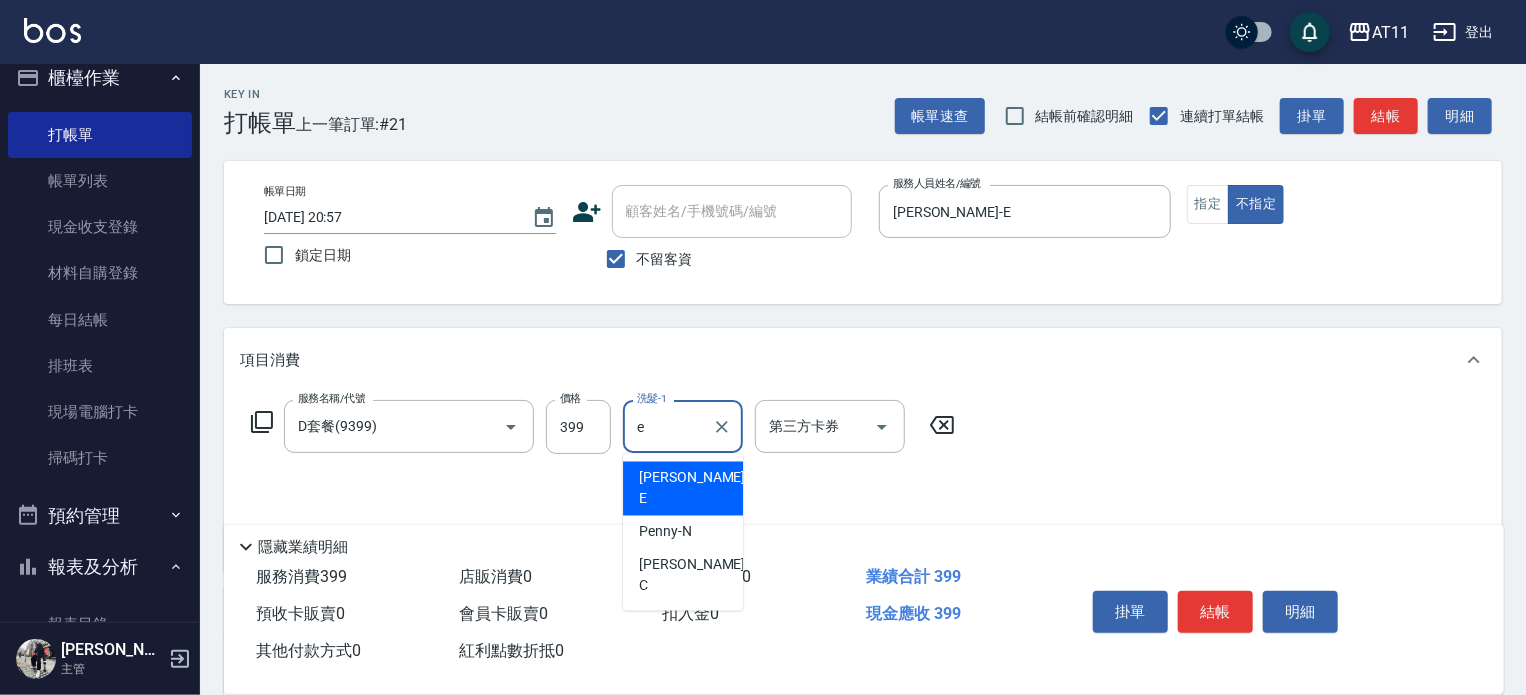 type on "[PERSON_NAME]-E" 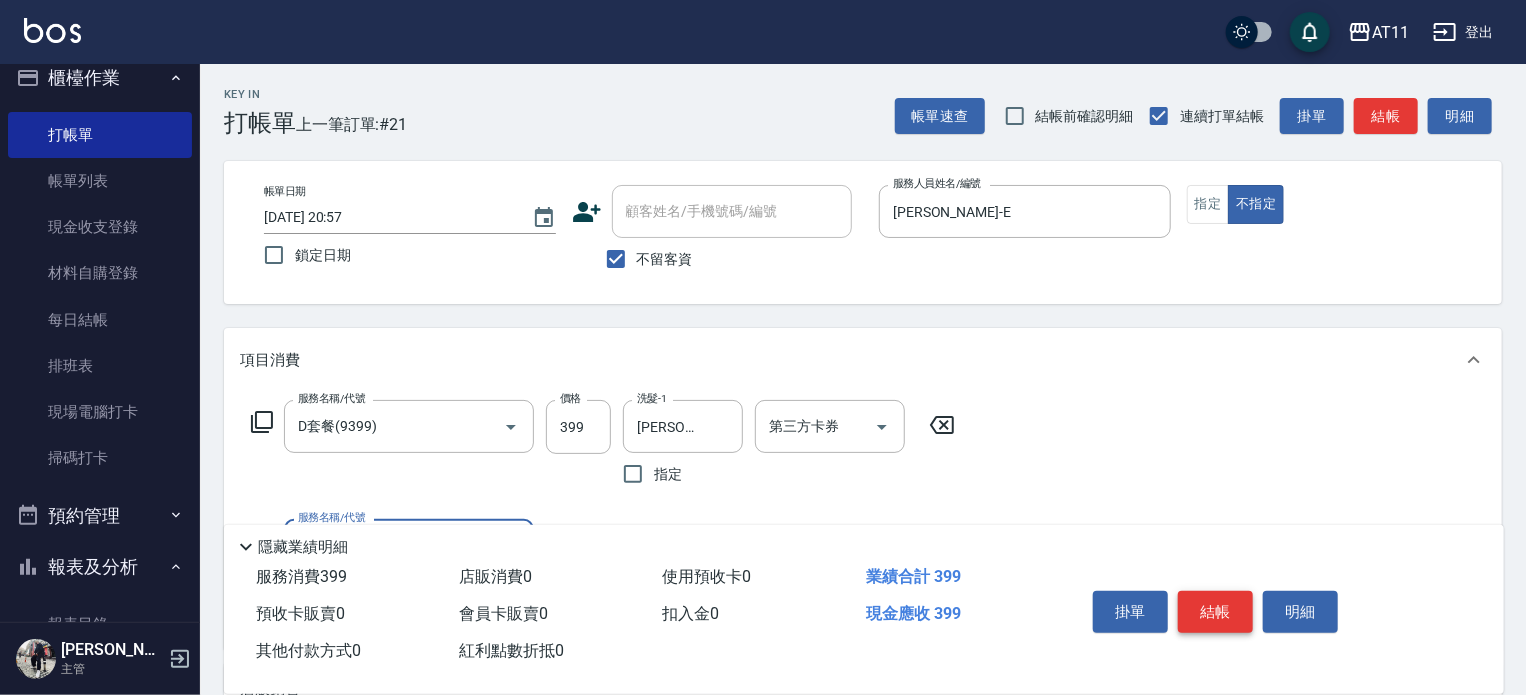click on "結帳" at bounding box center [1215, 612] 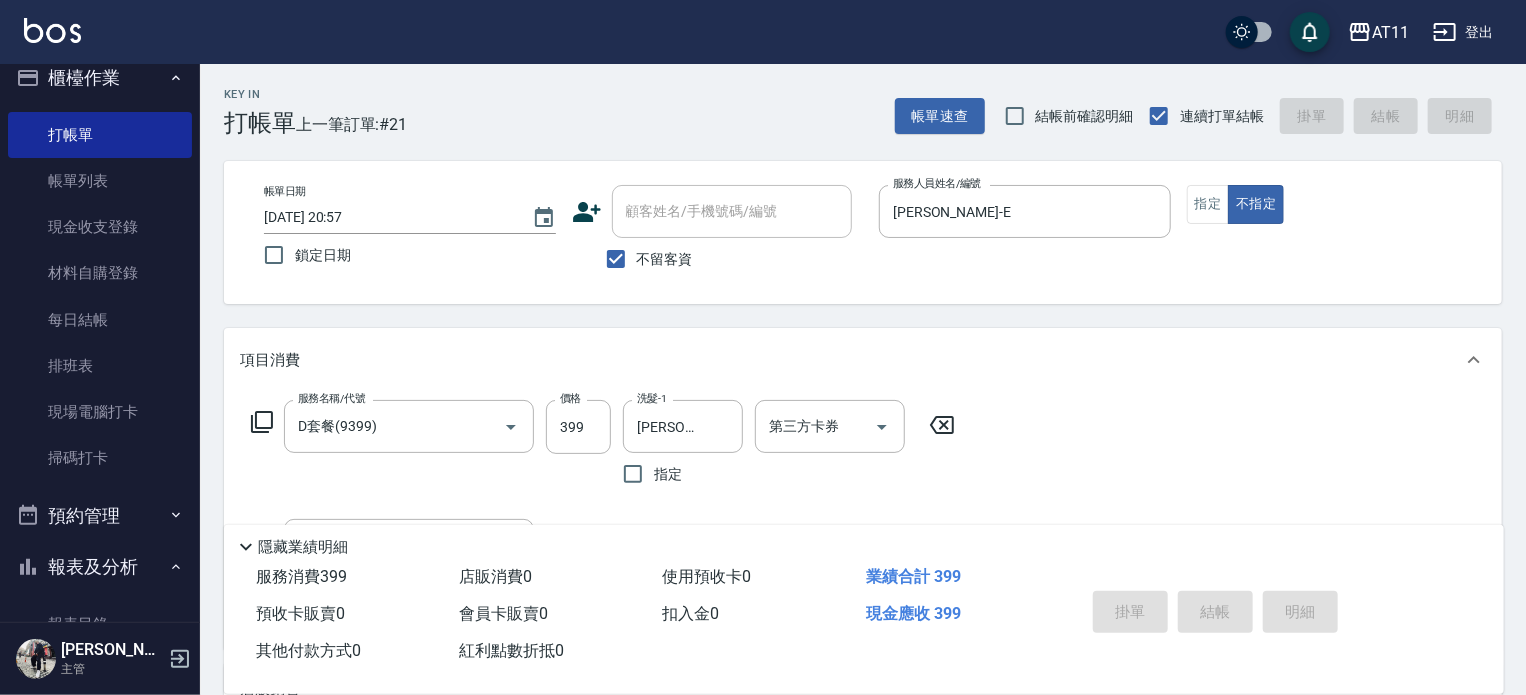 type 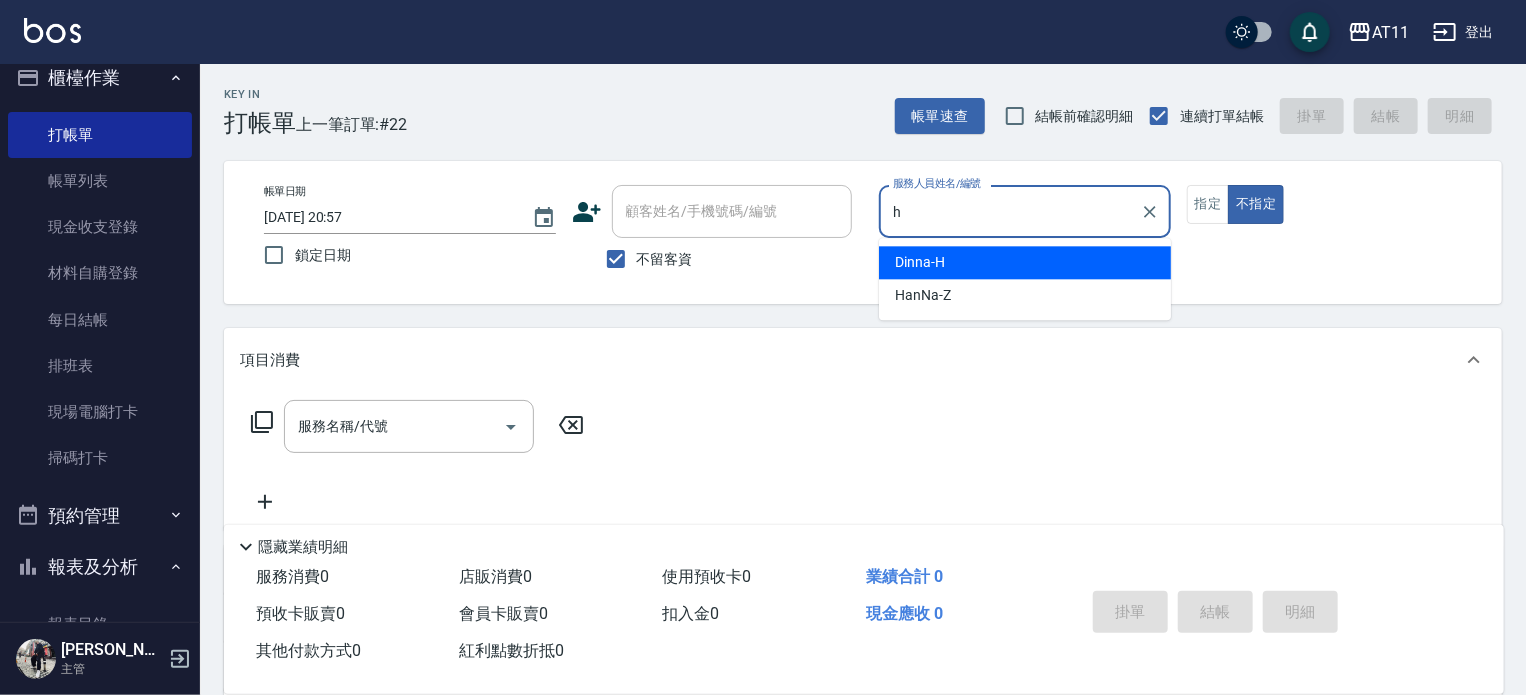 type on "Dinna-H" 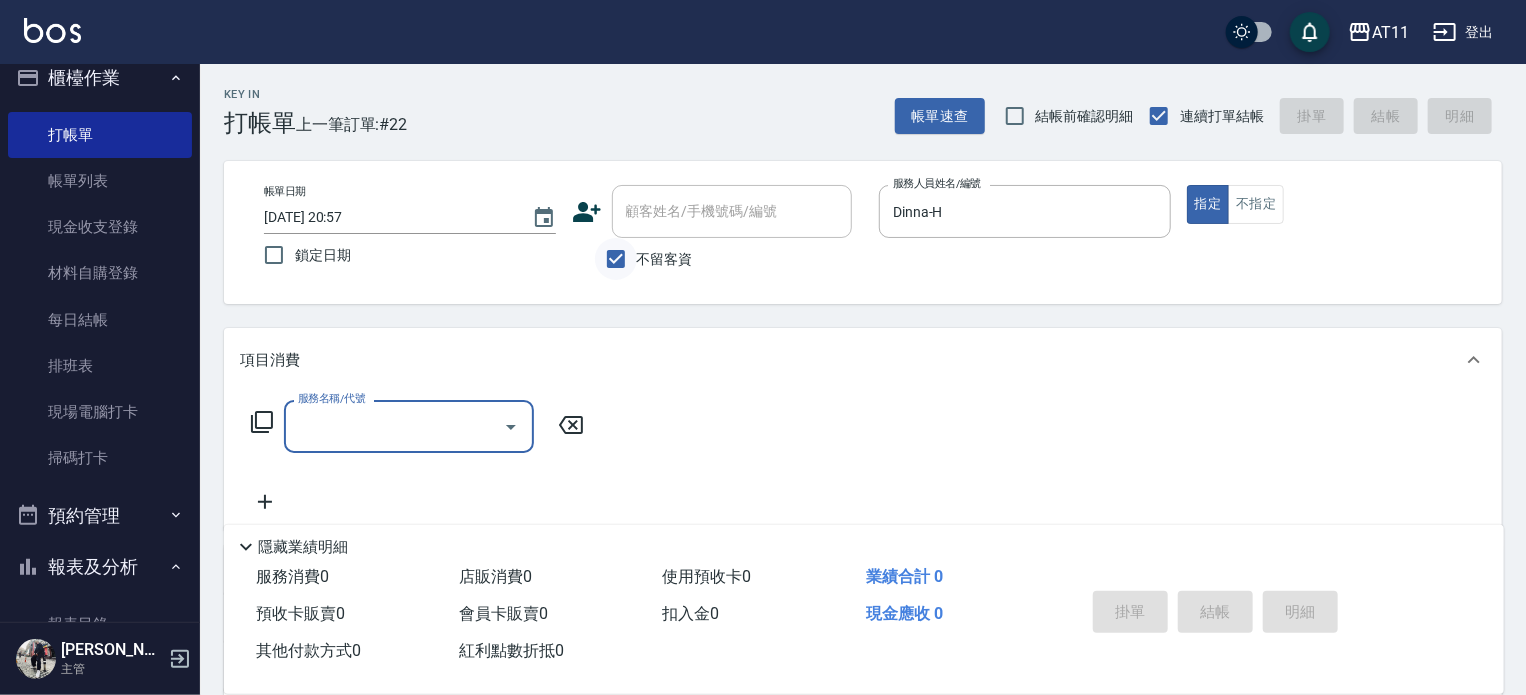 click on "不留客資" at bounding box center (616, 259) 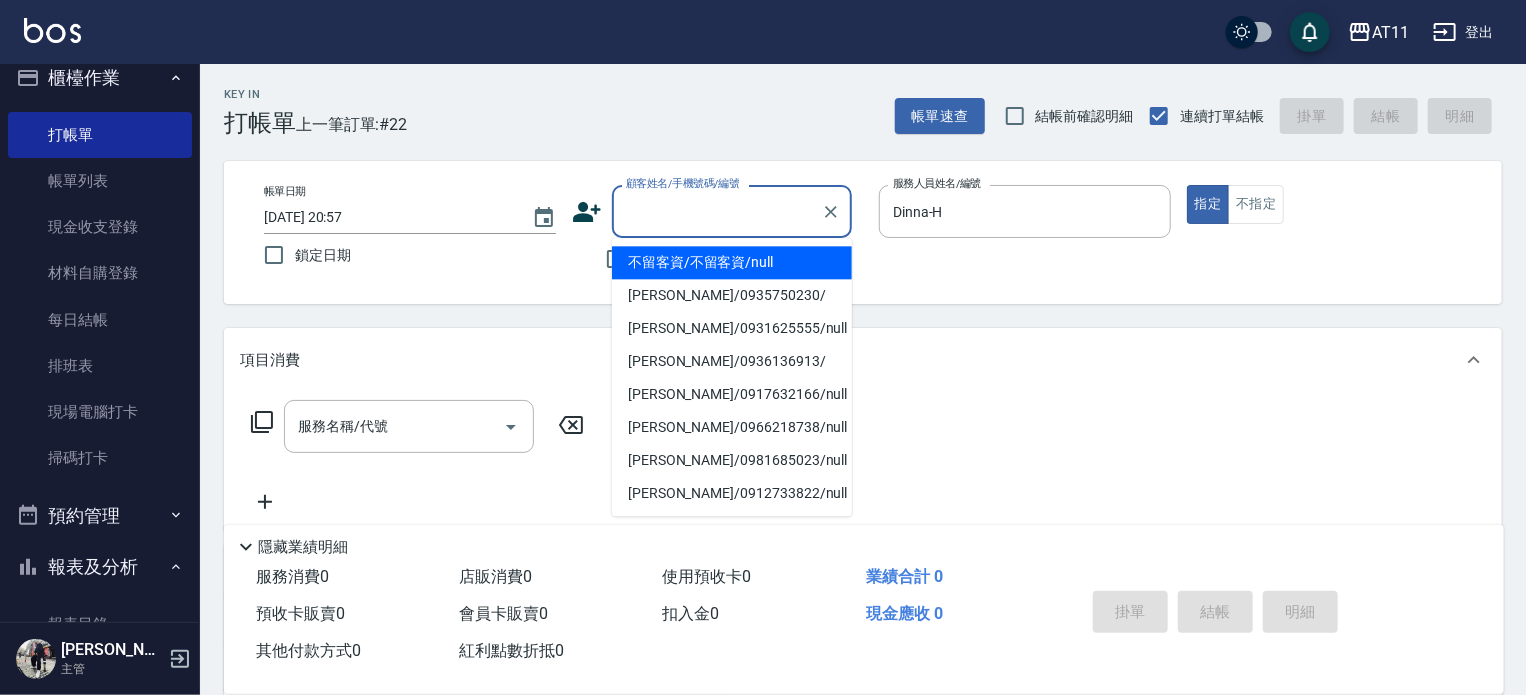 drag, startPoint x: 673, startPoint y: 203, endPoint x: 650, endPoint y: 214, distance: 25.495098 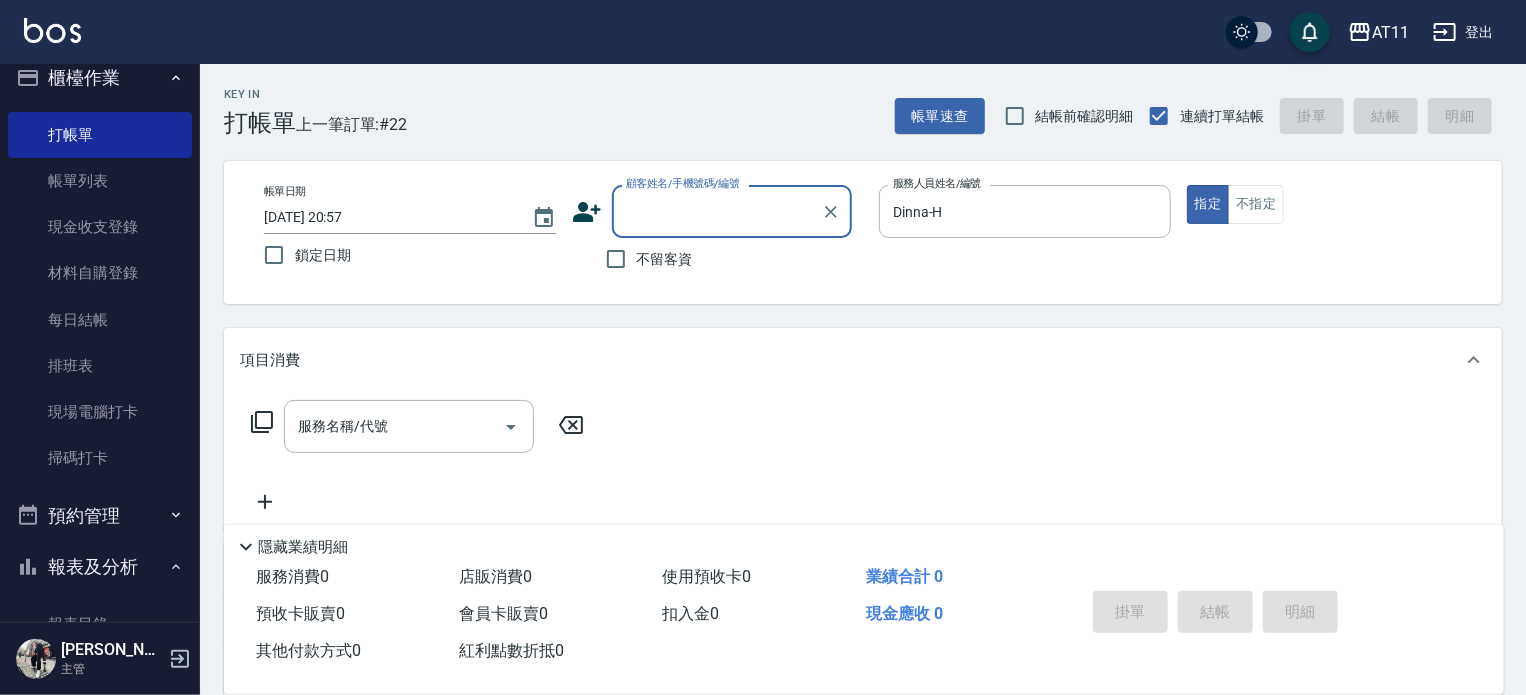 paste on "0912691130" 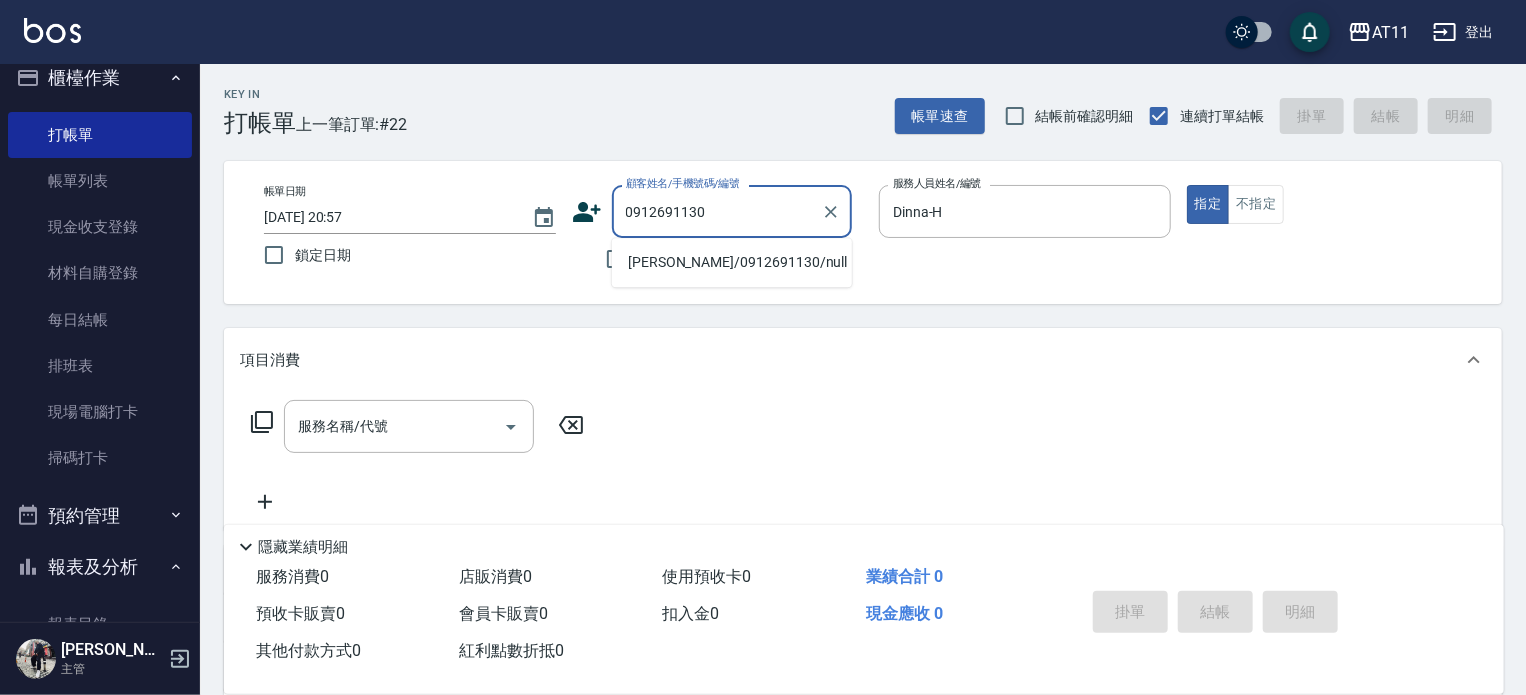click on "[PERSON_NAME]/0912691130/null" at bounding box center (732, 262) 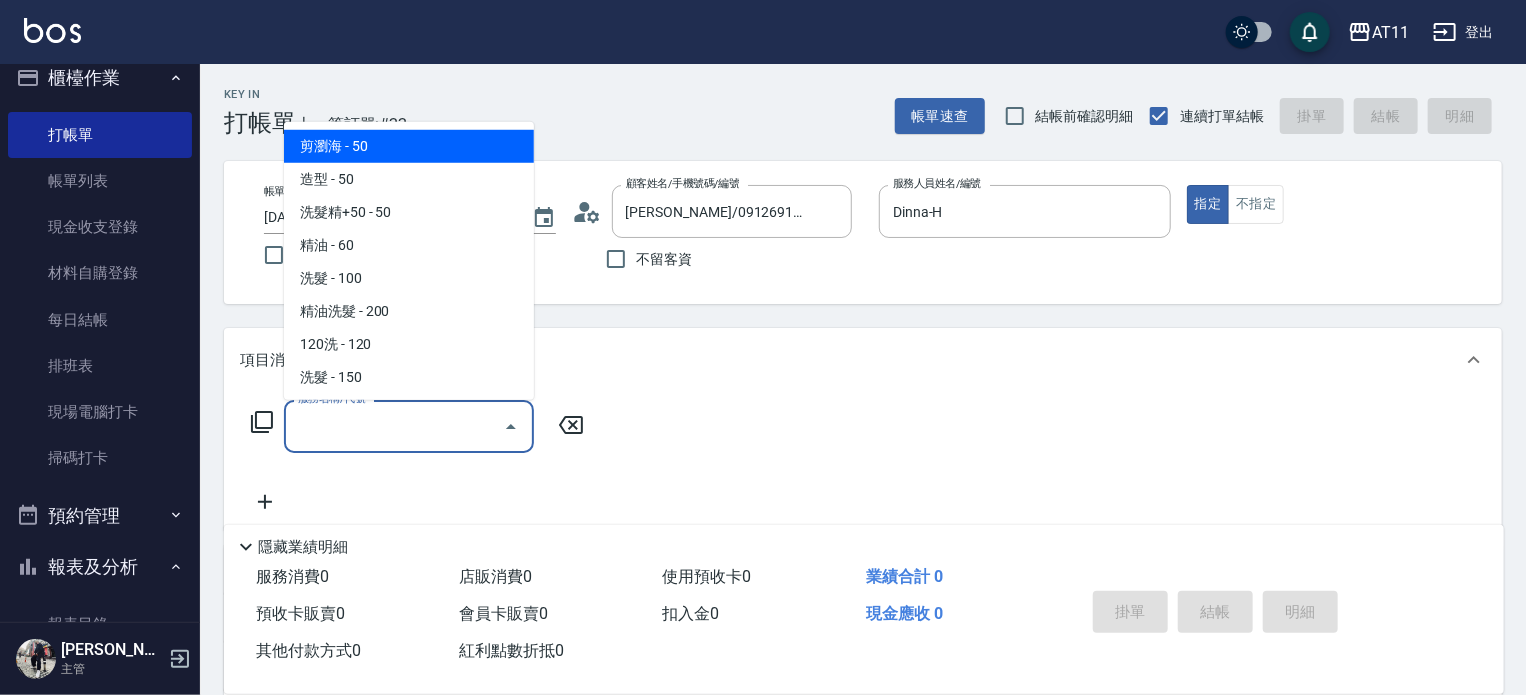 click on "服務名稱/代號" at bounding box center (394, 426) 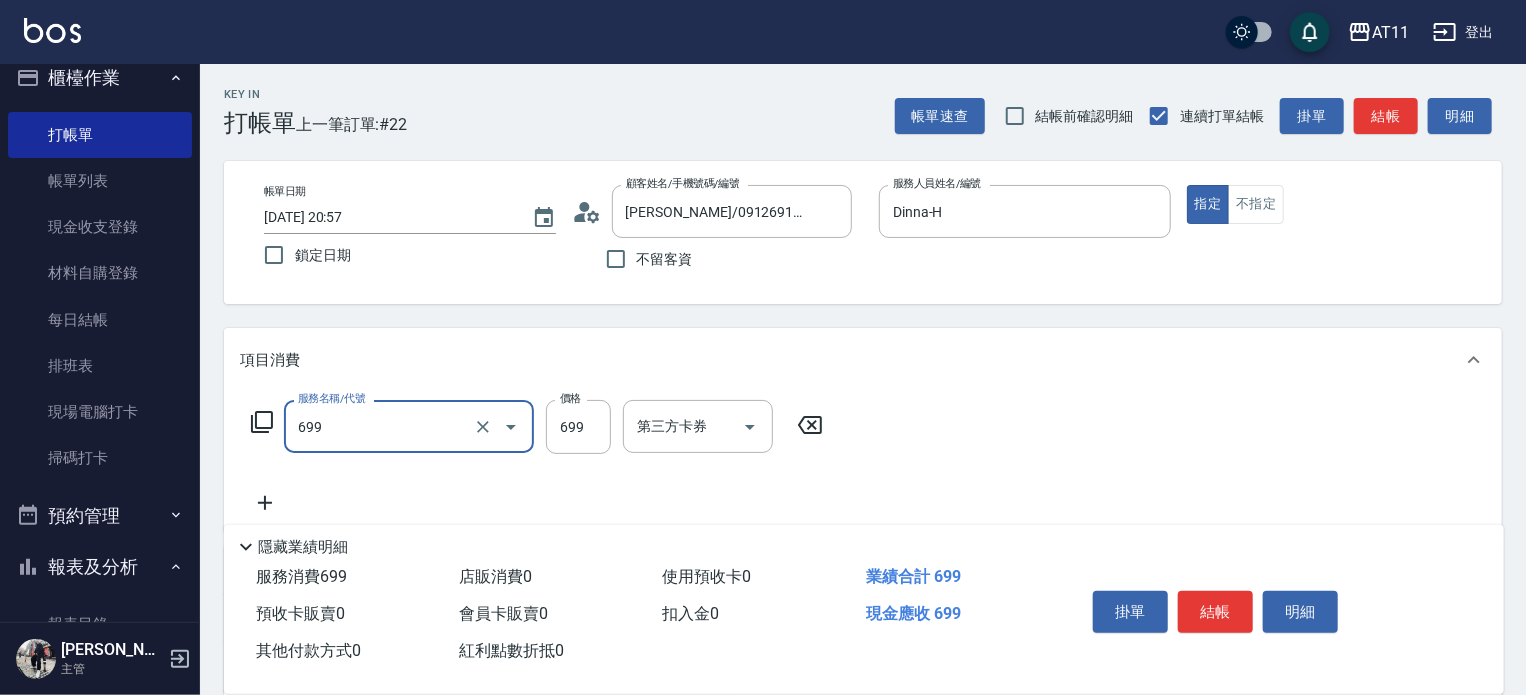 type on "SPA699(699)" 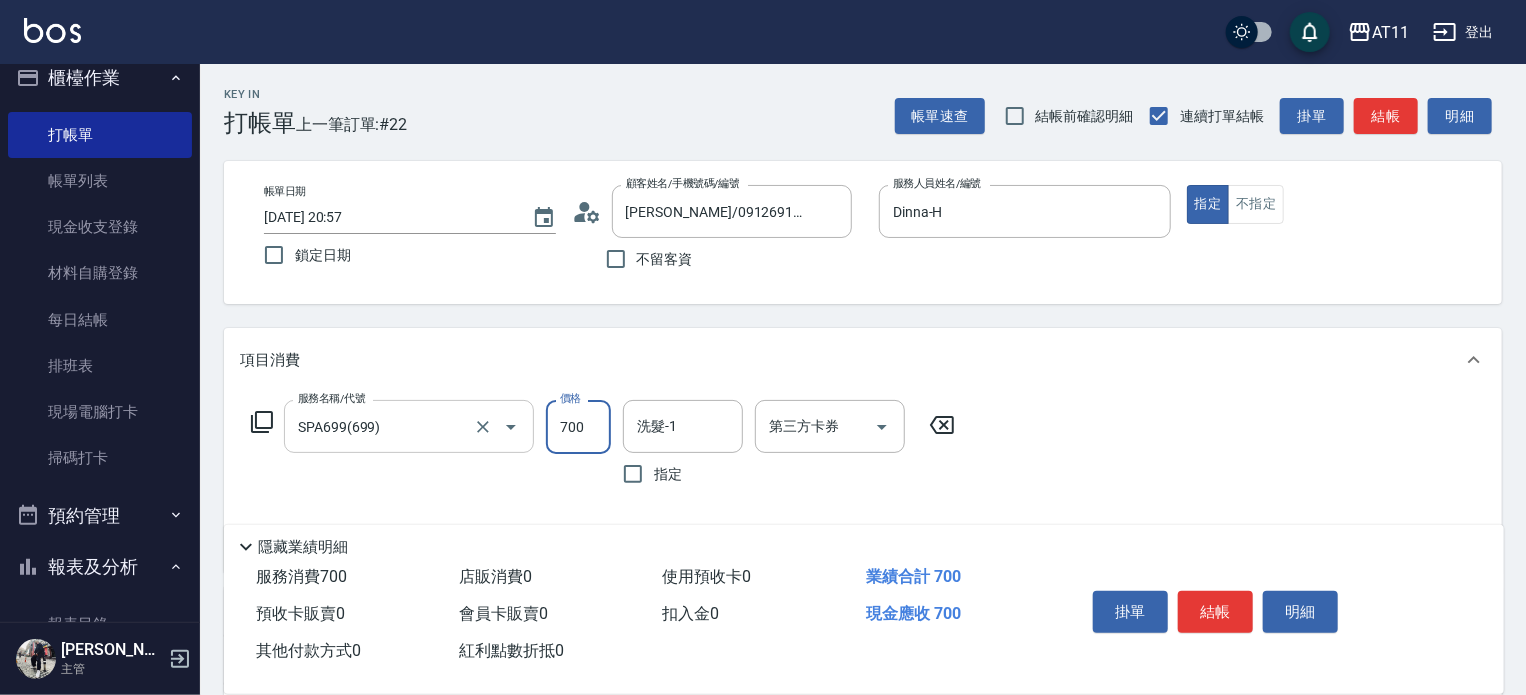 type on "700" 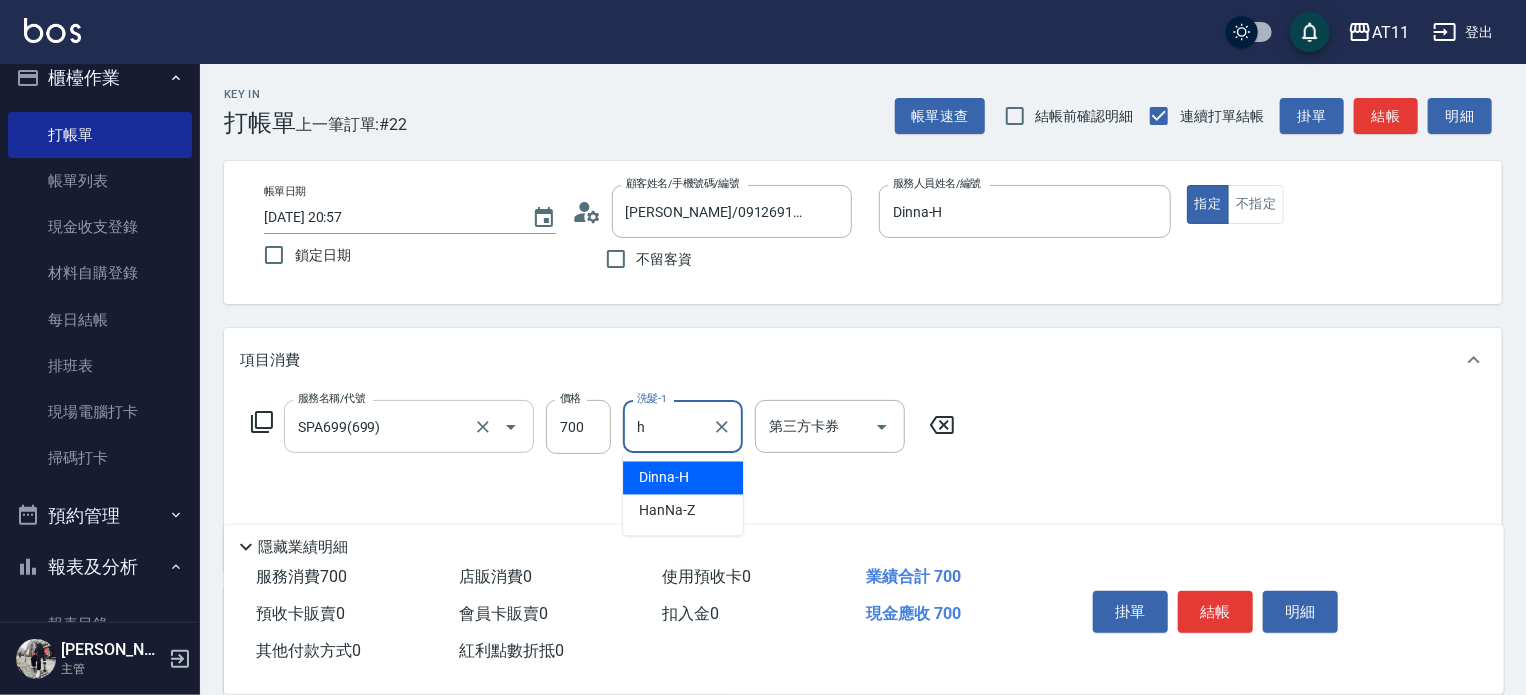 type on "Dinna-H" 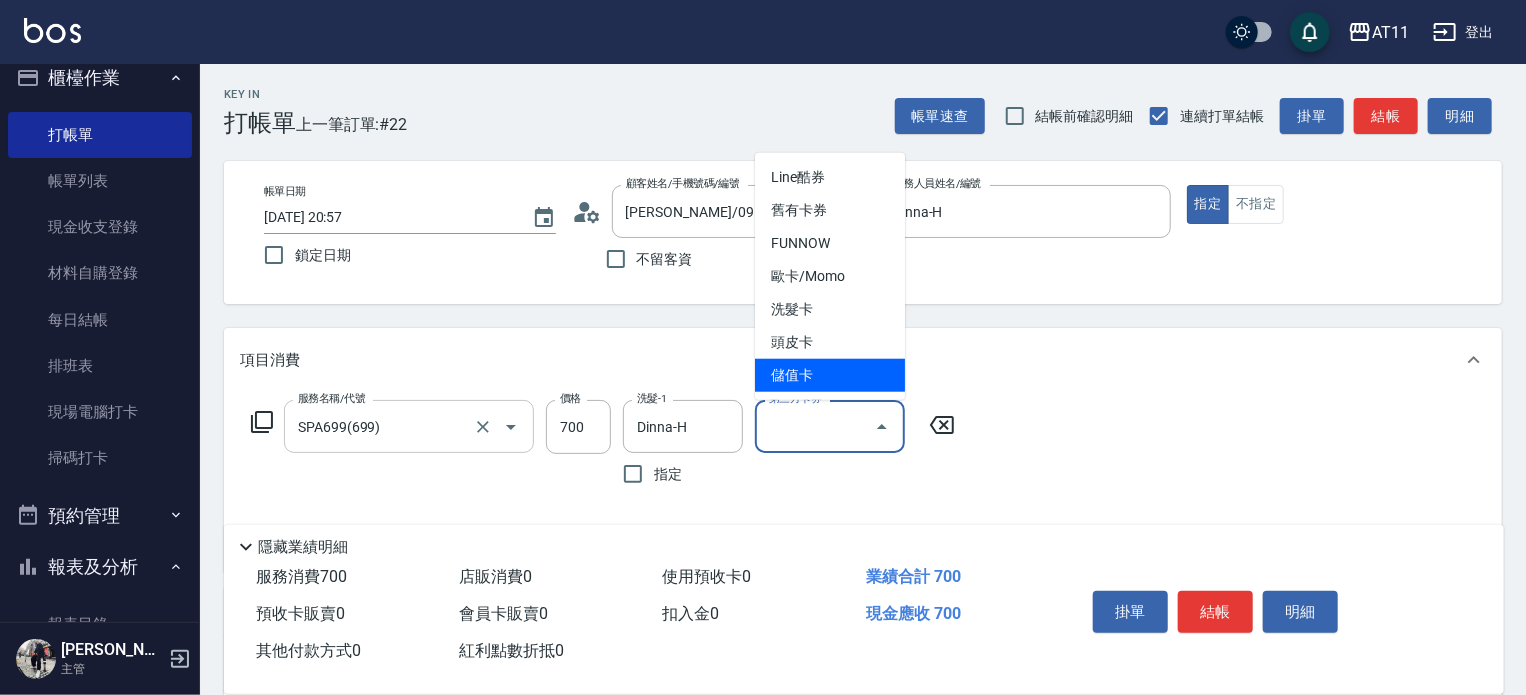 type on "儲值卡" 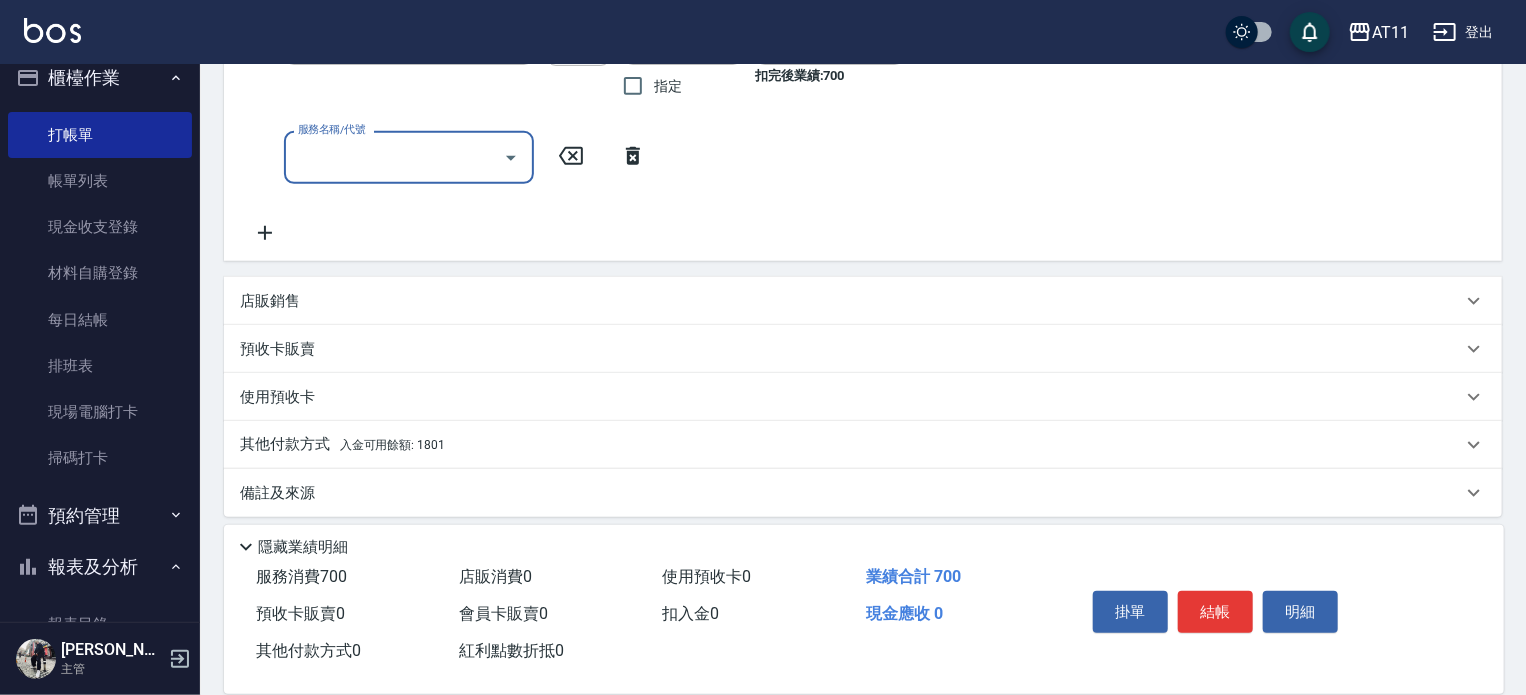 scroll, scrollTop: 400, scrollLeft: 0, axis: vertical 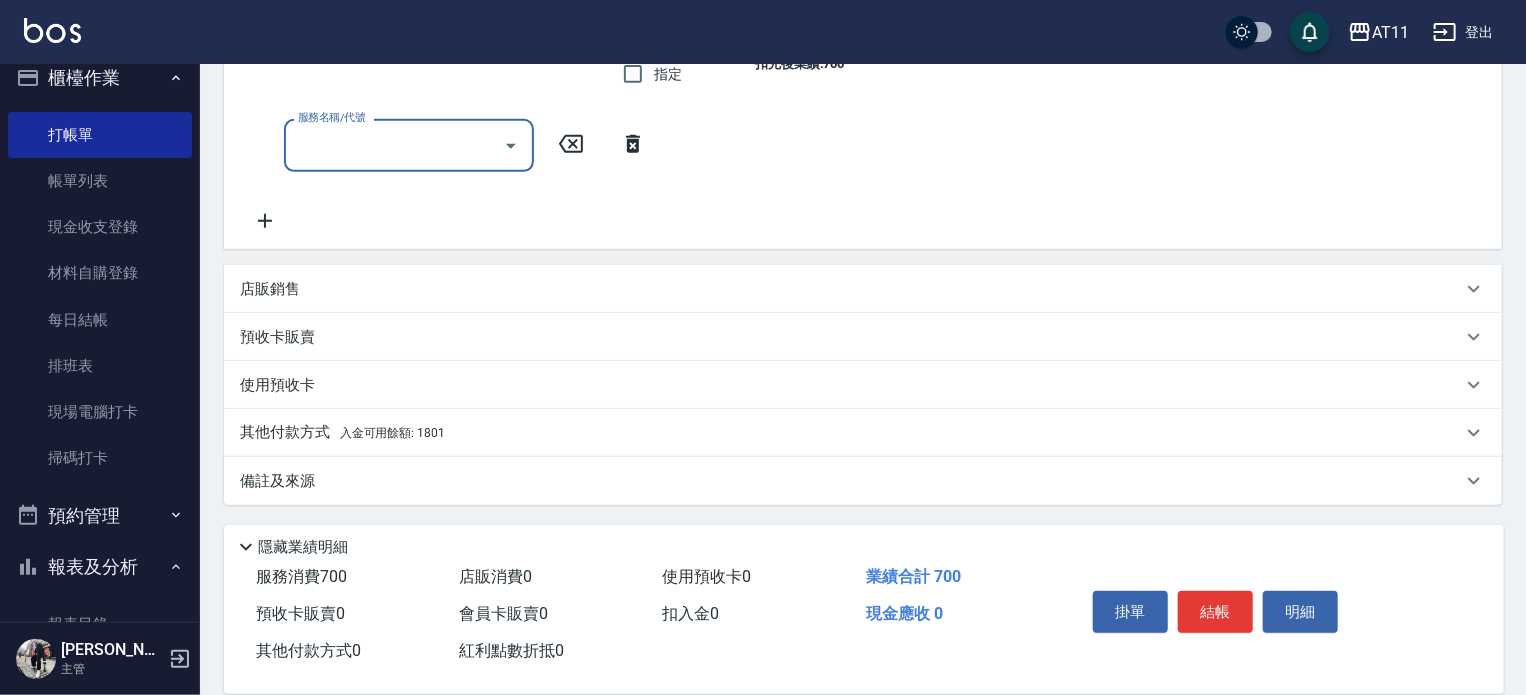click on "其他付款方式 入金可用餘額: 1801" at bounding box center [851, 433] 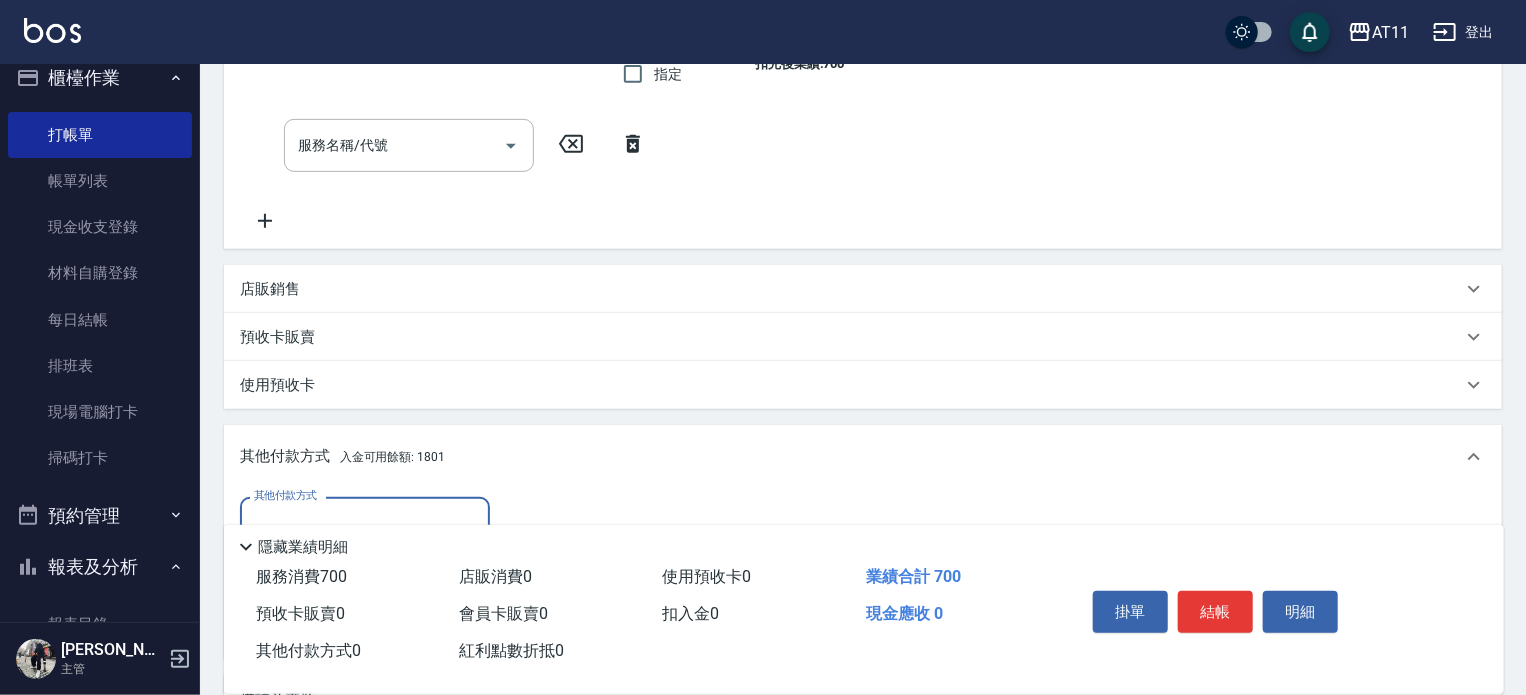 scroll, scrollTop: 0, scrollLeft: 0, axis: both 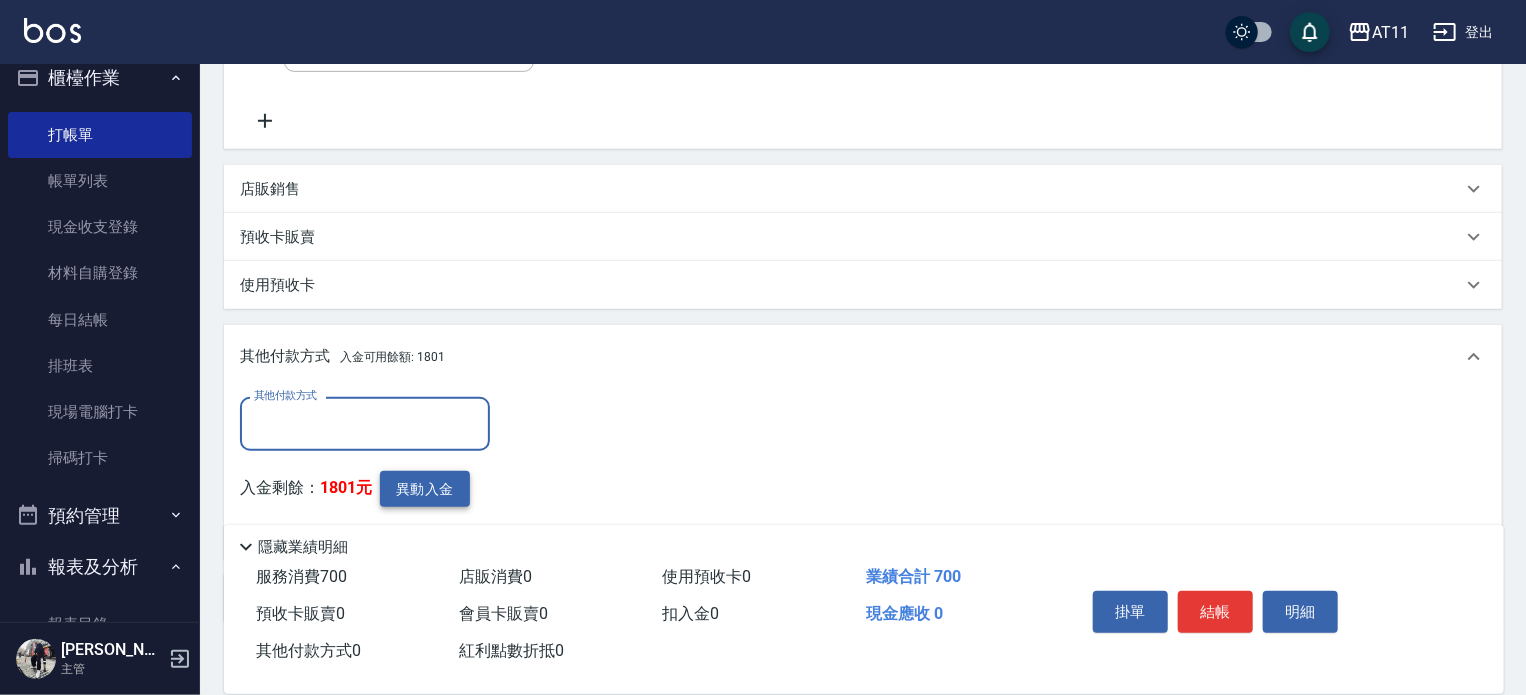 click on "異動入金" at bounding box center [425, 489] 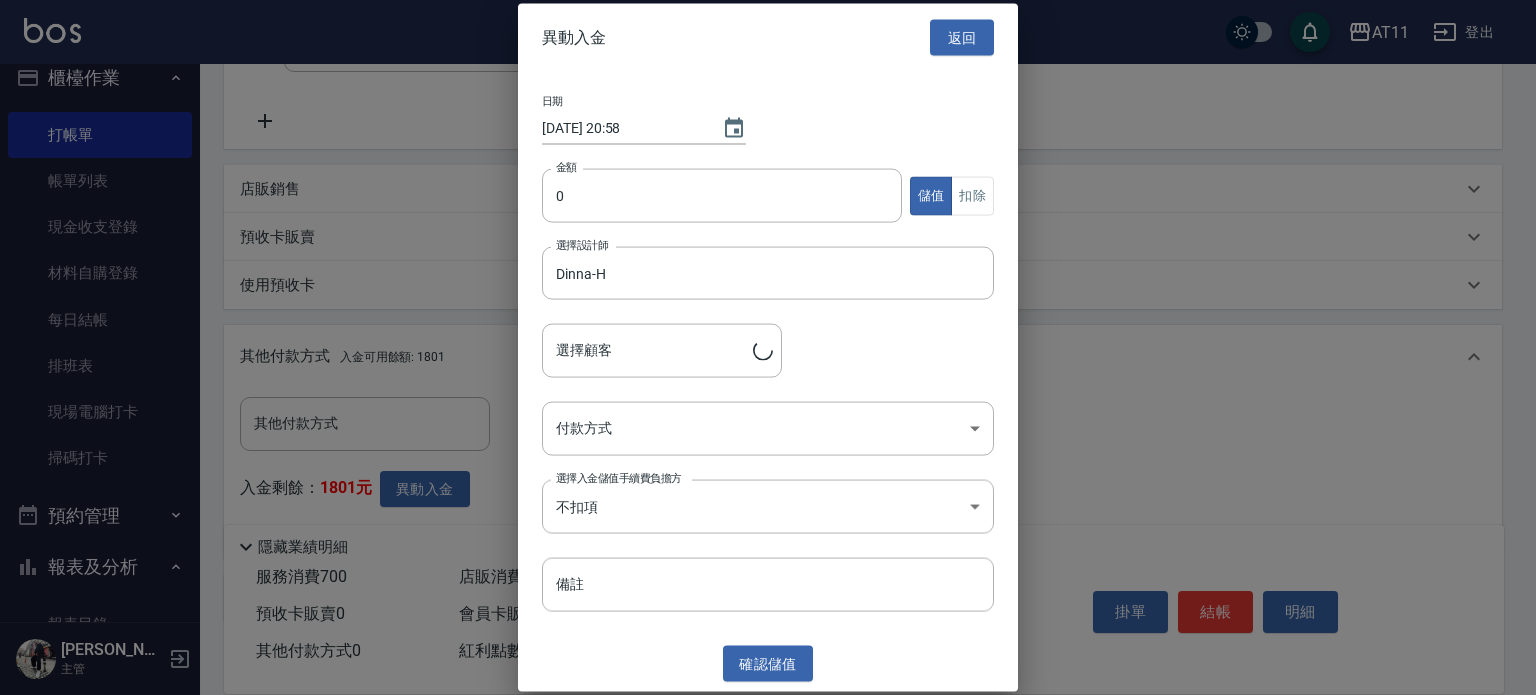 type on "[PERSON_NAME]/0912691130" 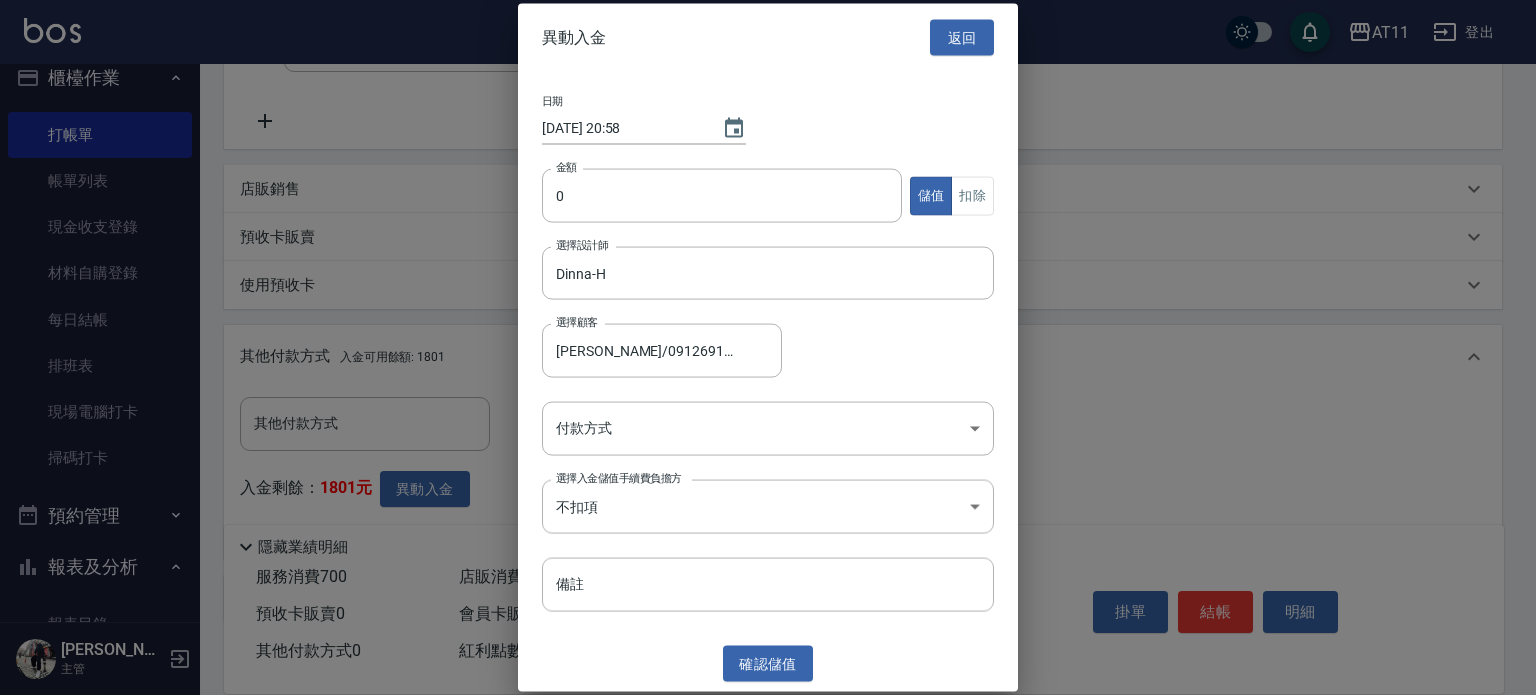 click on "日期 [DATE] 20:58 金額 0 金額 儲值 扣除 選擇設計師 [PERSON_NAME] 選擇設計師 選擇顧客 [PERSON_NAME]/0912691130 選擇顧客 付款方式 ​ 付款方式 選擇入金儲值手續費負擔方 不扣項 WITHOUTHANDLINGFEE 選擇入金儲值手續費負擔方 備註 備註" at bounding box center (768, 354) 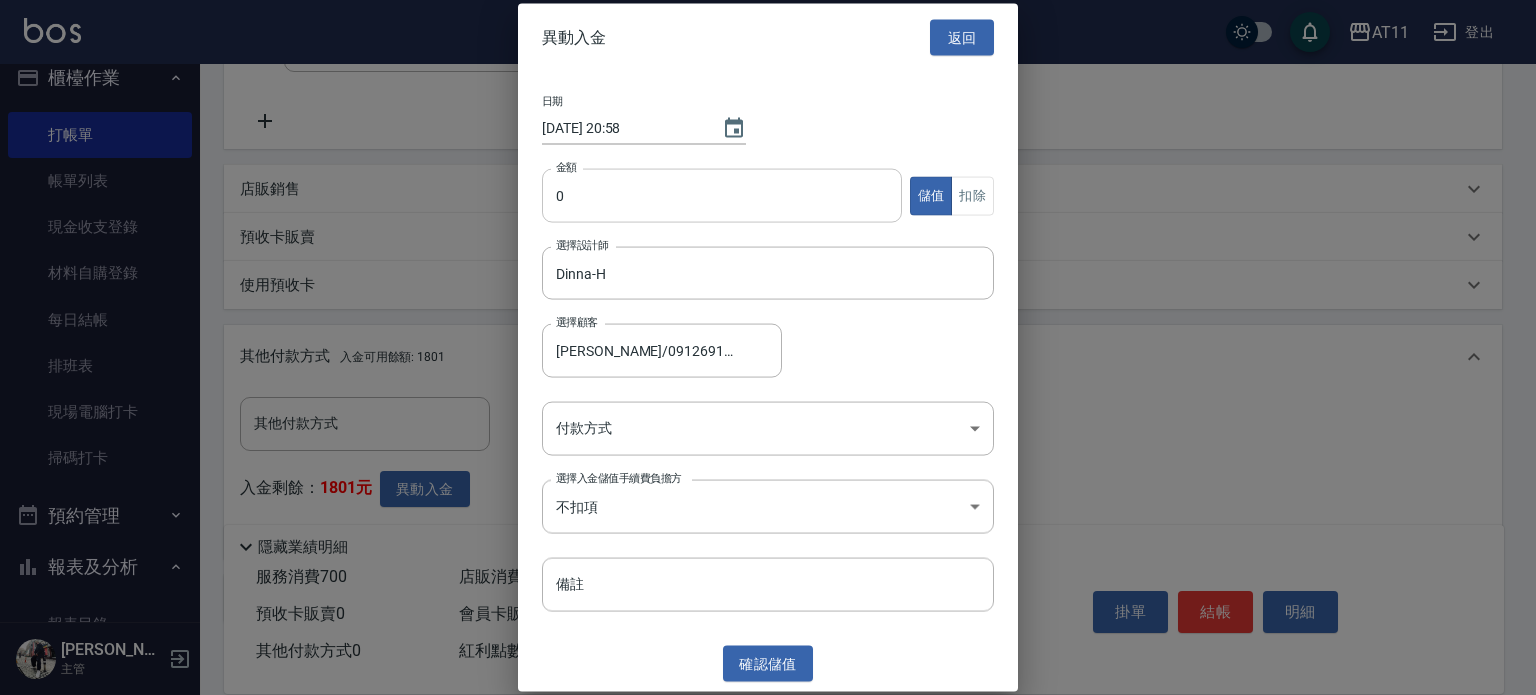 click on "0" at bounding box center (722, 196) 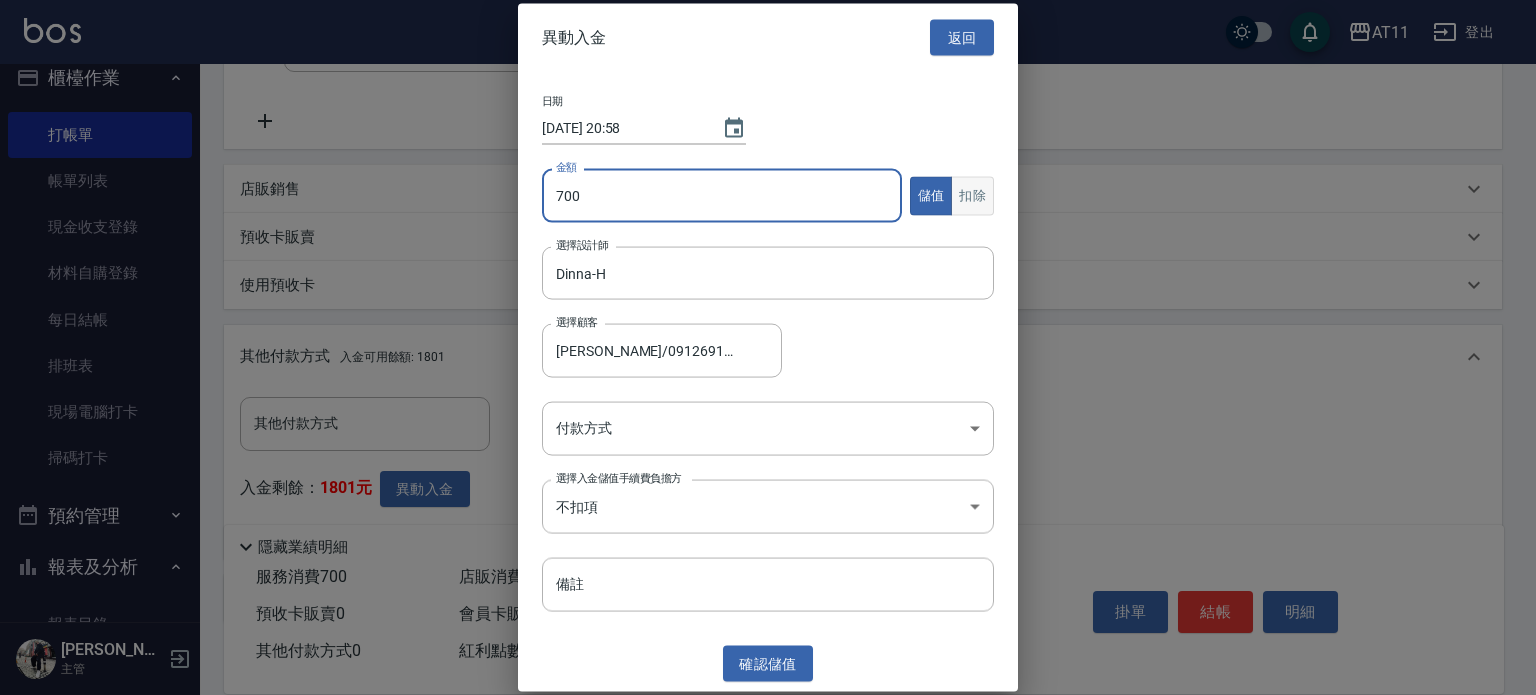 type on "700" 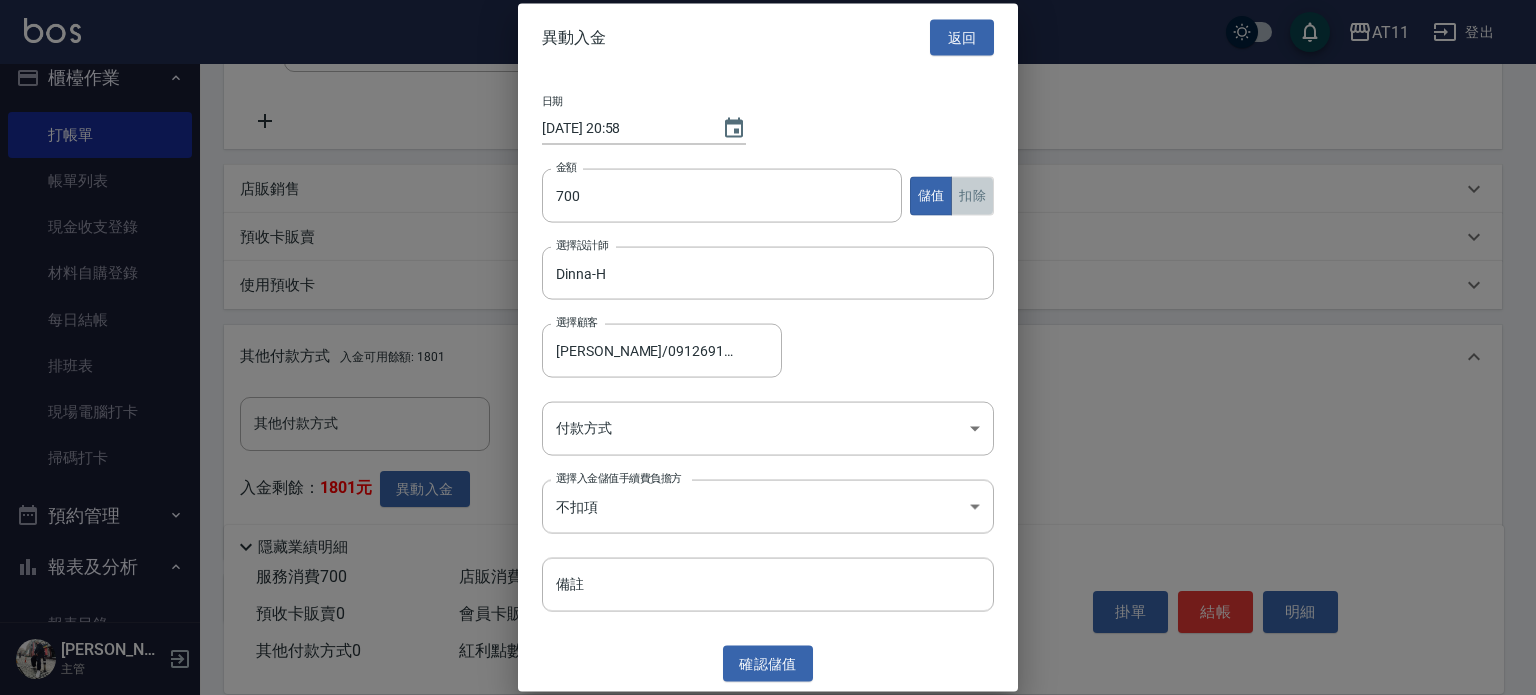 click on "扣除" at bounding box center (972, 195) 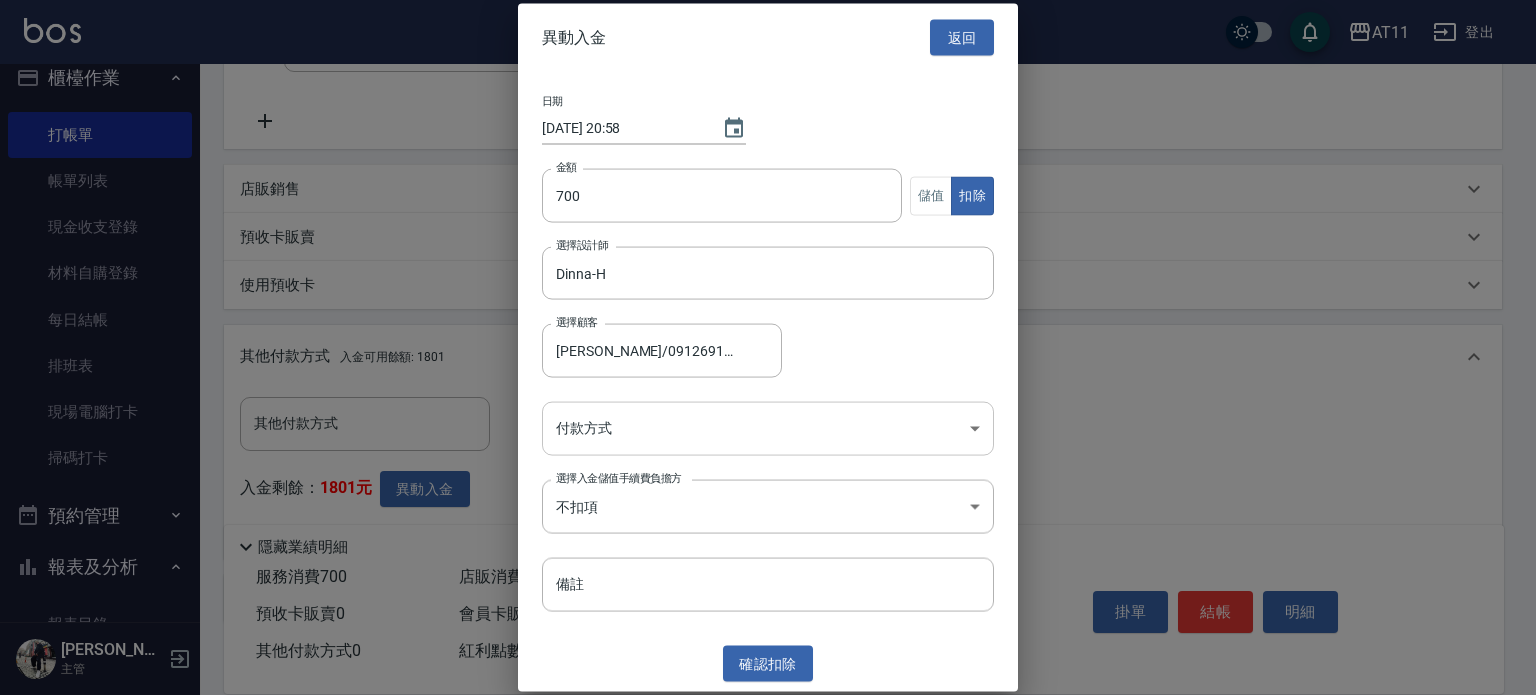 click on "AT11 登出 櫃檯作業 打帳單 帳單列表 現金收支登錄 材料自購登錄 每日結帳 排班表 現場電腦打卡 掃碼打卡 預約管理 預約管理 單日預約紀錄 單週預約紀錄 報表及分析 報表目錄 店家日報表 互助日報表 互助點數明細 設計師日報表 設計師抽成報表 店販抽成明細 客戶管理 客戶列表 卡券管理 入金管理 員工及薪資 員工列表 全店打卡記錄 商品管理 商品分類設定 商品列表 資料設定 服務分類設定 服務項目設定 預收卡設定 支付方式設定 第三方卡券設定 林宗易 主管 Key In 打帳單 上一筆訂單:#22 帳單速查 結帳前確認明細 連續打單結帳 掛單 結帳 明細 帳單日期 [DATE] 20:57 鎖定日期 顧客姓名/手機號碼/編號 [PERSON_NAME]/0912691130/null 顧客姓名/手機號碼/編號 不留客資 服務人員姓名/編號 Dinna-H 服務人員姓名/編號 指定 不指定 項目消費 服務名稱/代號 SPA699(699) 服務名稱/代號 價格" at bounding box center (768, 156) 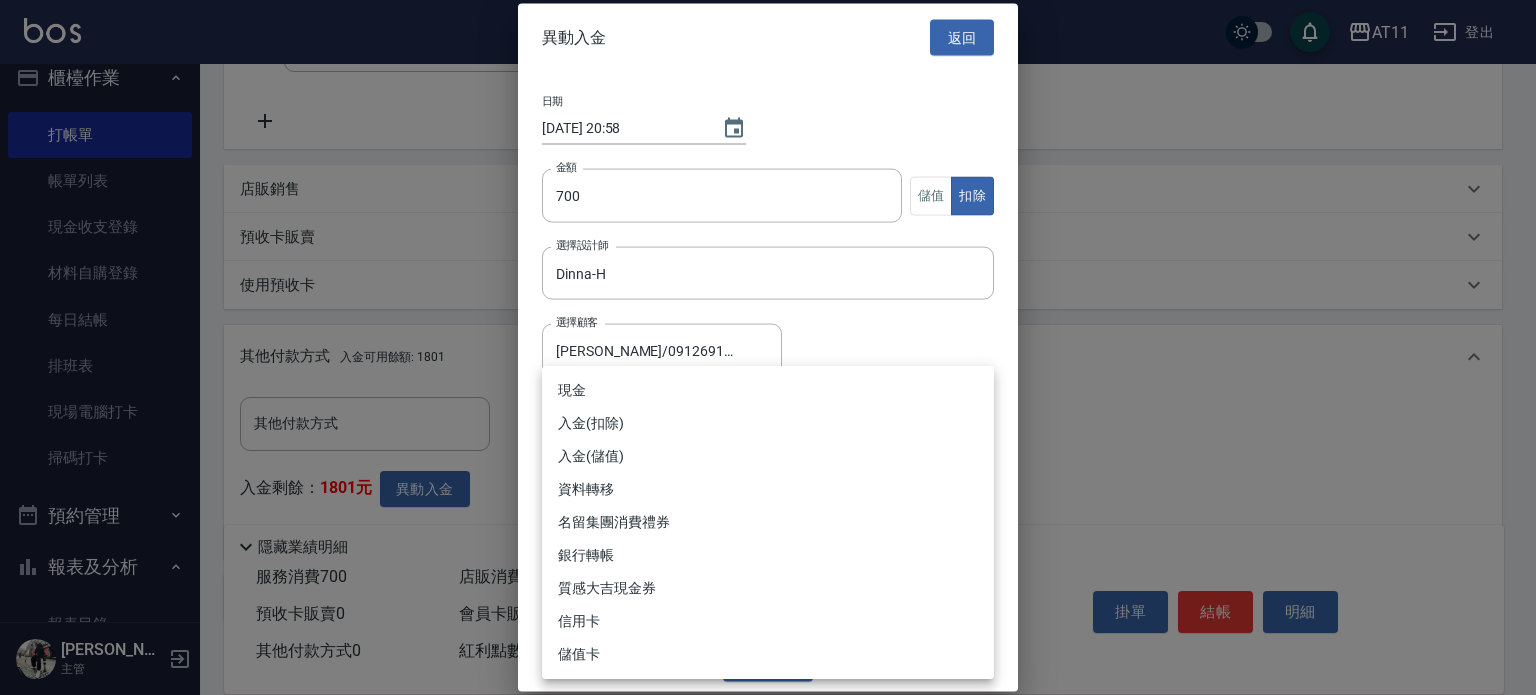 click on "入金(扣除)" at bounding box center (768, 423) 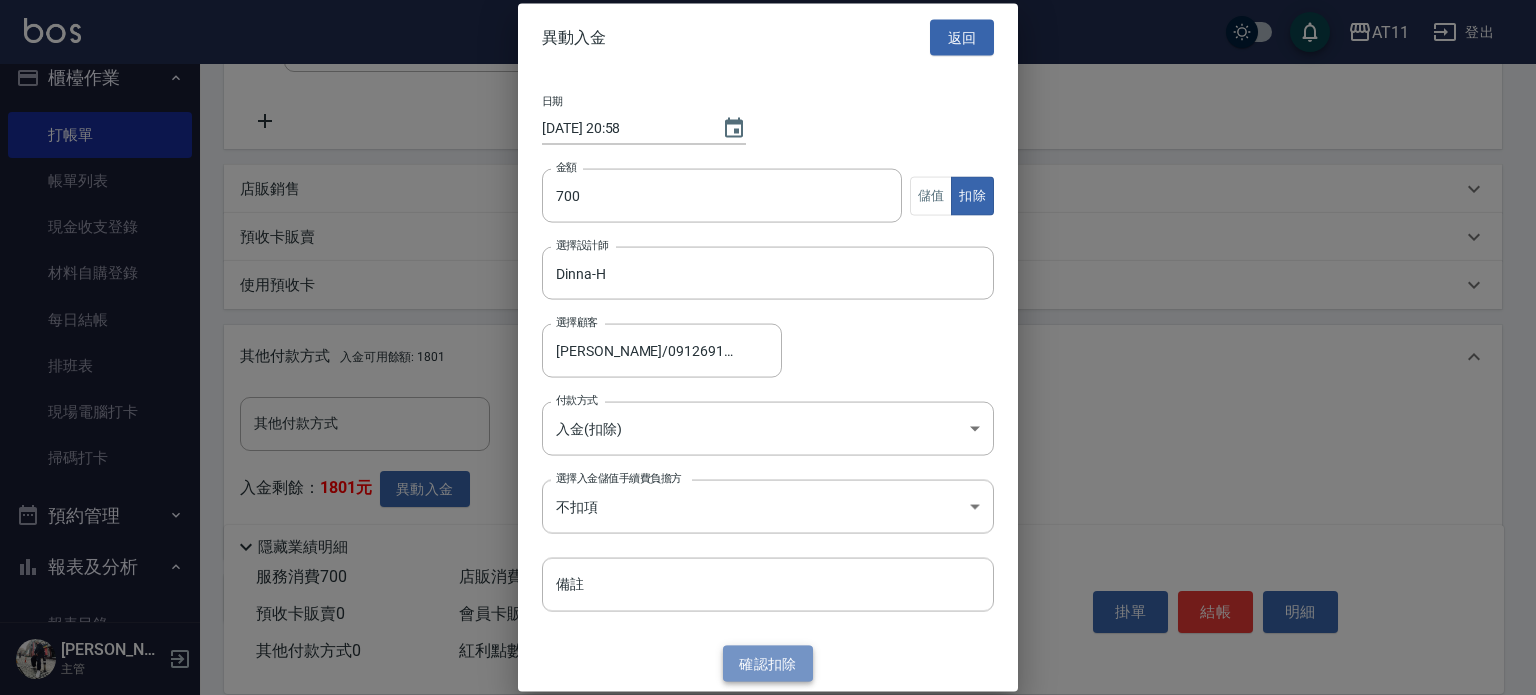 click on "確認 扣除" at bounding box center [768, 663] 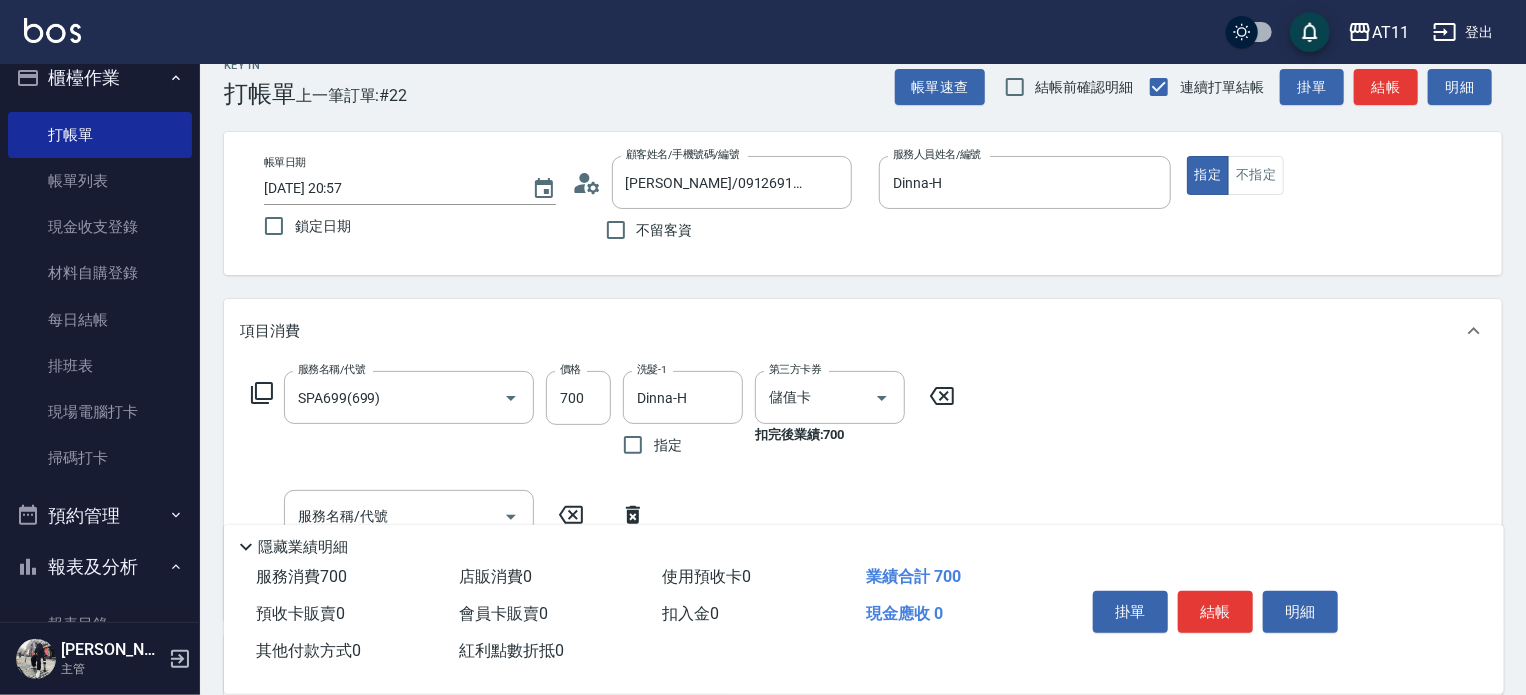 scroll, scrollTop: 0, scrollLeft: 0, axis: both 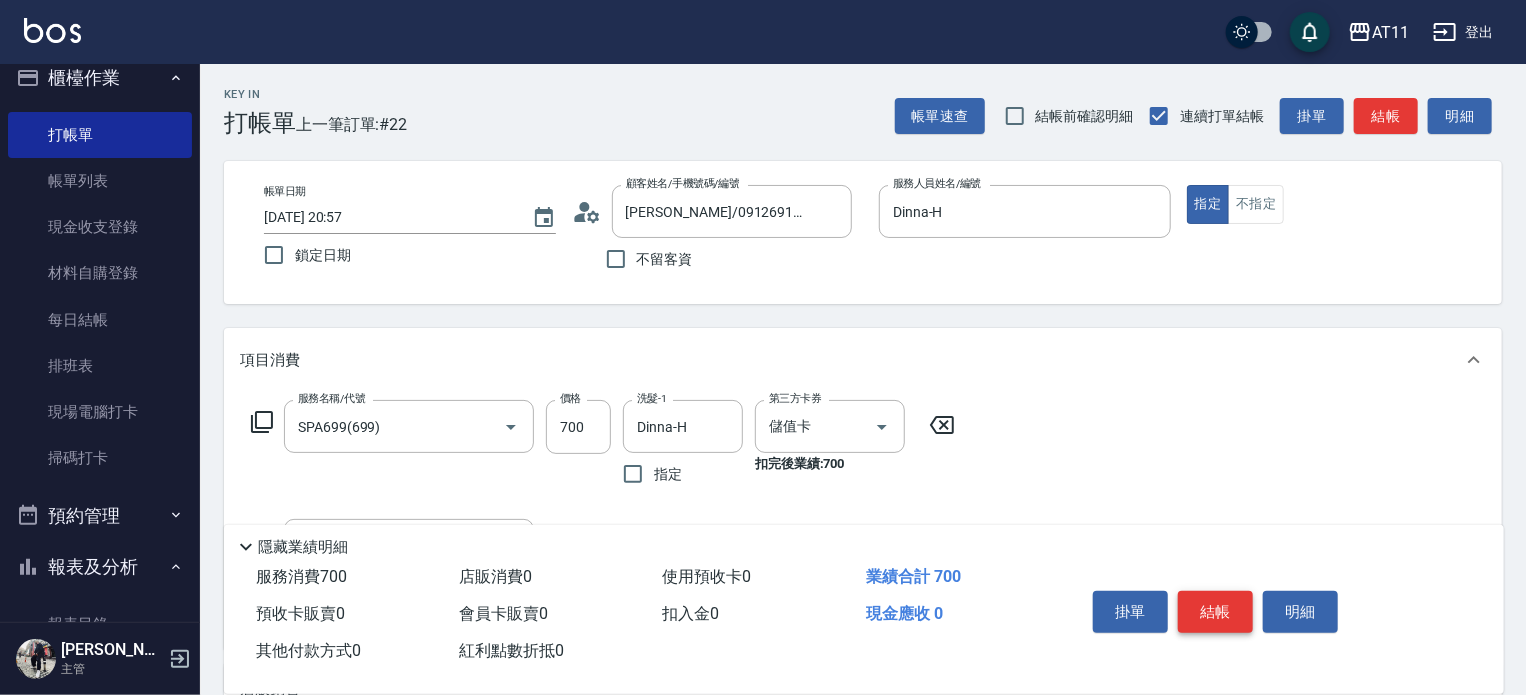 click on "結帳" at bounding box center (1215, 612) 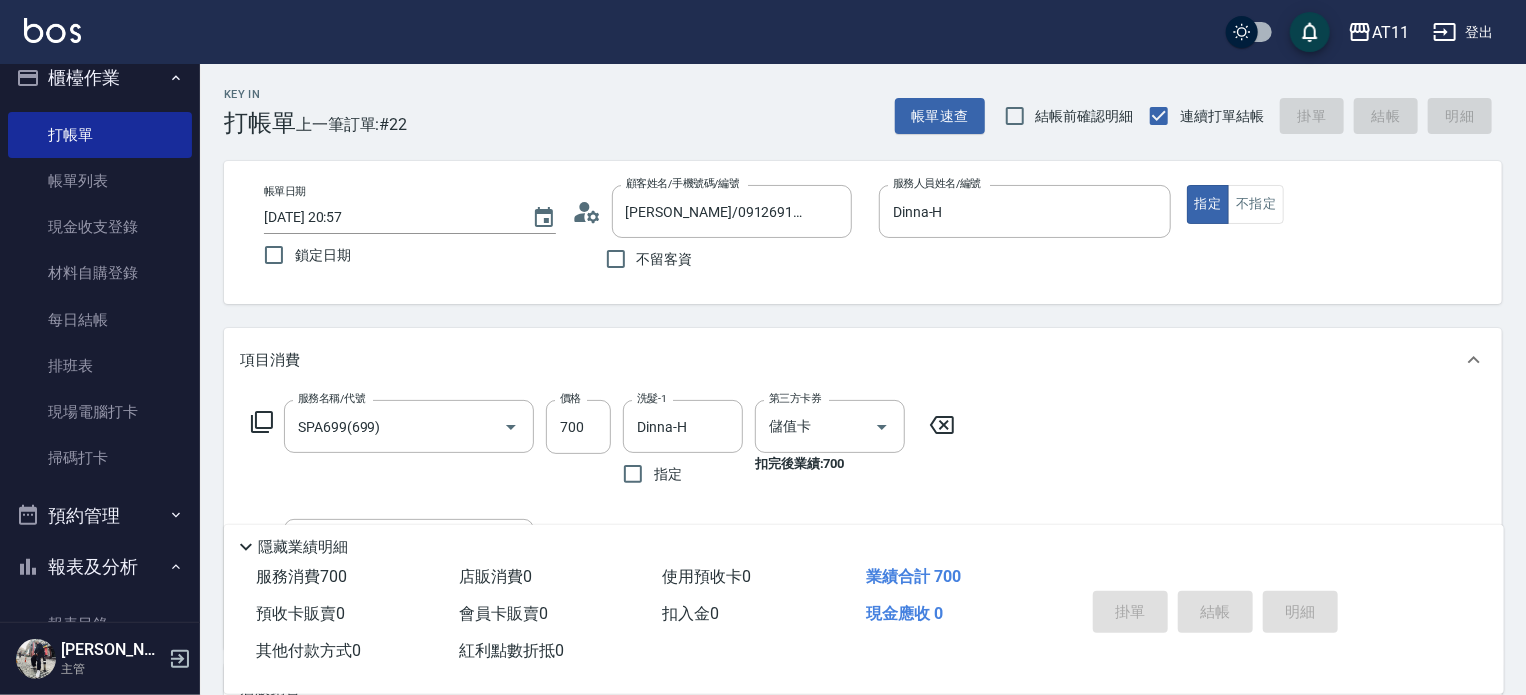 type on "[DATE] 20:58" 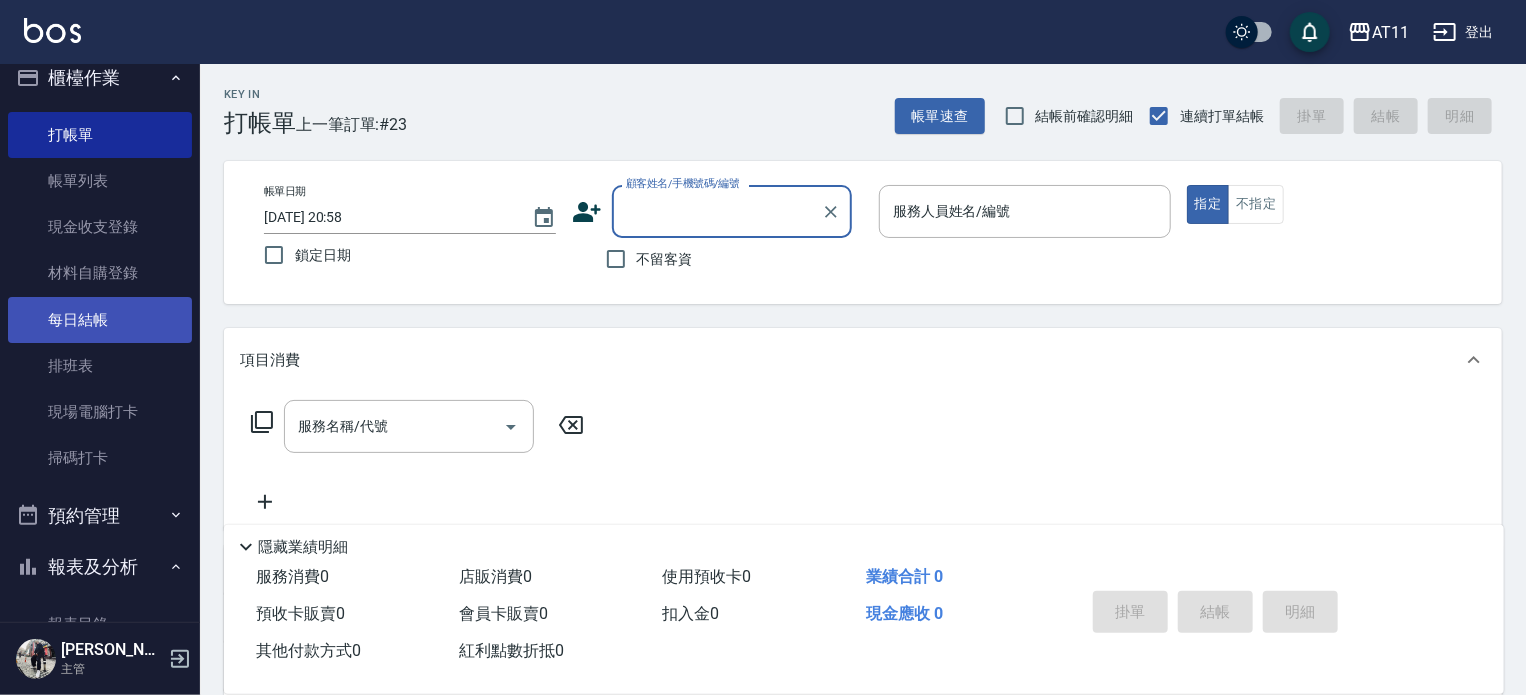 click on "每日結帳" at bounding box center (100, 320) 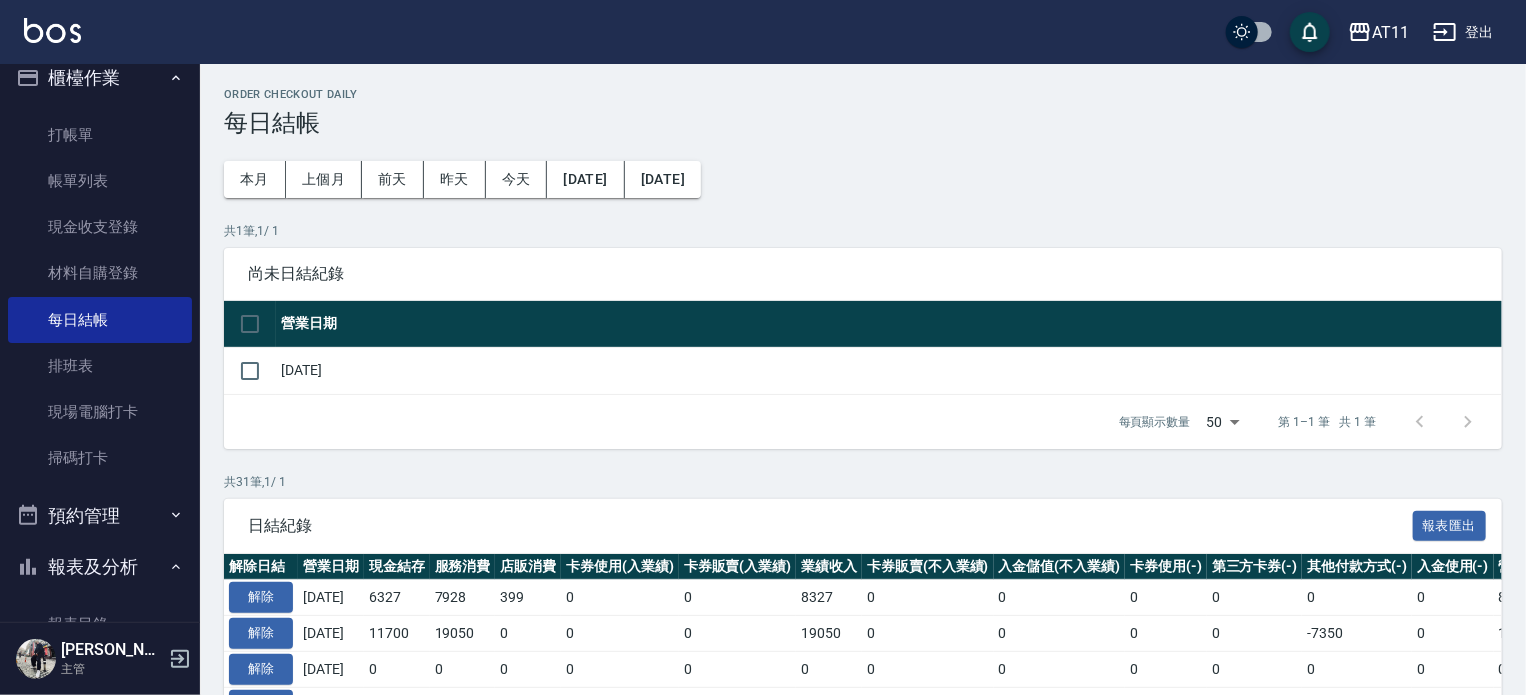 click on "[DATE]" at bounding box center (889, 370) 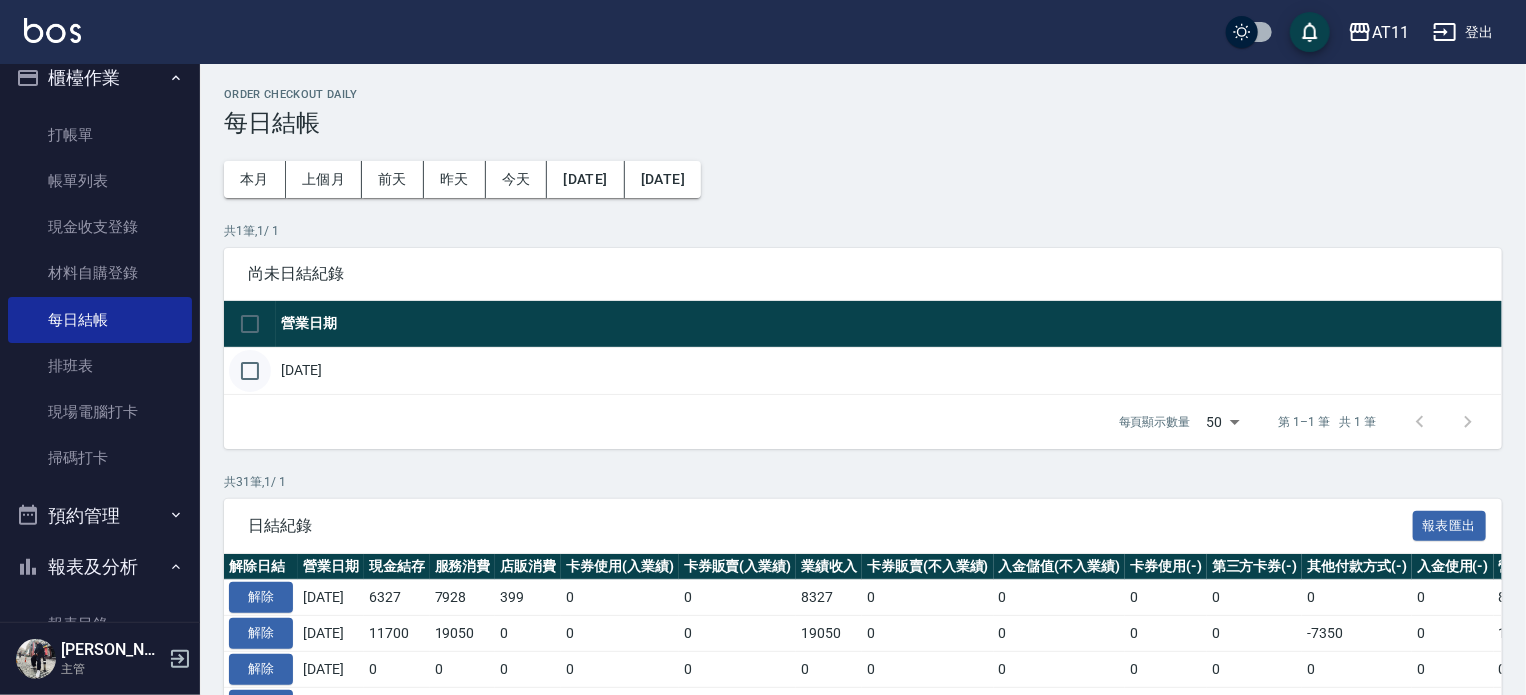 click at bounding box center (250, 371) 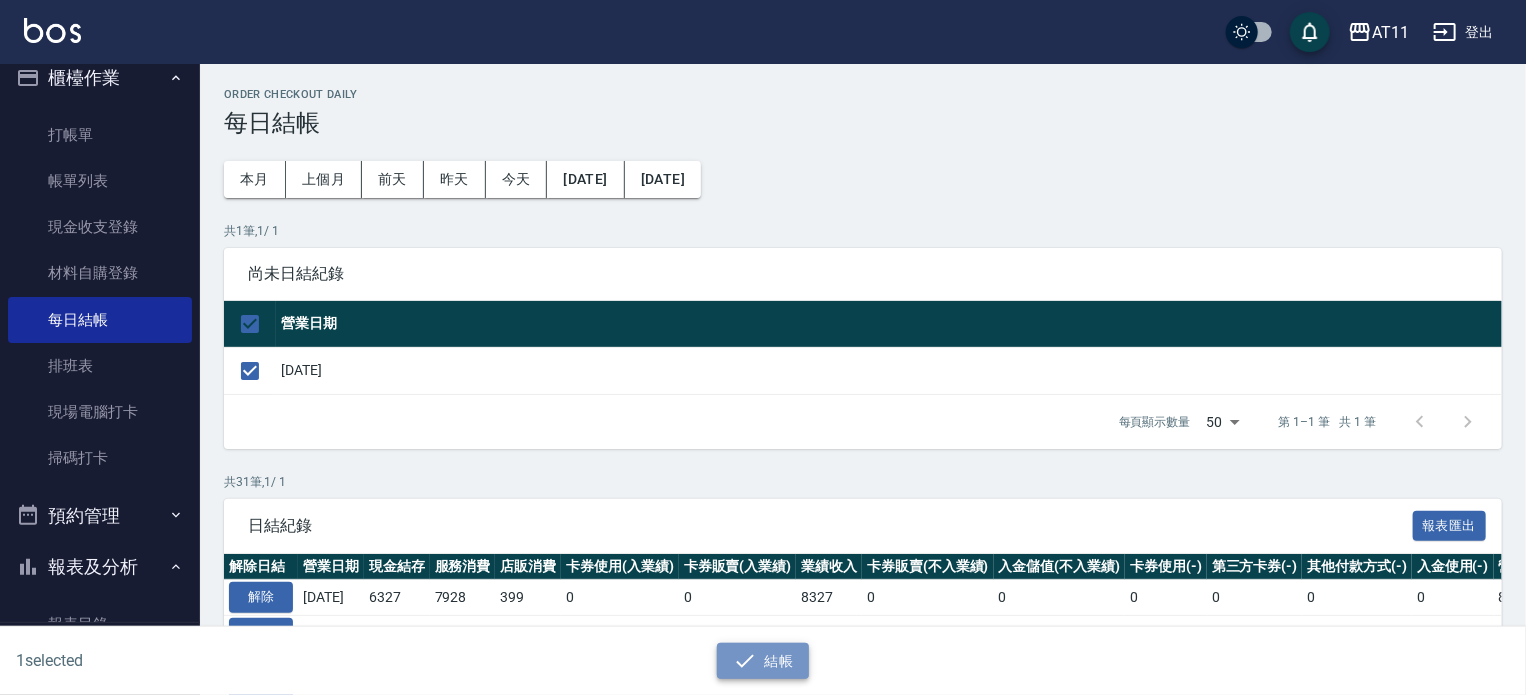click on "結帳" at bounding box center [763, 661] 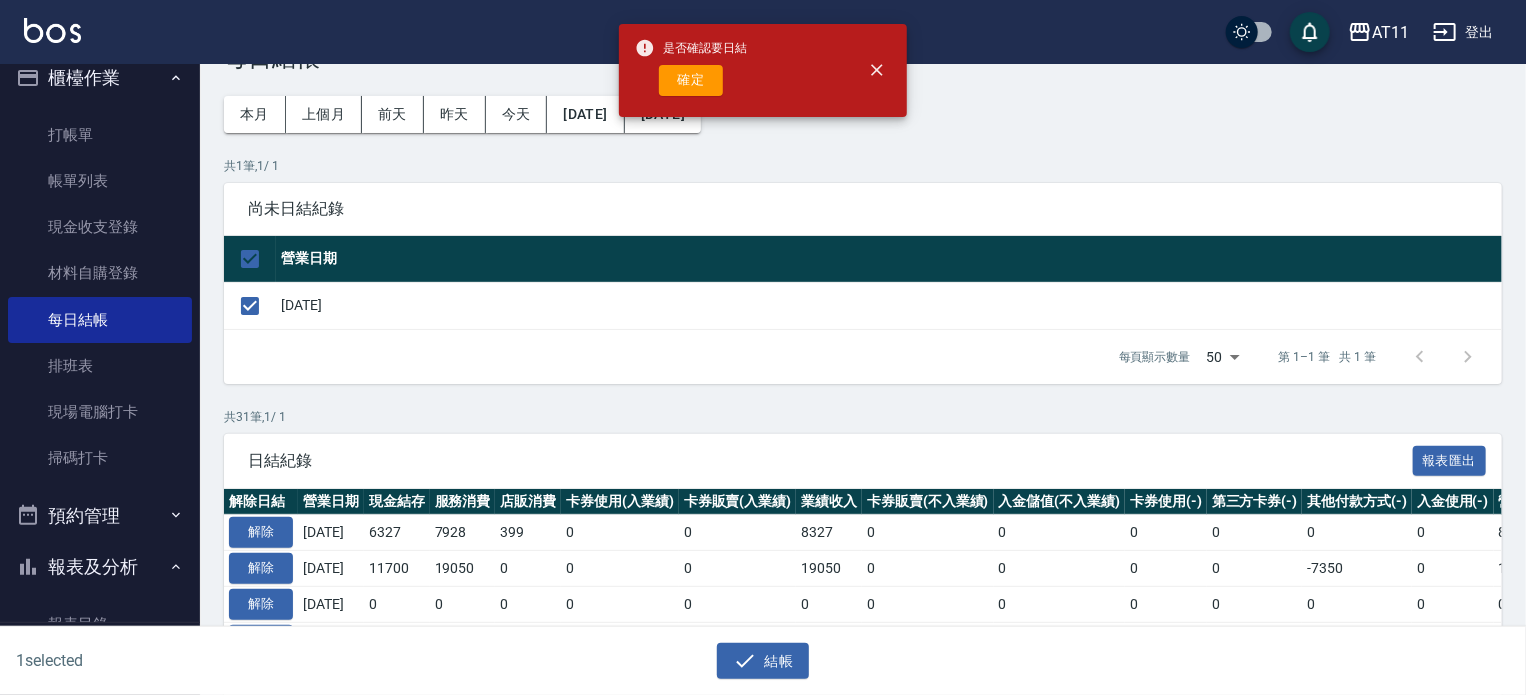 scroll, scrollTop: 100, scrollLeft: 0, axis: vertical 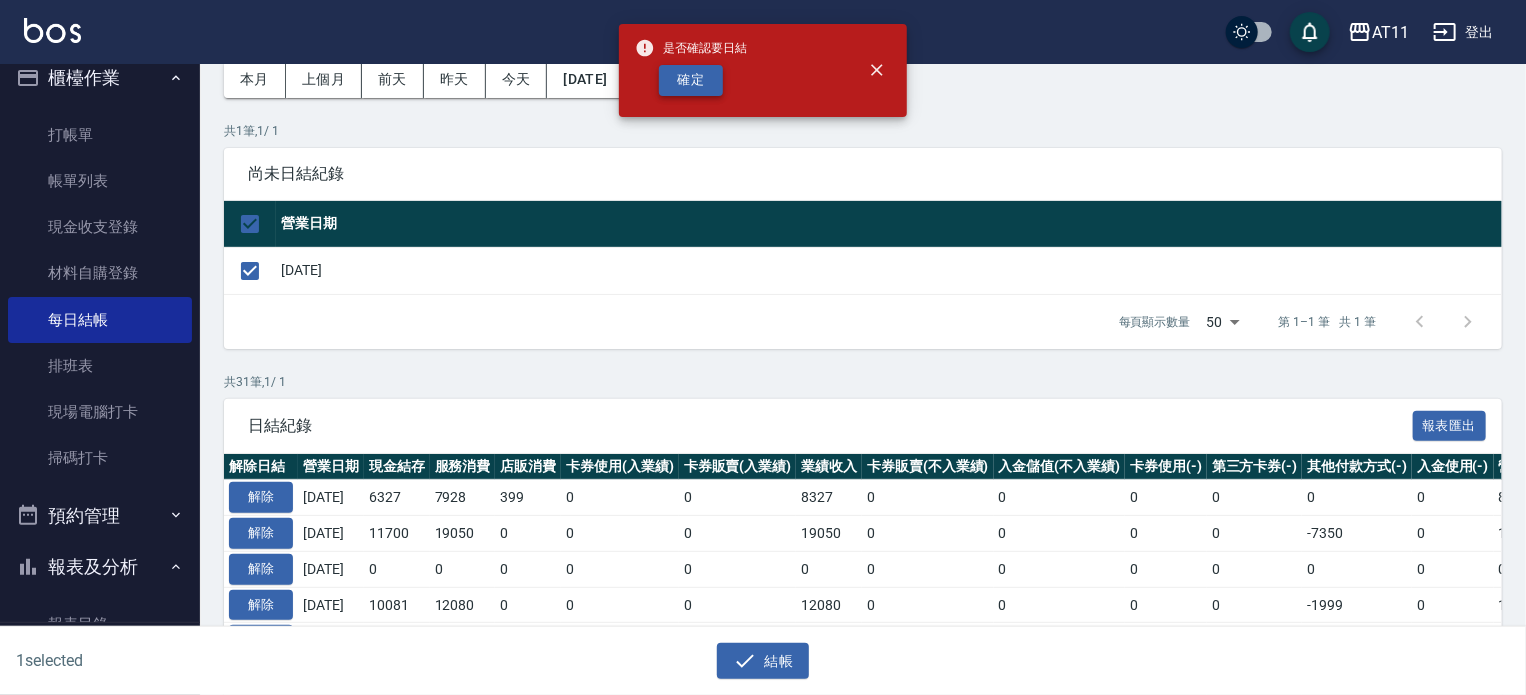 click on "確定" at bounding box center [691, 80] 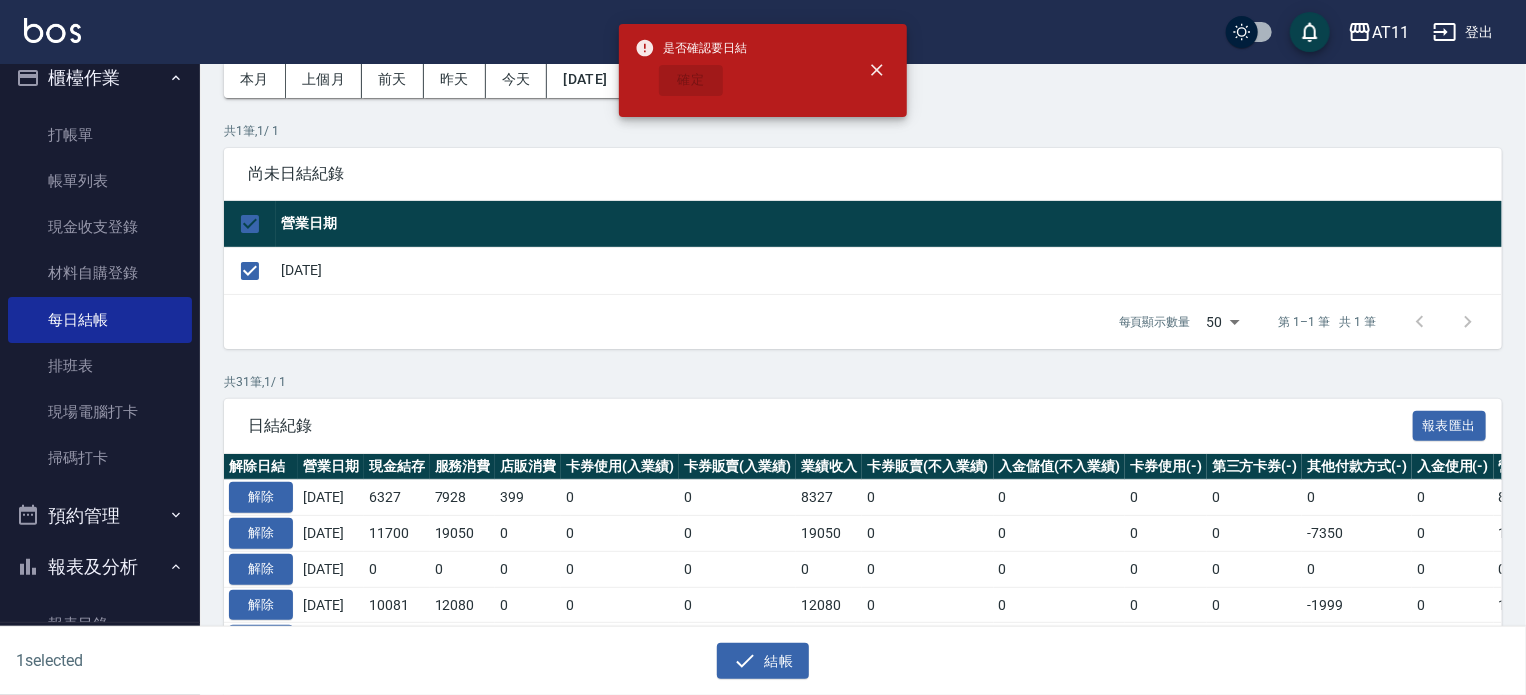 checkbox on "false" 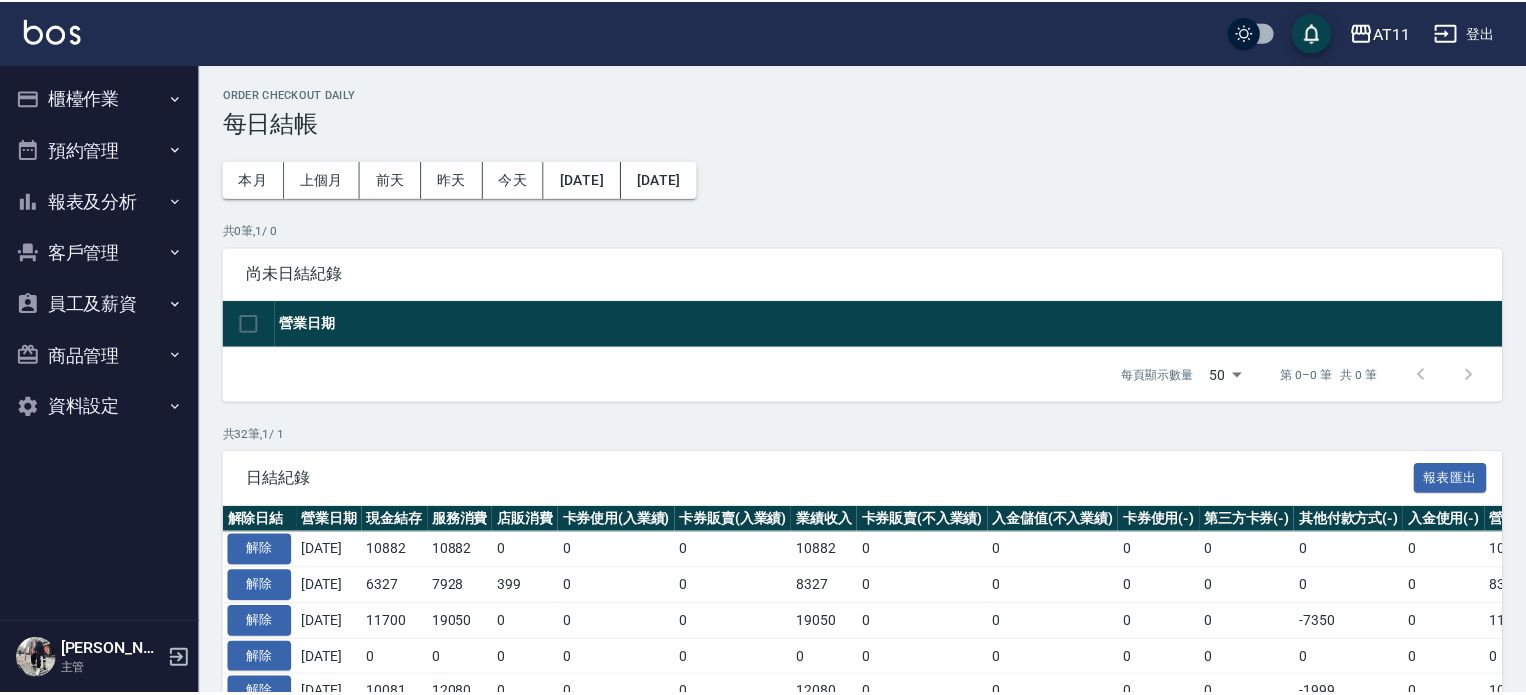 scroll, scrollTop: 0, scrollLeft: 0, axis: both 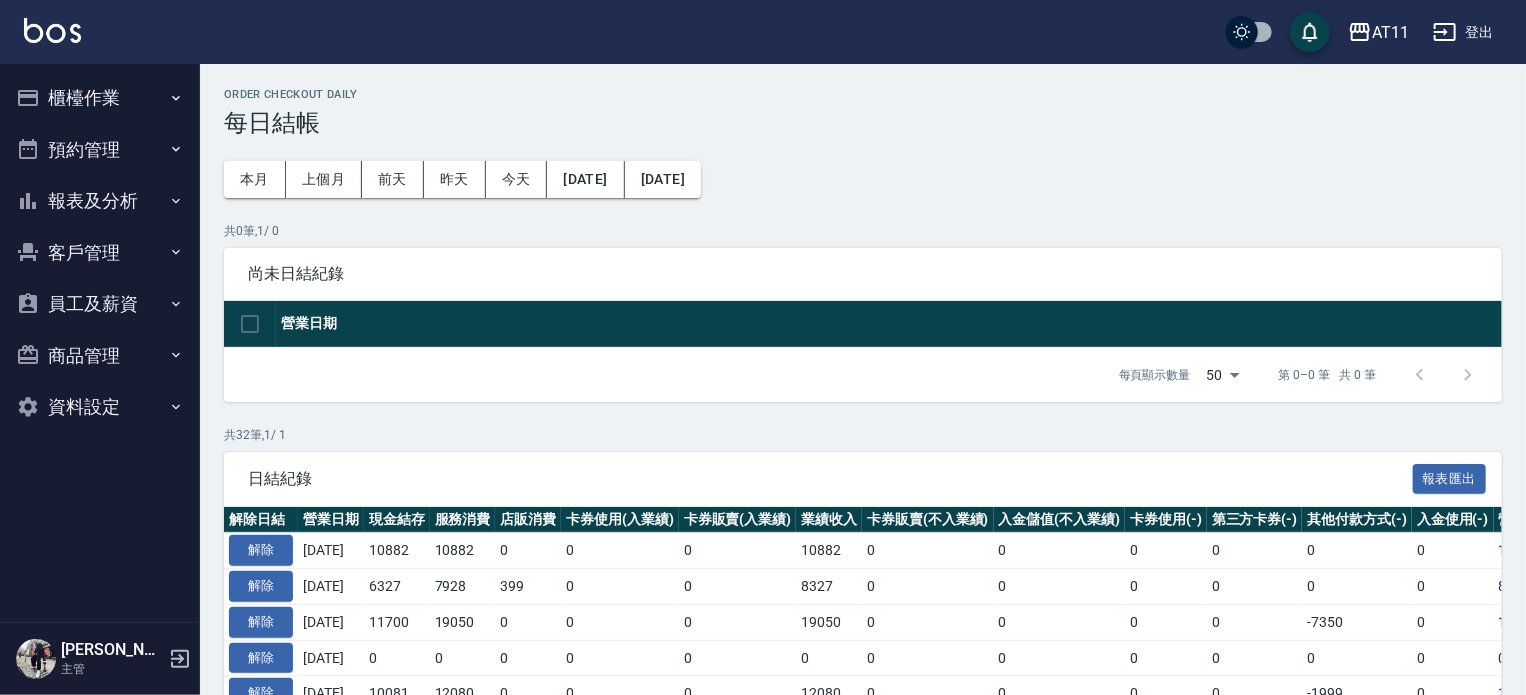 click on "報表及分析" at bounding box center [100, 201] 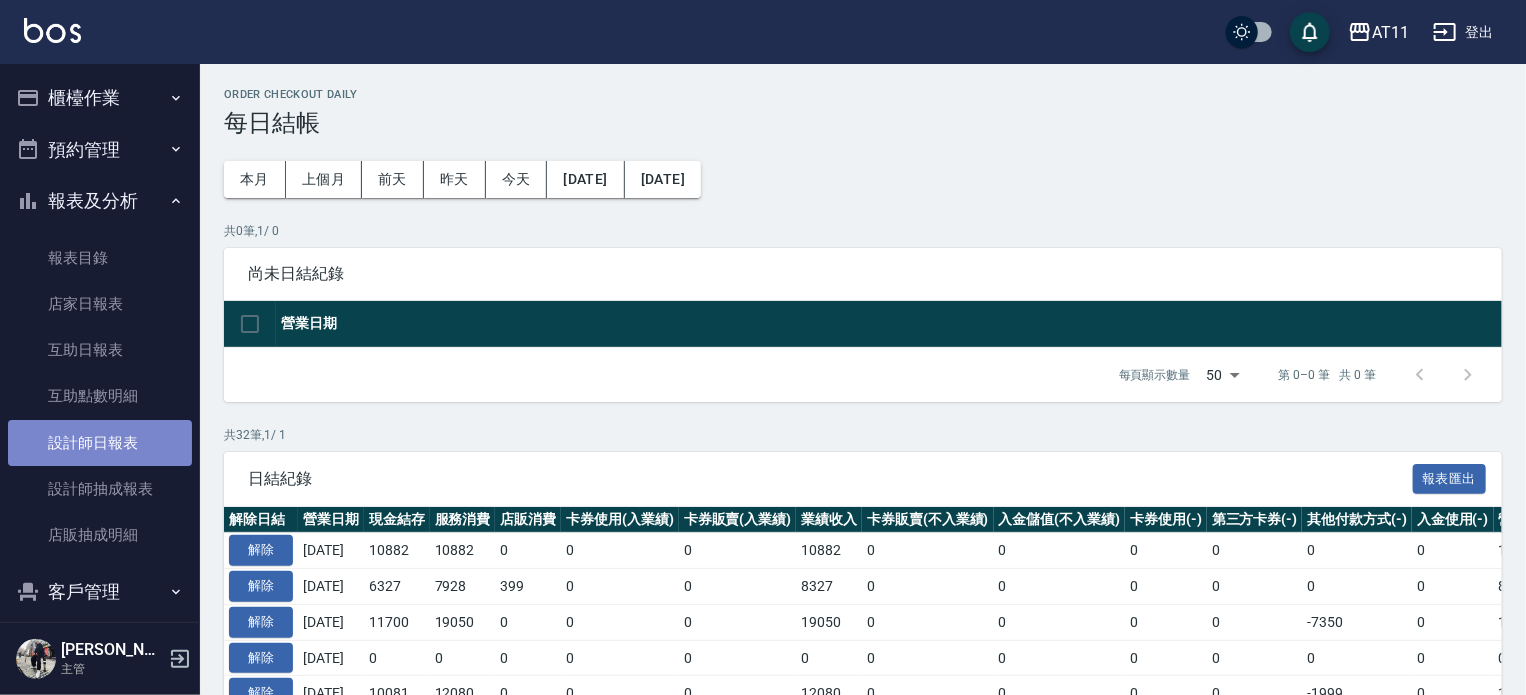 click on "設計師日報表" at bounding box center [100, 443] 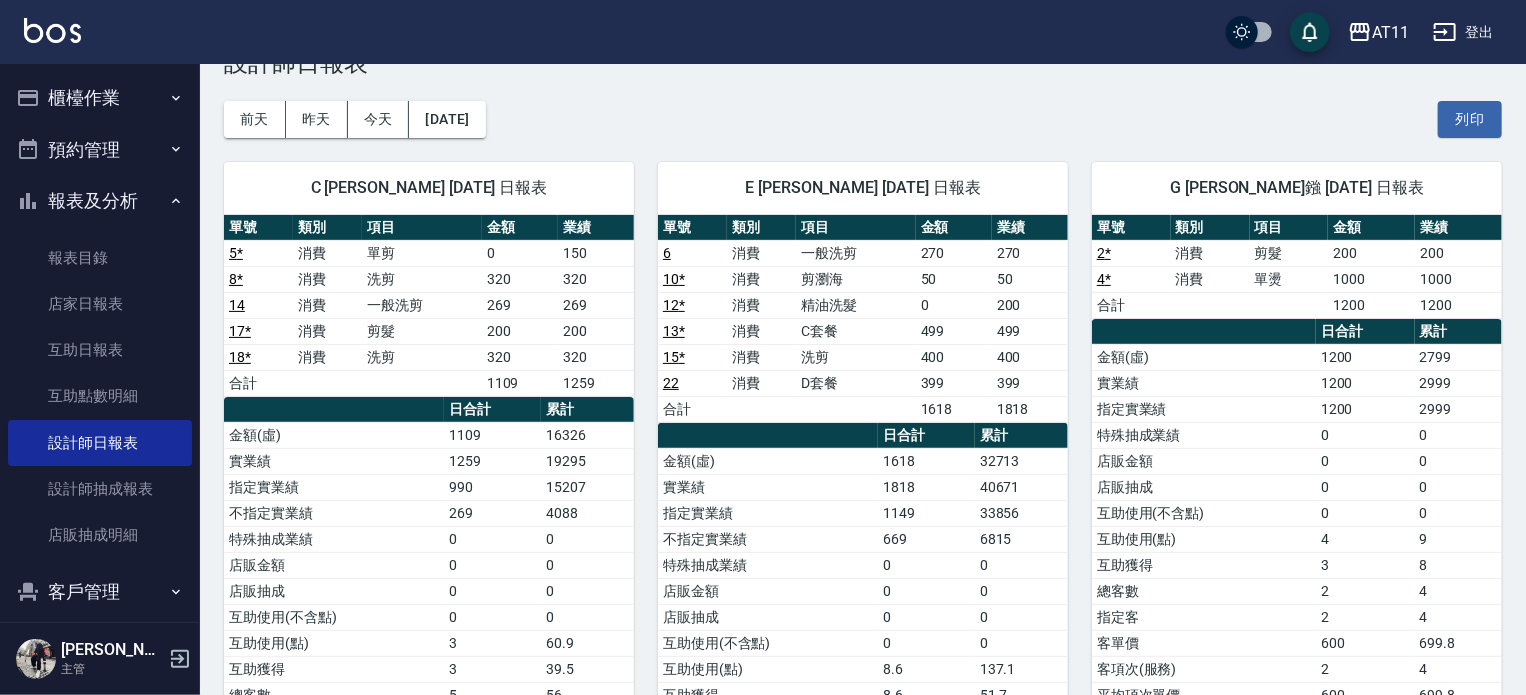 scroll, scrollTop: 0, scrollLeft: 0, axis: both 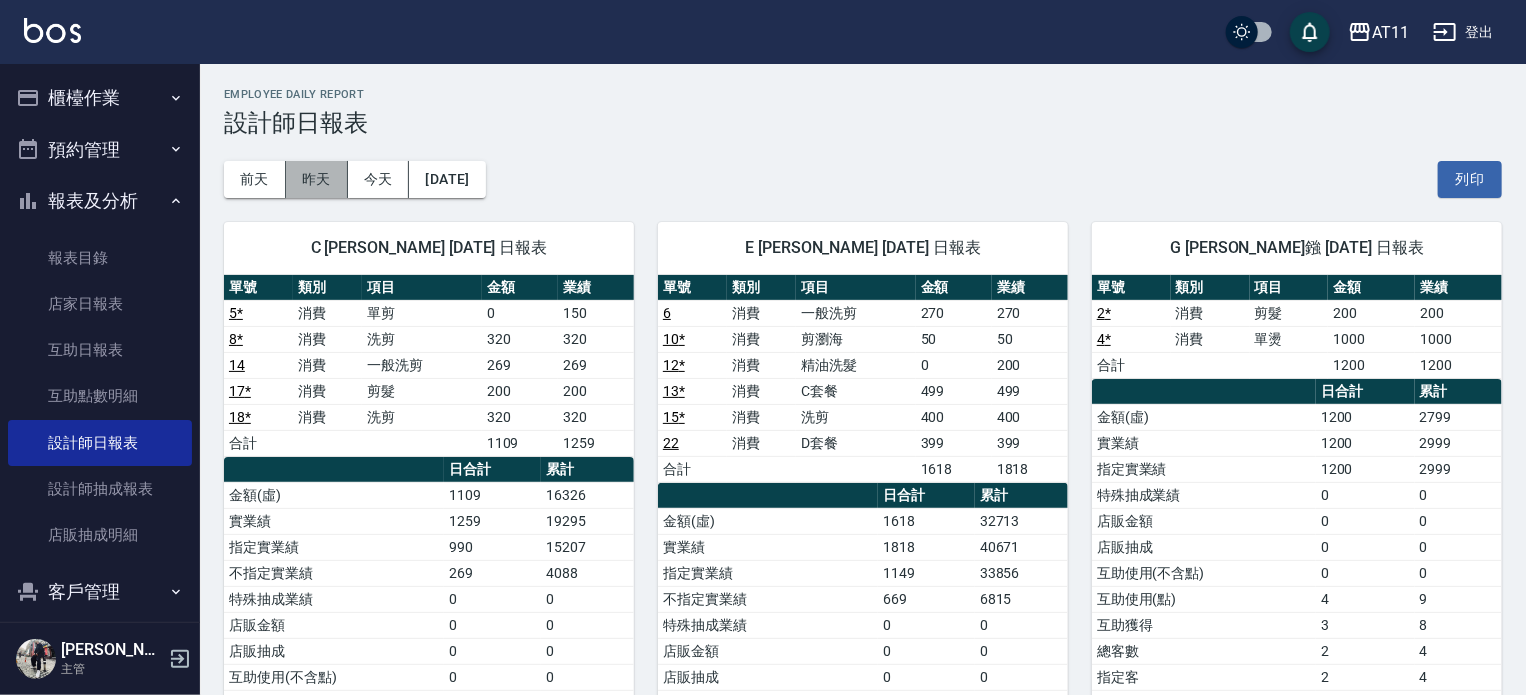 click on "昨天" at bounding box center [317, 179] 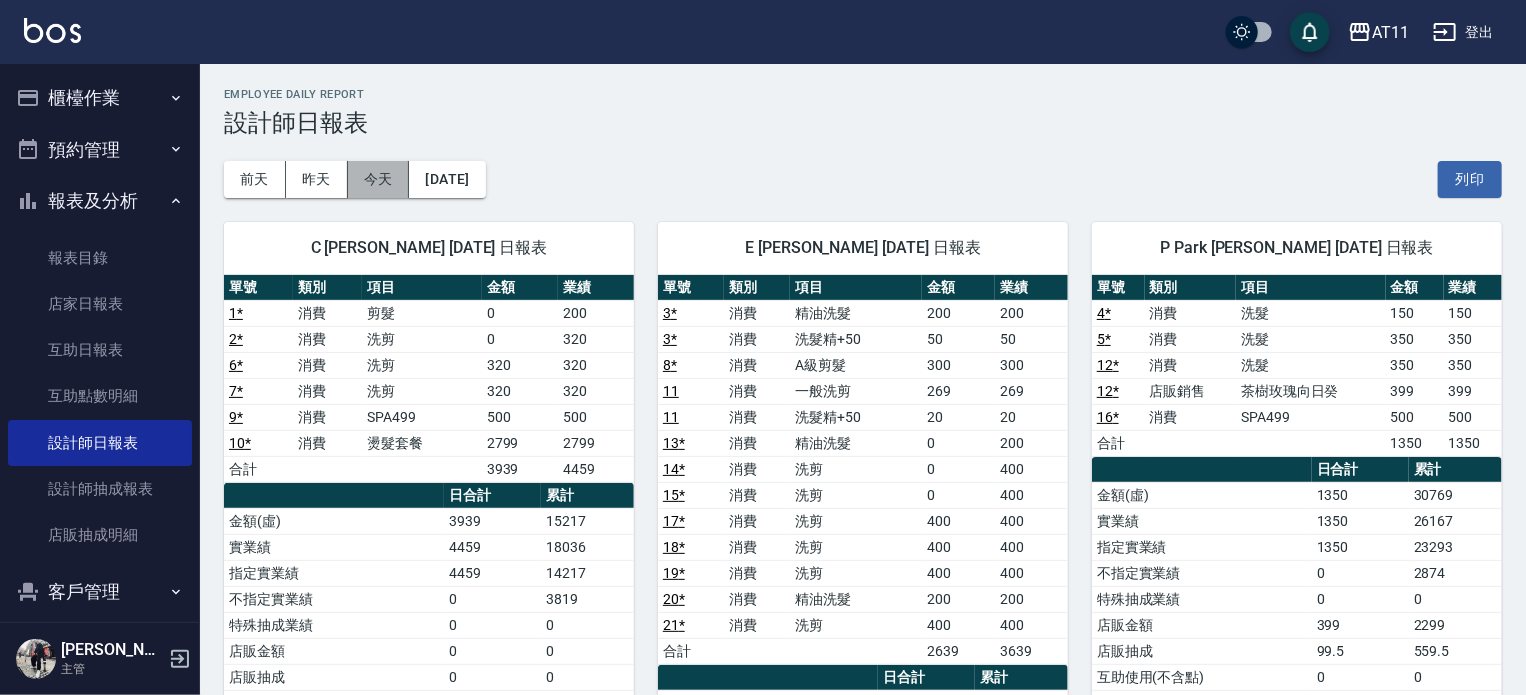 click on "今天" at bounding box center [379, 179] 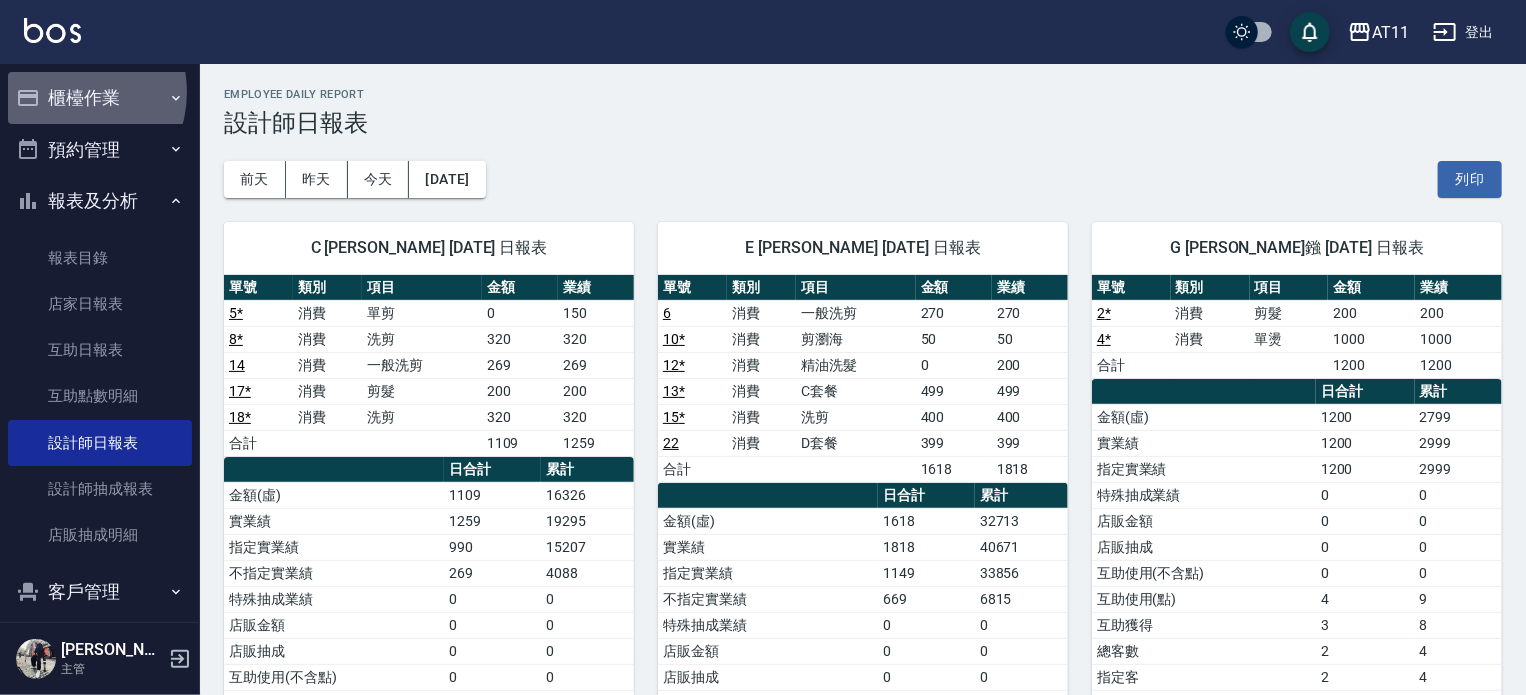 click on "櫃檯作業" at bounding box center [100, 98] 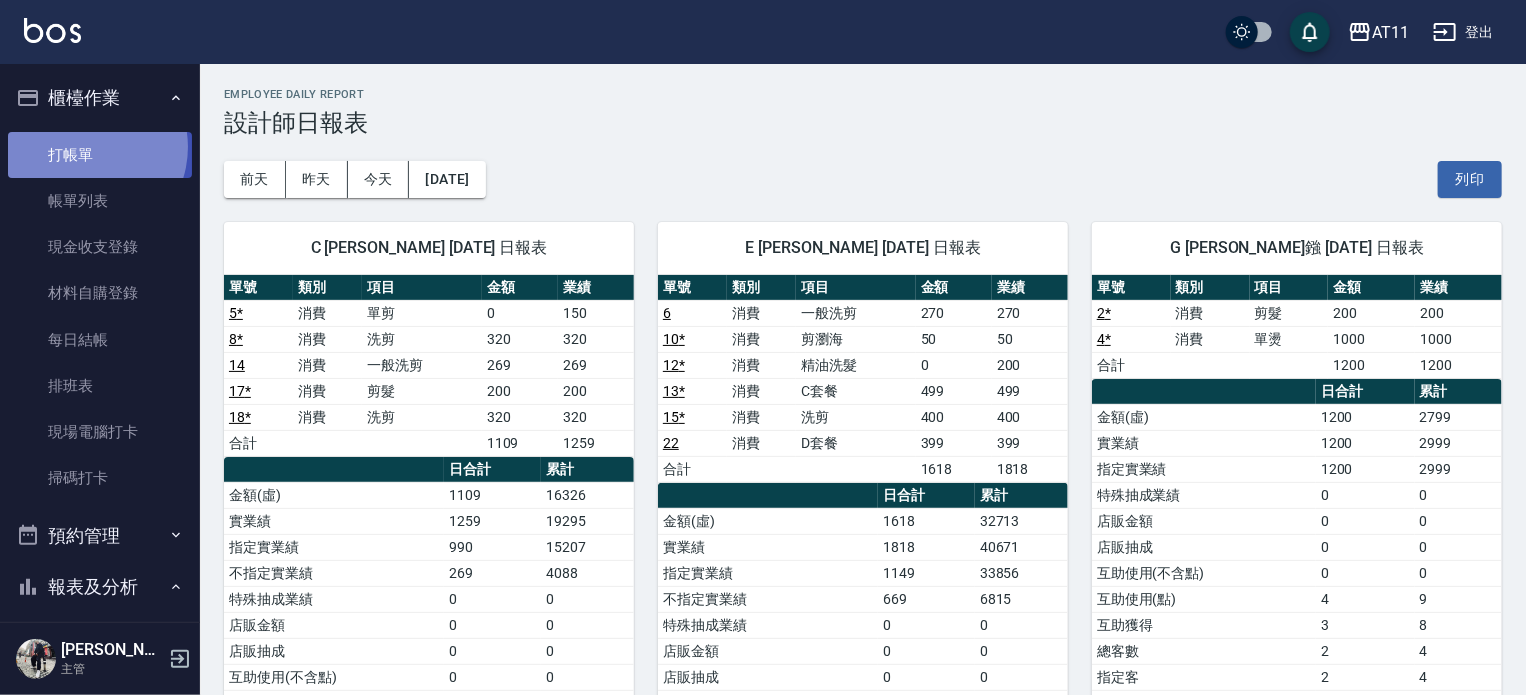 click on "打帳單" at bounding box center (100, 155) 